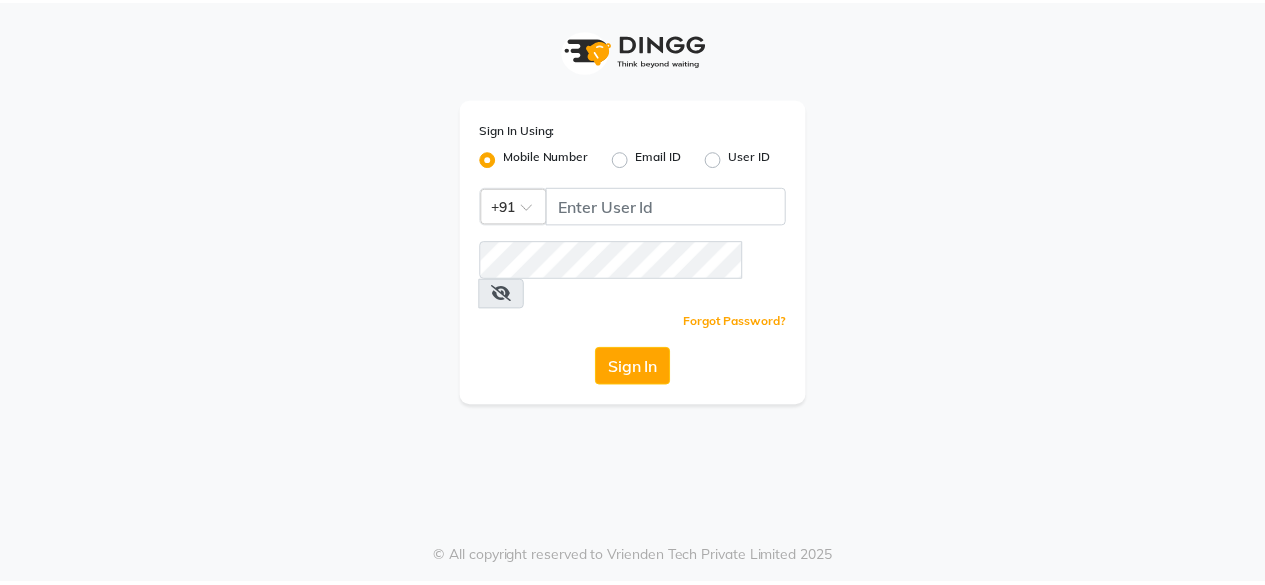 scroll, scrollTop: 0, scrollLeft: 0, axis: both 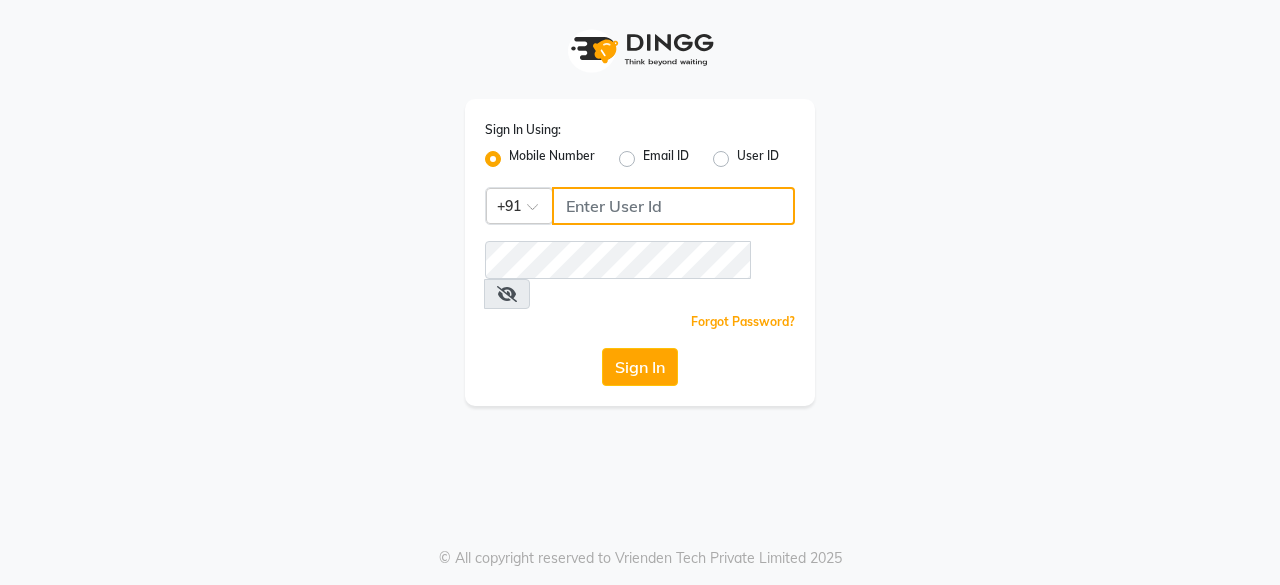 click 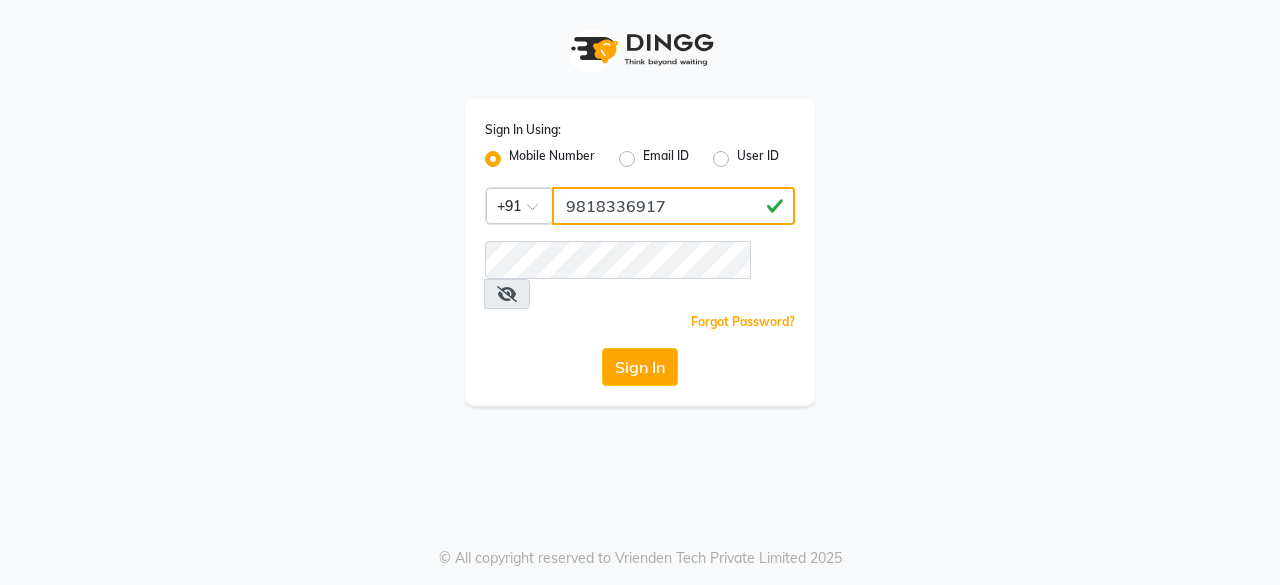 type on "9818336917" 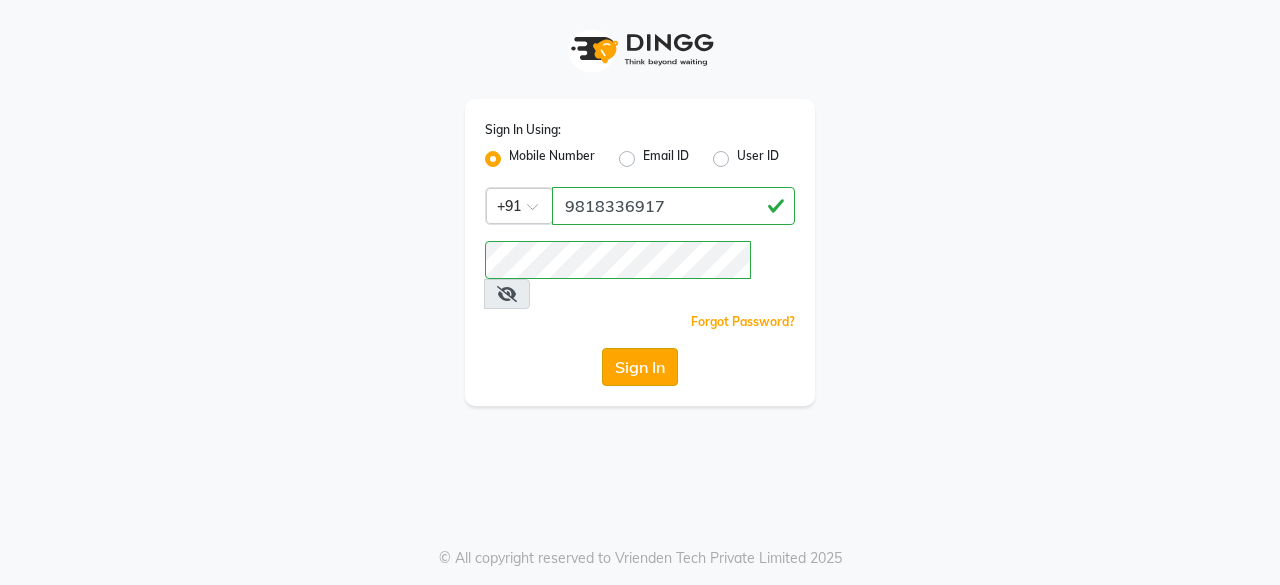 click on "Sign In" 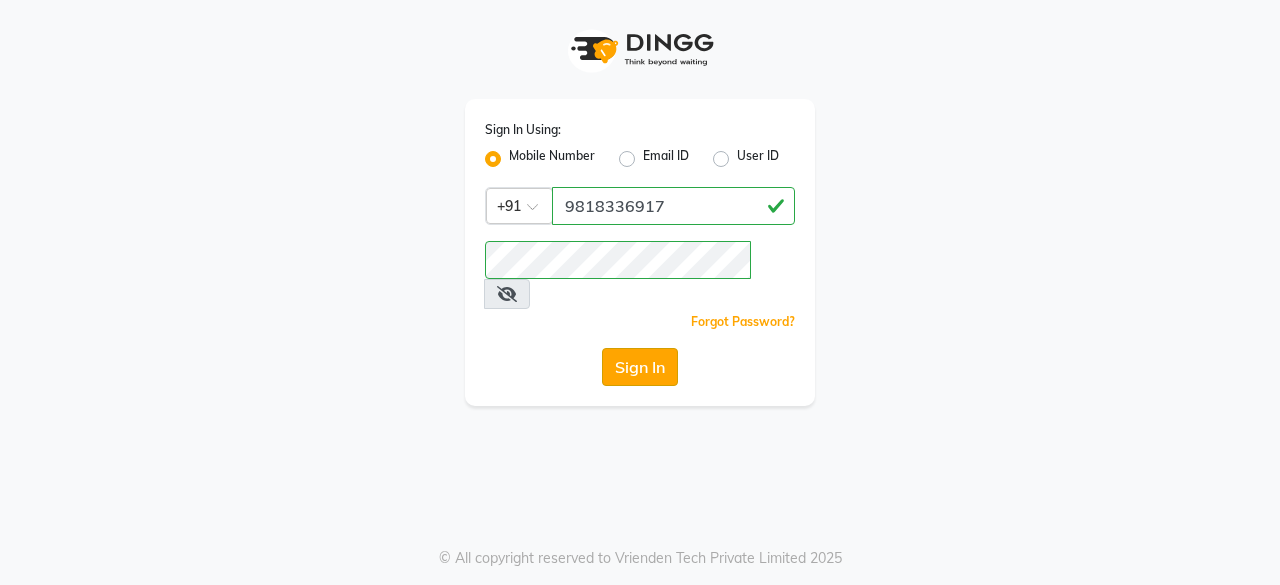 click on "Sign In" 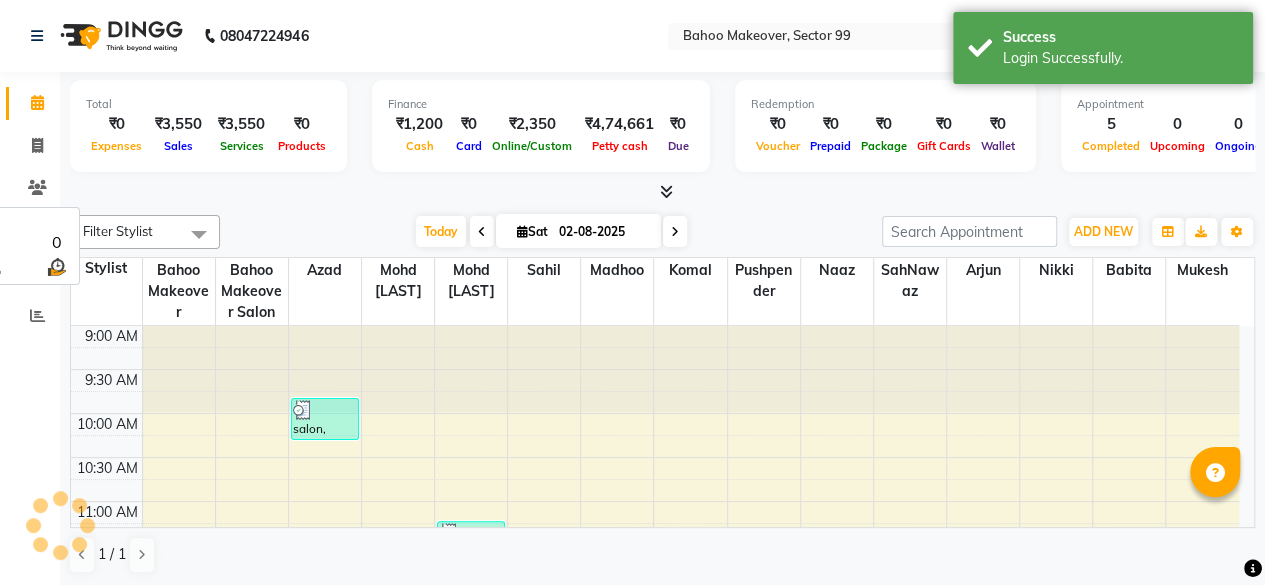 scroll, scrollTop: 0, scrollLeft: 0, axis: both 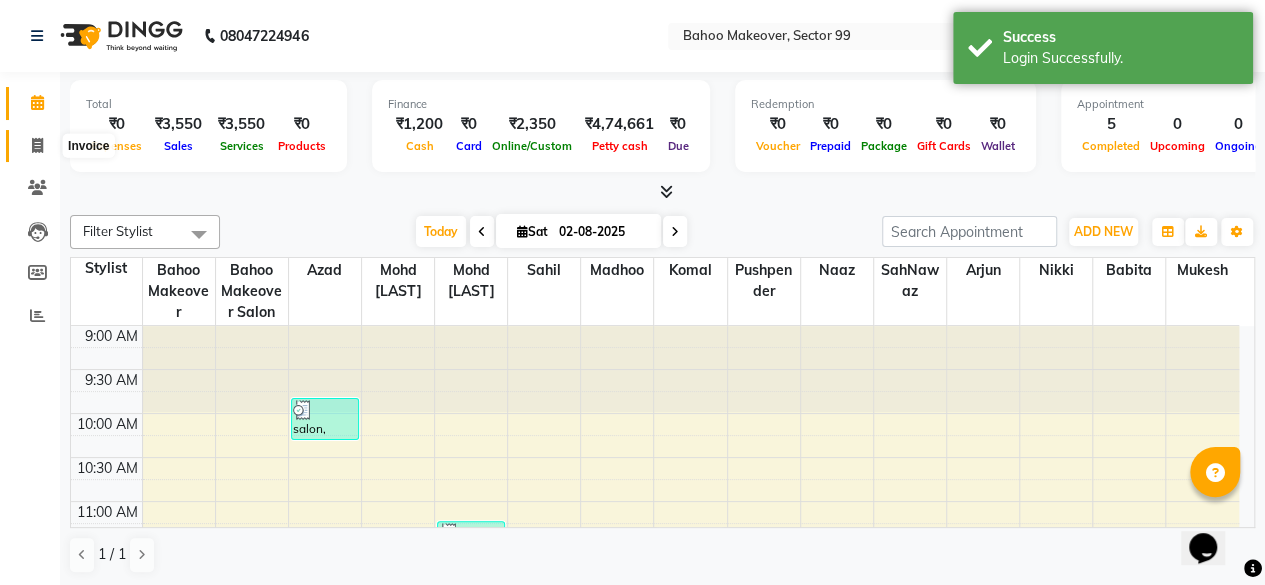 click 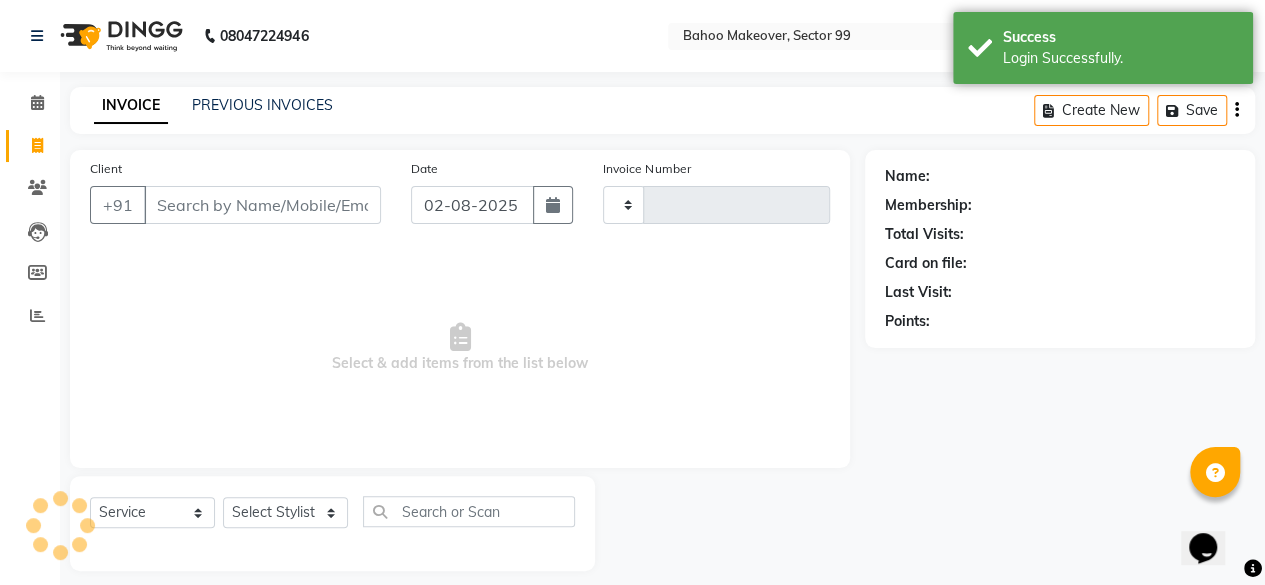 type on "2363" 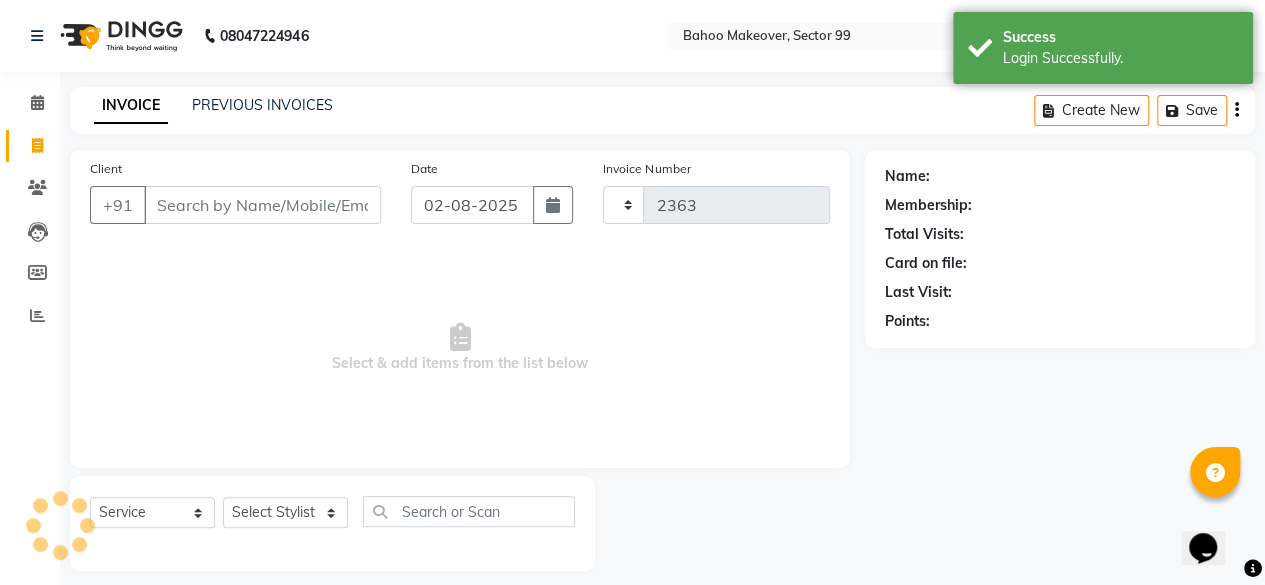 select on "6856" 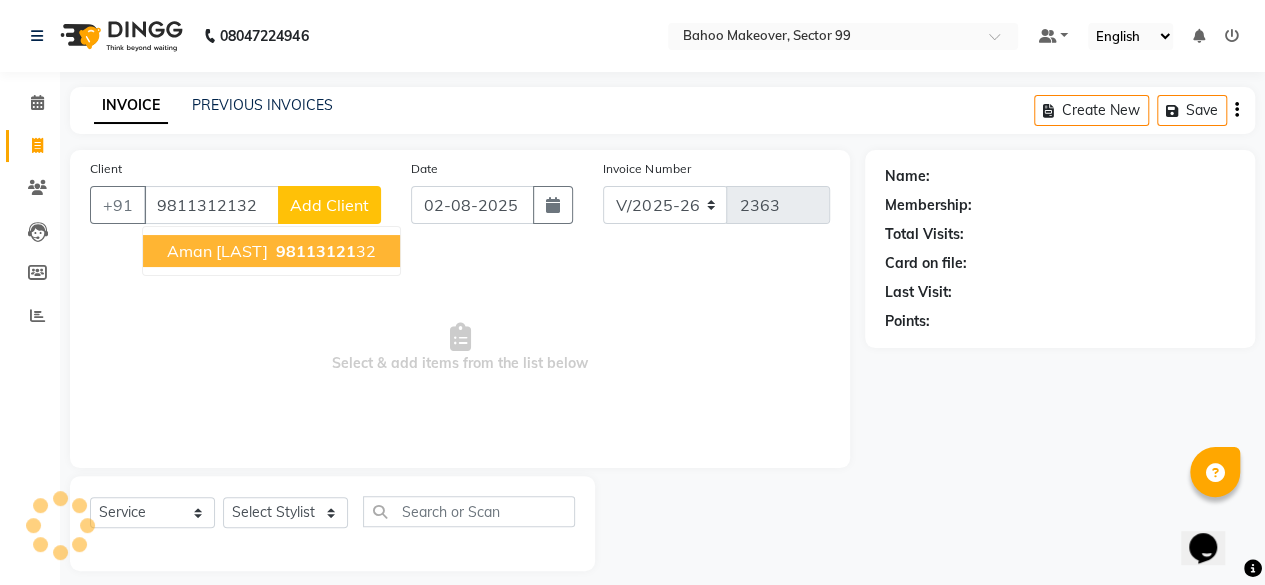 type on "9811312132" 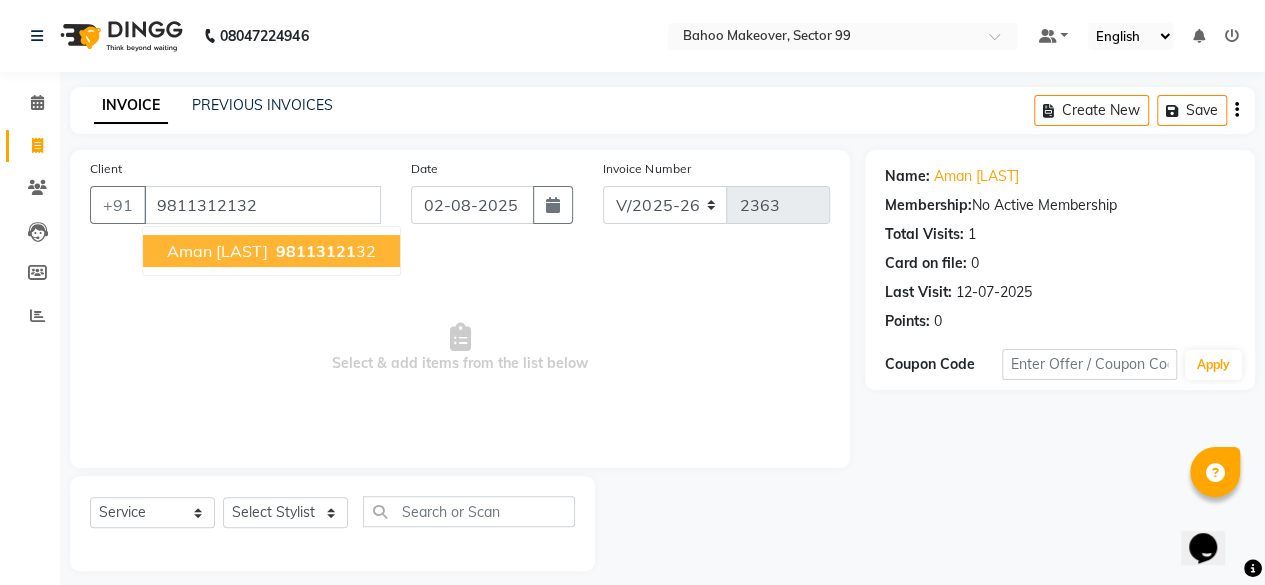 click on "98113121" at bounding box center (316, 251) 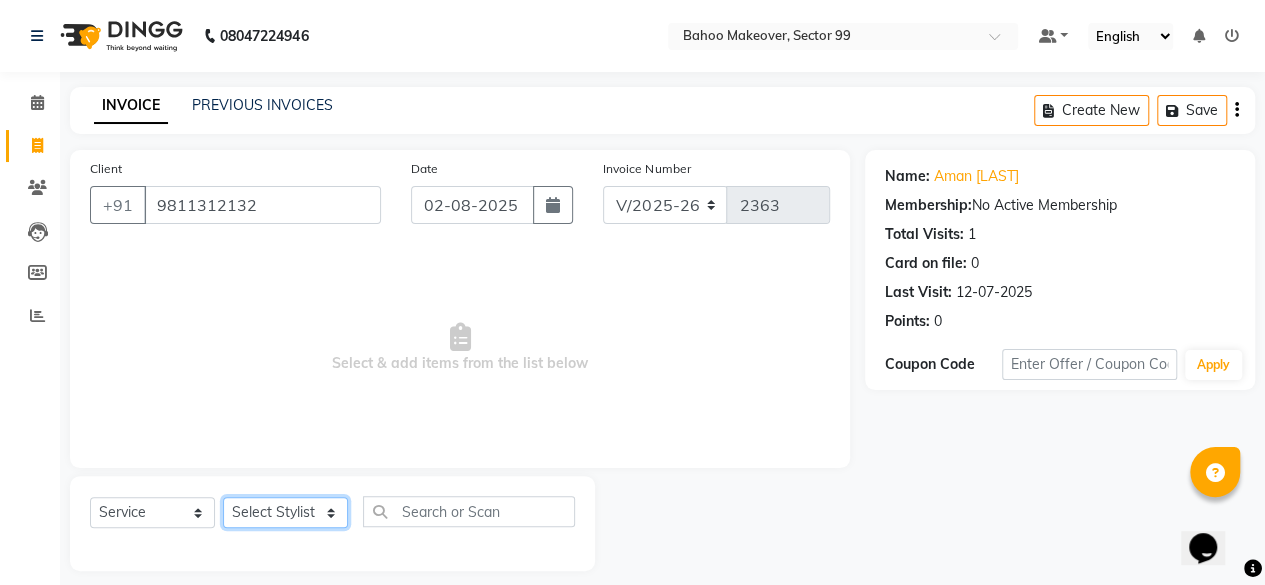 click on "Select Stylist Arjun Azad Babita Bahoo Makeover Bahoo Makeover Salon Komal Madhoo Mohd [LAST] Mohd [LAST] Mukesh Naaz Nikki Pushpender Sahil SahNawaz" 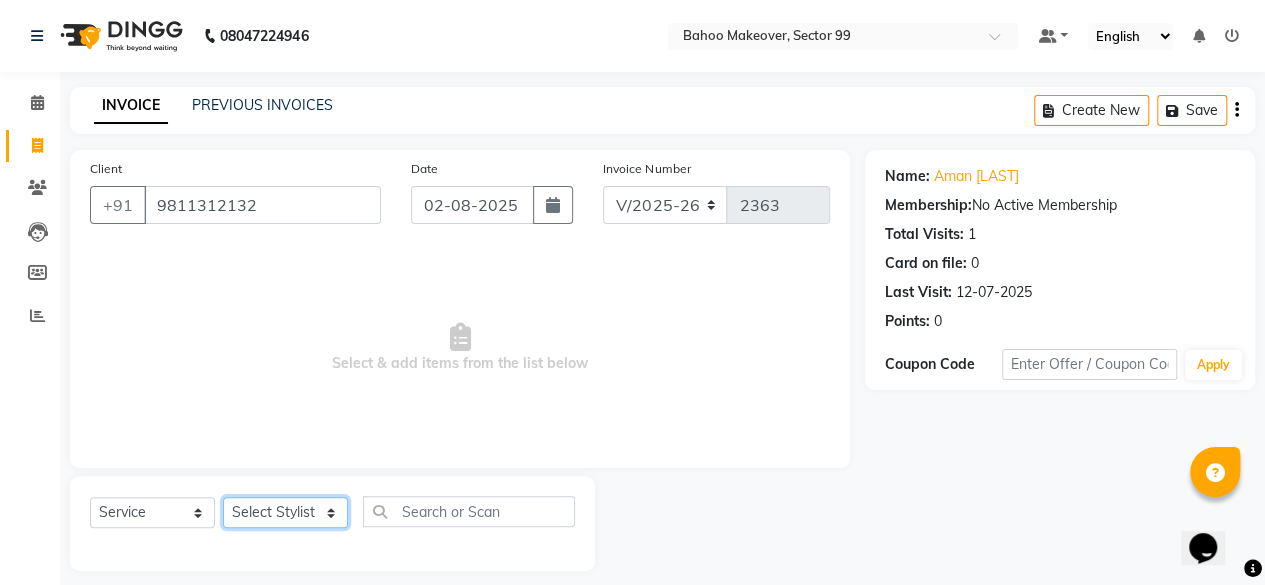 select on "85852" 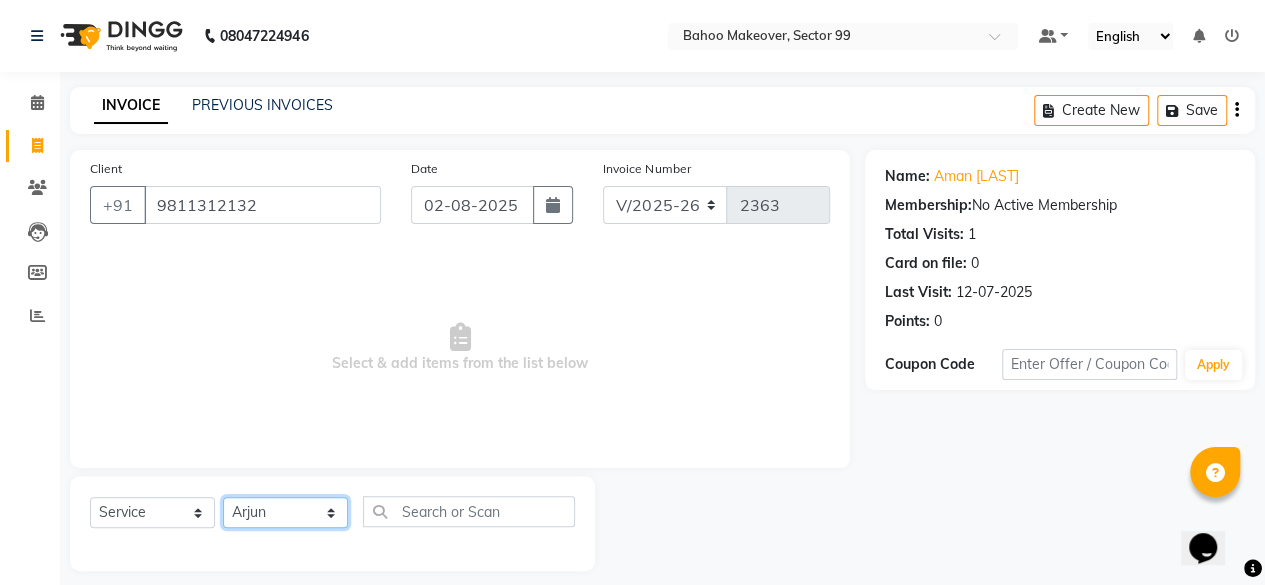 click on "Select Stylist Arjun Azad Babita Bahoo Makeover Bahoo Makeover Salon Komal Madhoo Mohd [LAST] Mohd [LAST] Mukesh Naaz Nikki Pushpender Sahil SahNawaz" 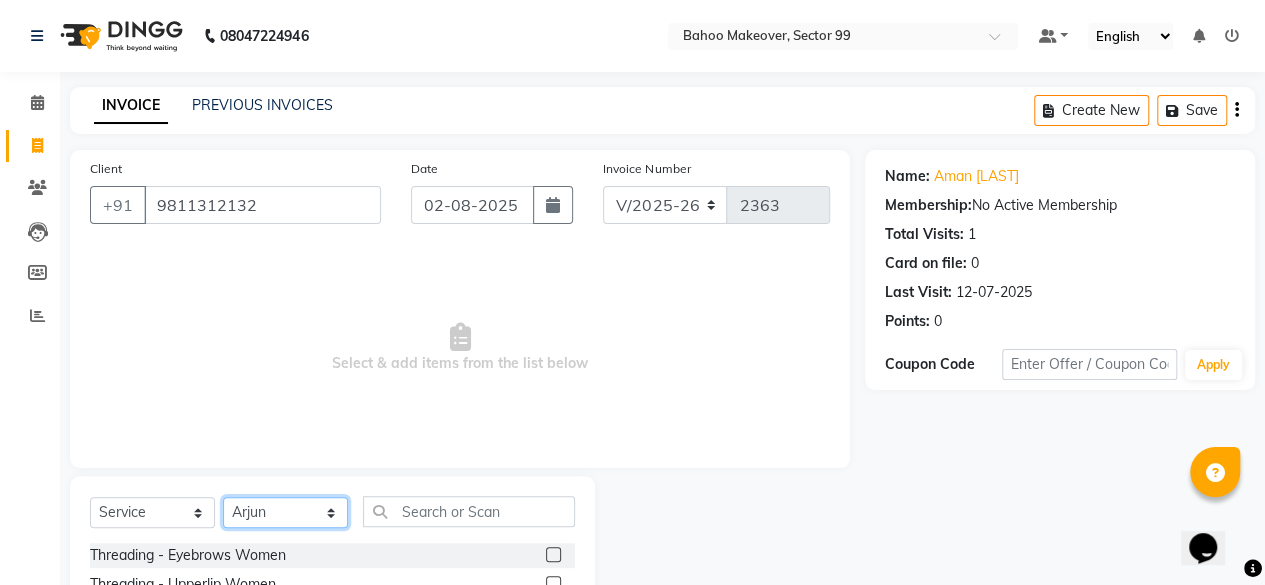 scroll, scrollTop: 215, scrollLeft: 0, axis: vertical 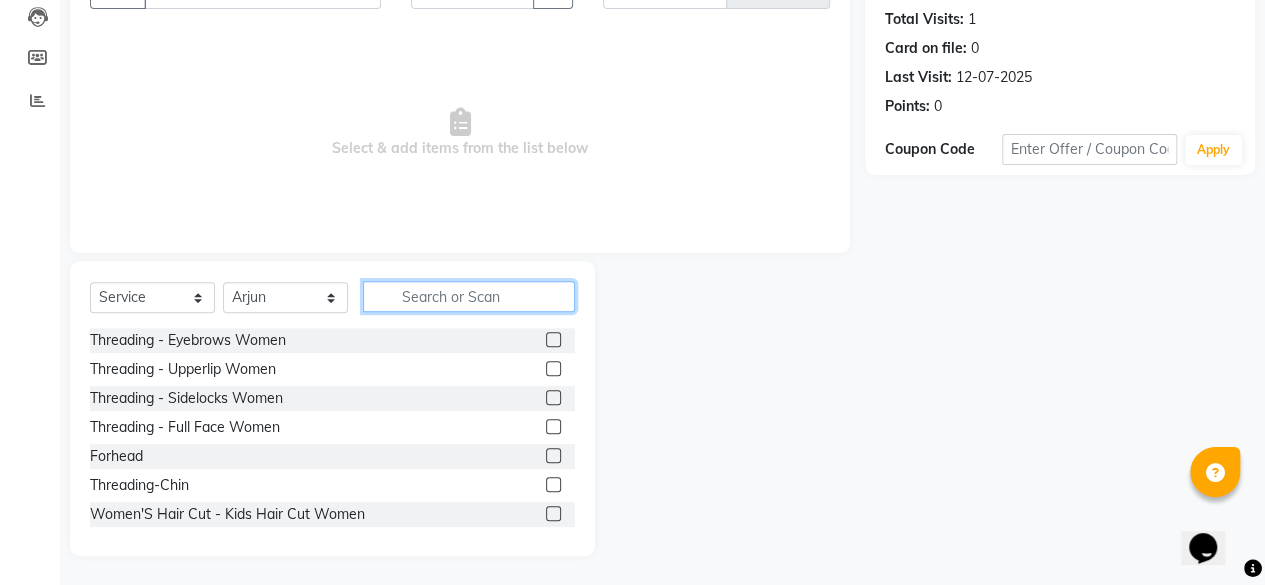 click 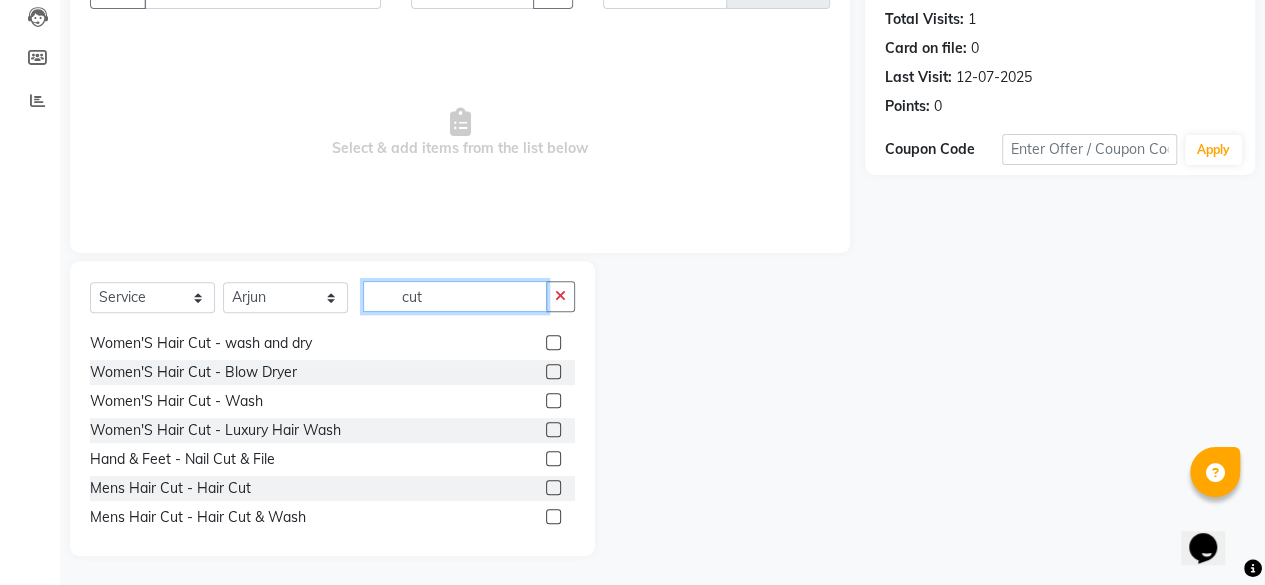 scroll, scrollTop: 143, scrollLeft: 0, axis: vertical 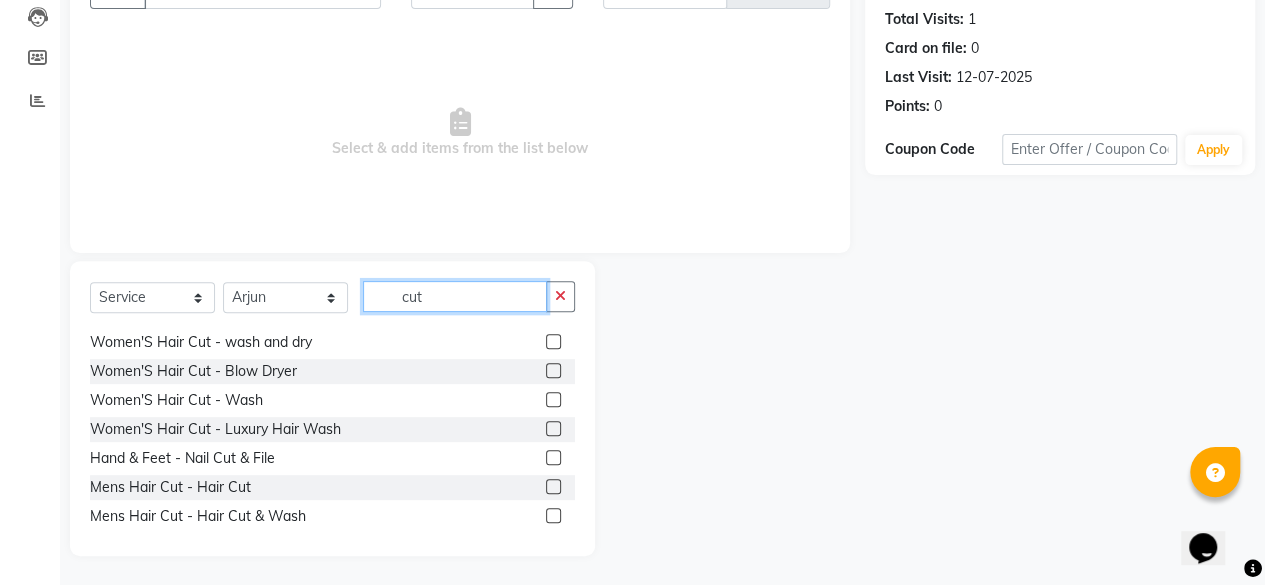 type on "cut" 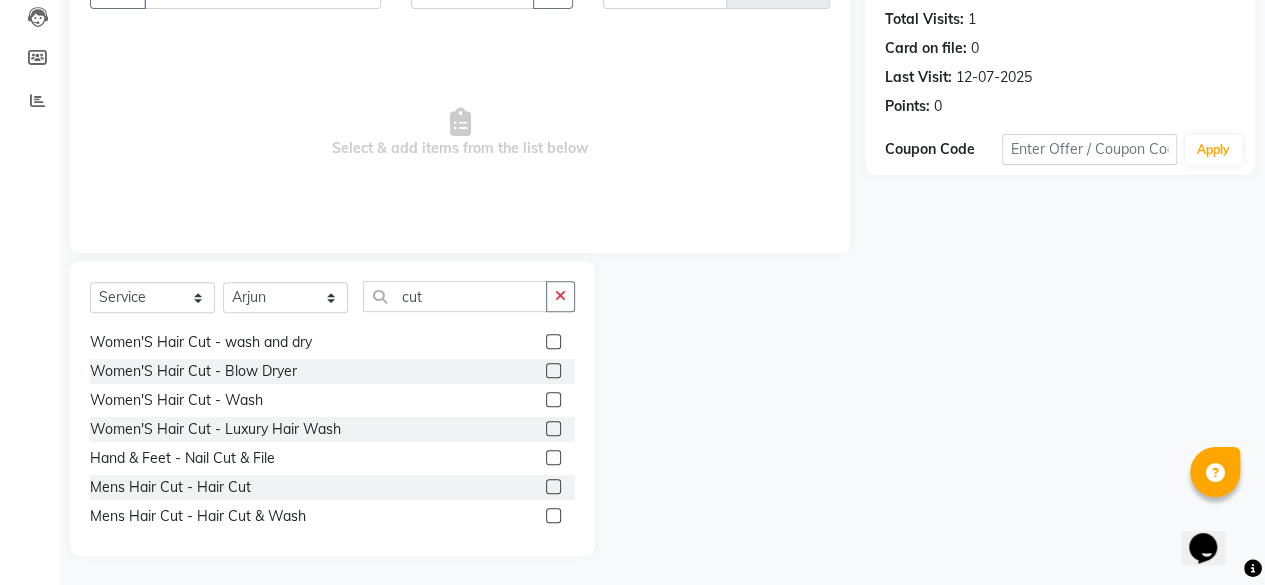 click 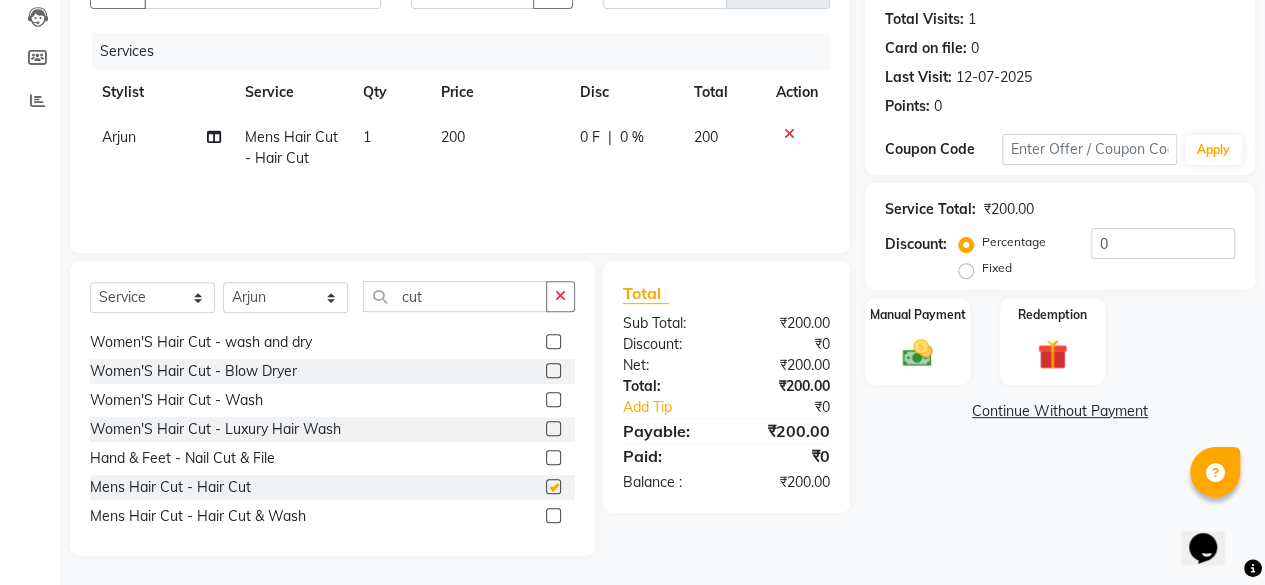 checkbox on "false" 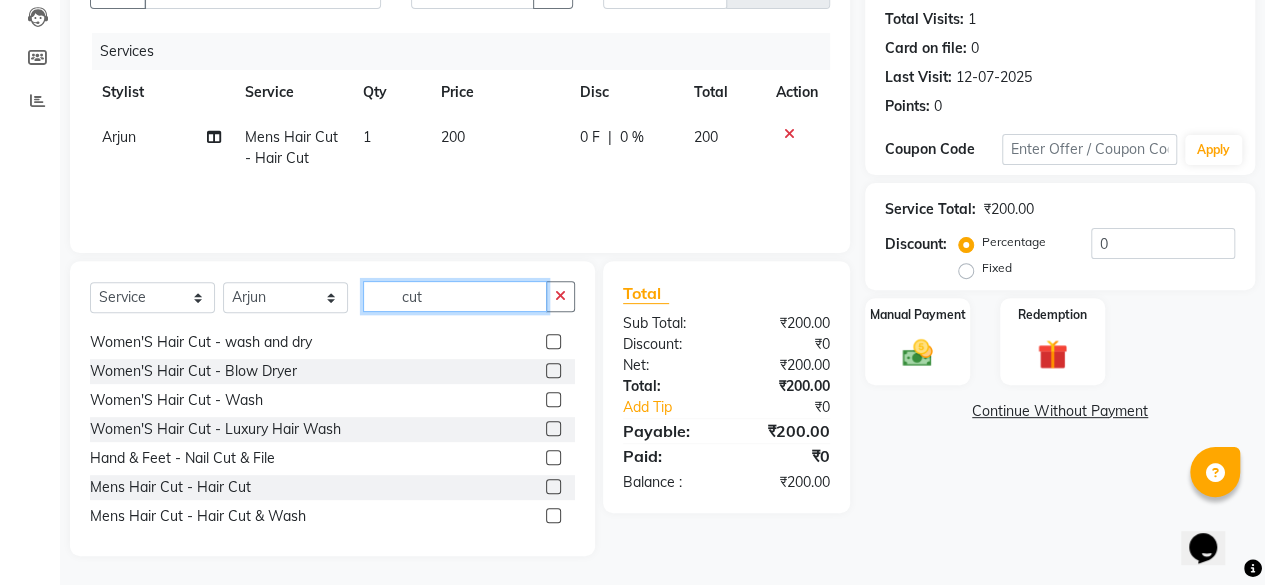 click on "cut" 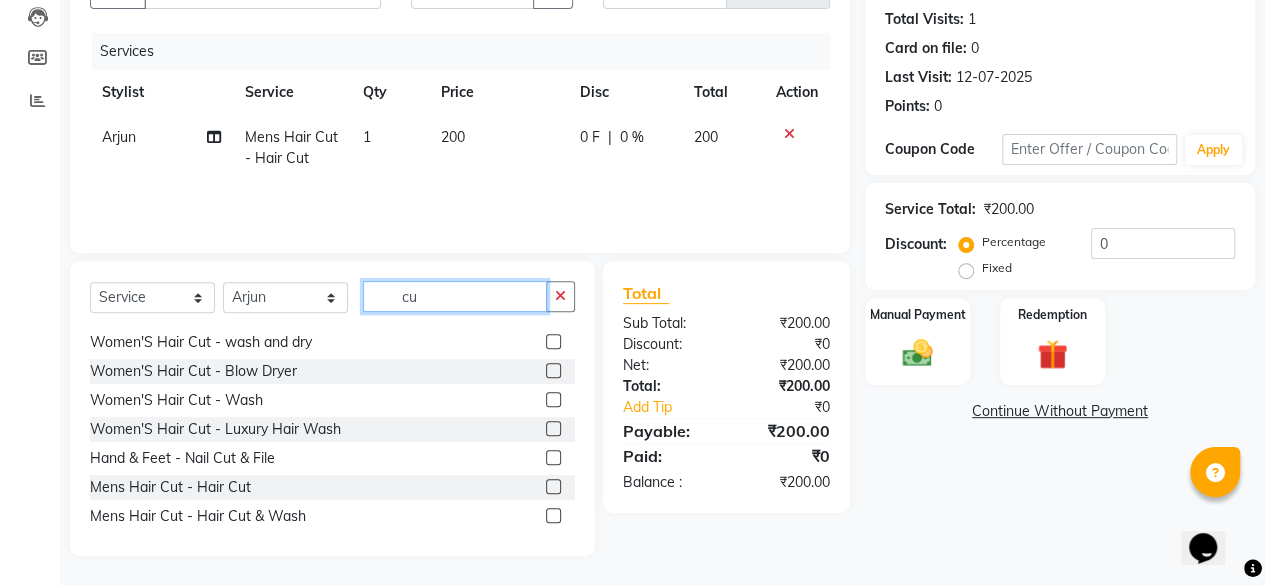 type on "c" 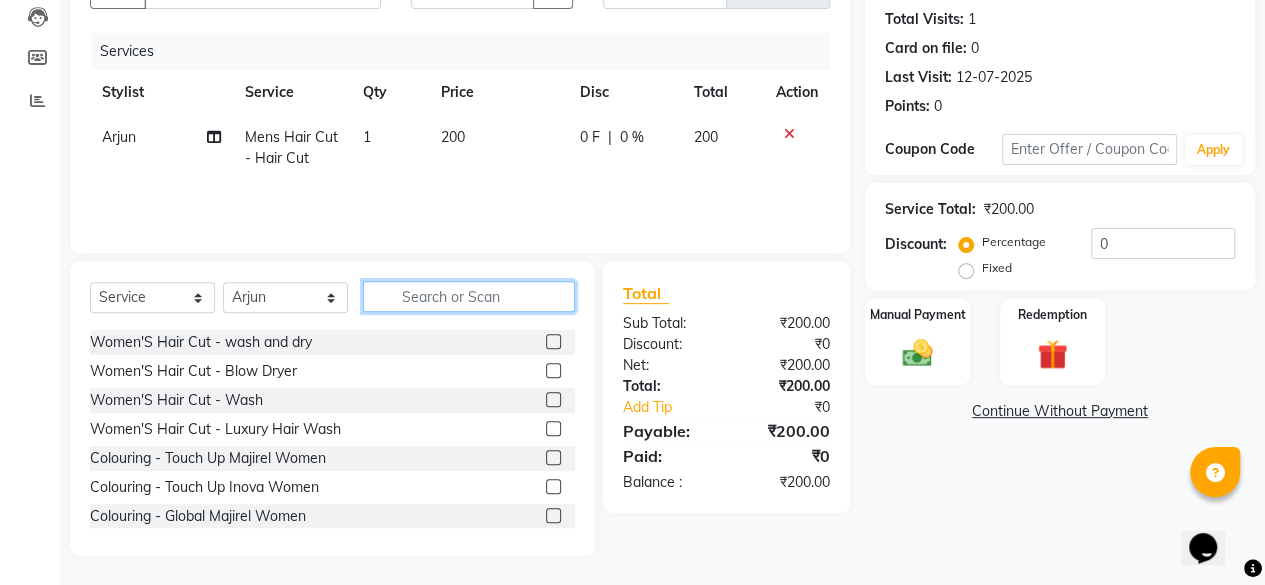 scroll, scrollTop: 317, scrollLeft: 0, axis: vertical 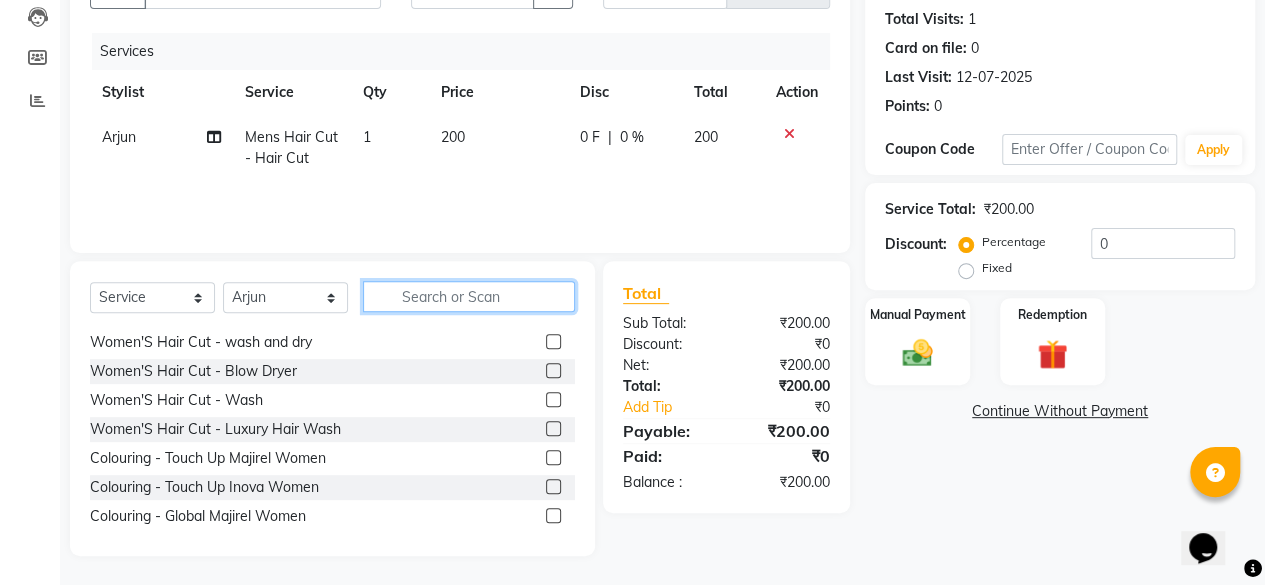 click 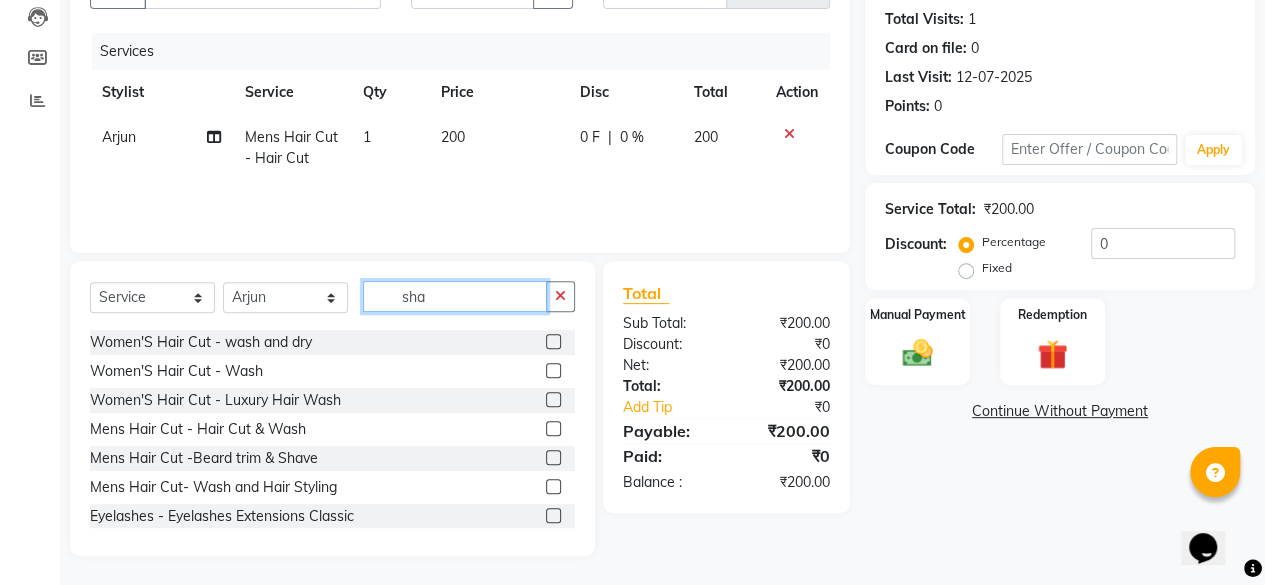 scroll, scrollTop: 0, scrollLeft: 0, axis: both 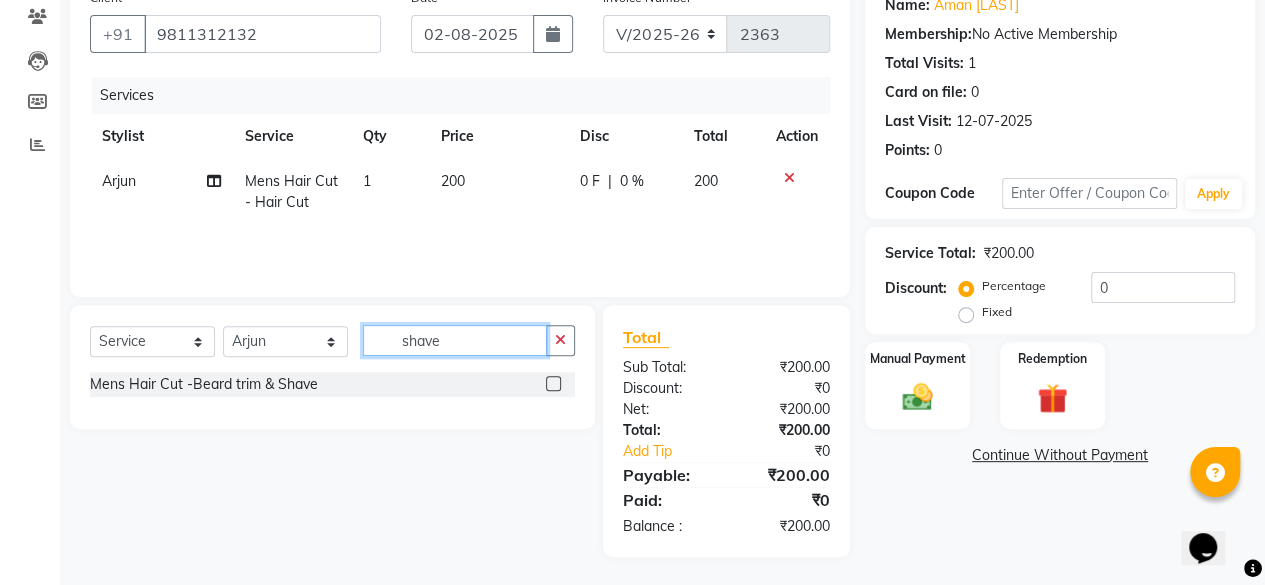 type on "shave" 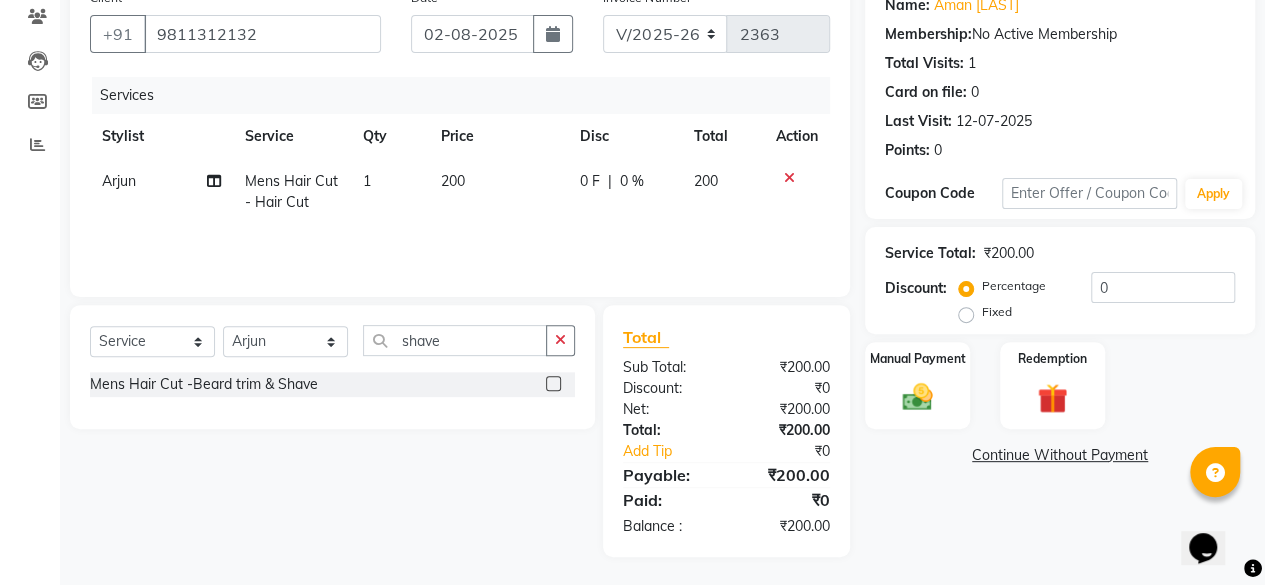 click 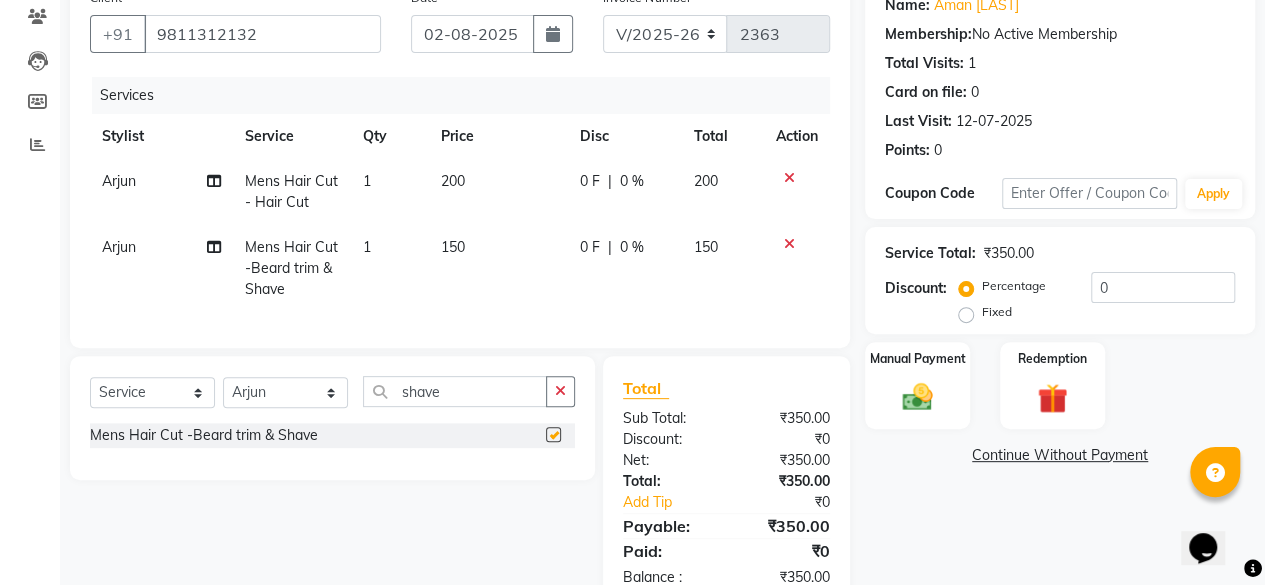 checkbox on "false" 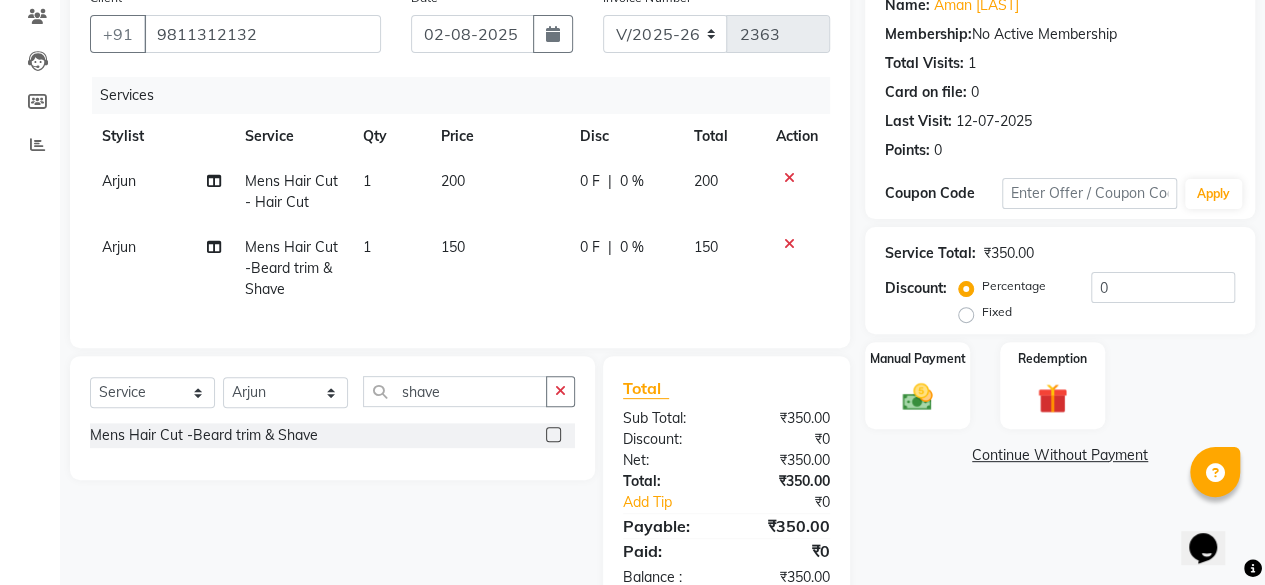 click on "150" 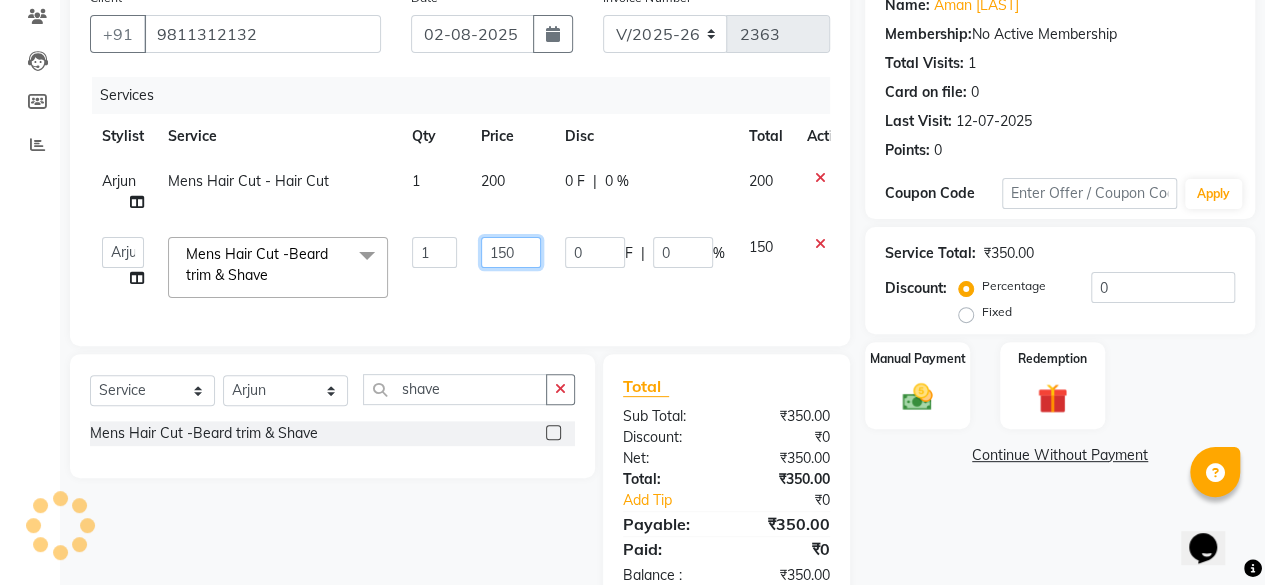 click on "150" 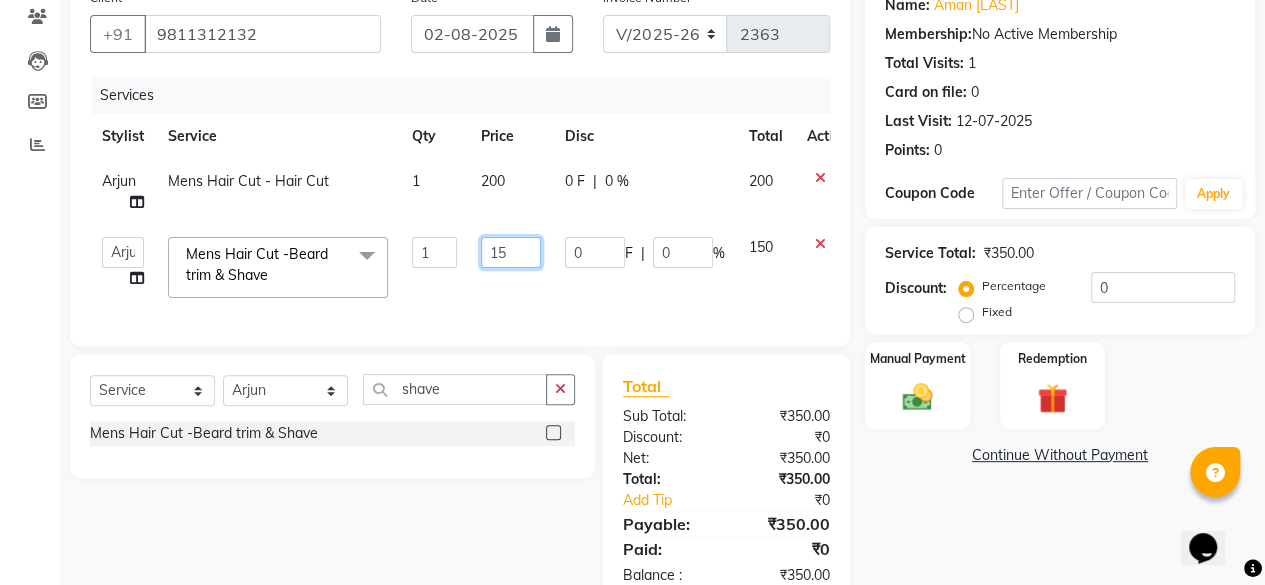 type on "1" 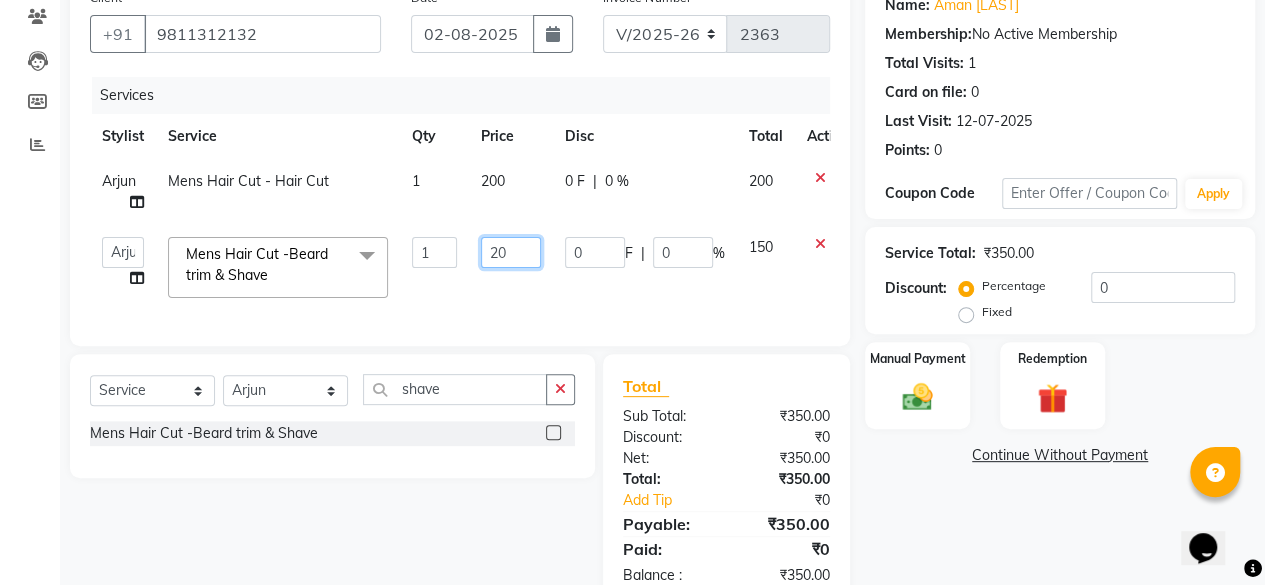 type on "200" 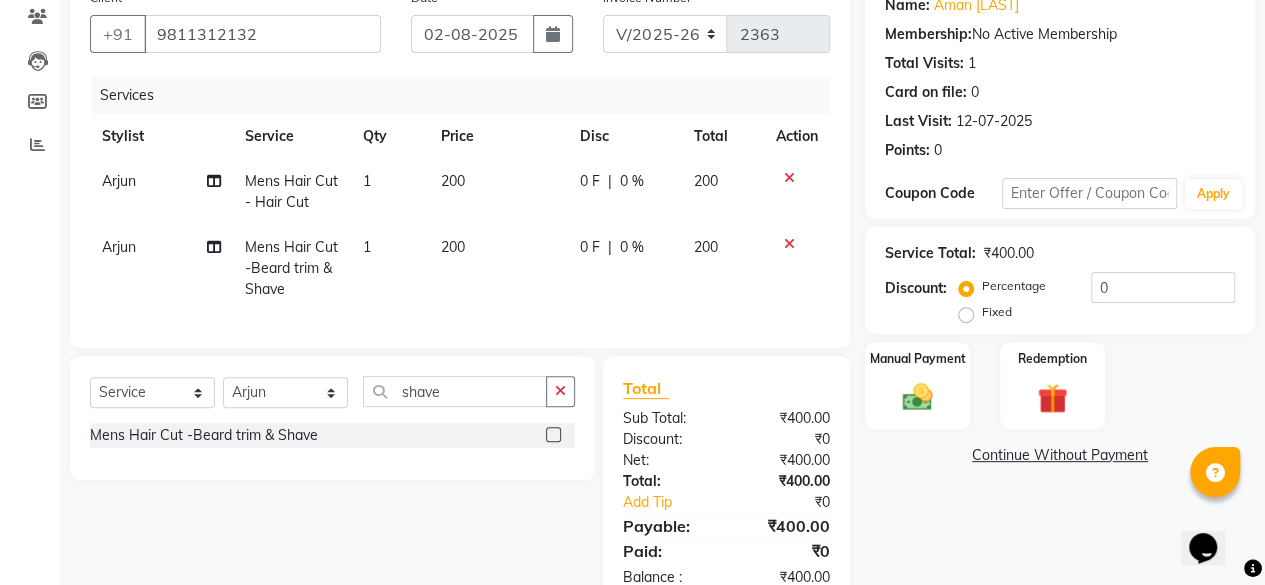 click on "Name: Aman Bhandari Membership:  No Active Membership  Total Visits:  1 Card on file:  0 Last Visit:   12-07-2025 Points:   0  Coupon Code Apply Service Total:  ₹400.00  Discount:  Percentage   Fixed  0 Manual Payment Redemption  Continue Without Payment" 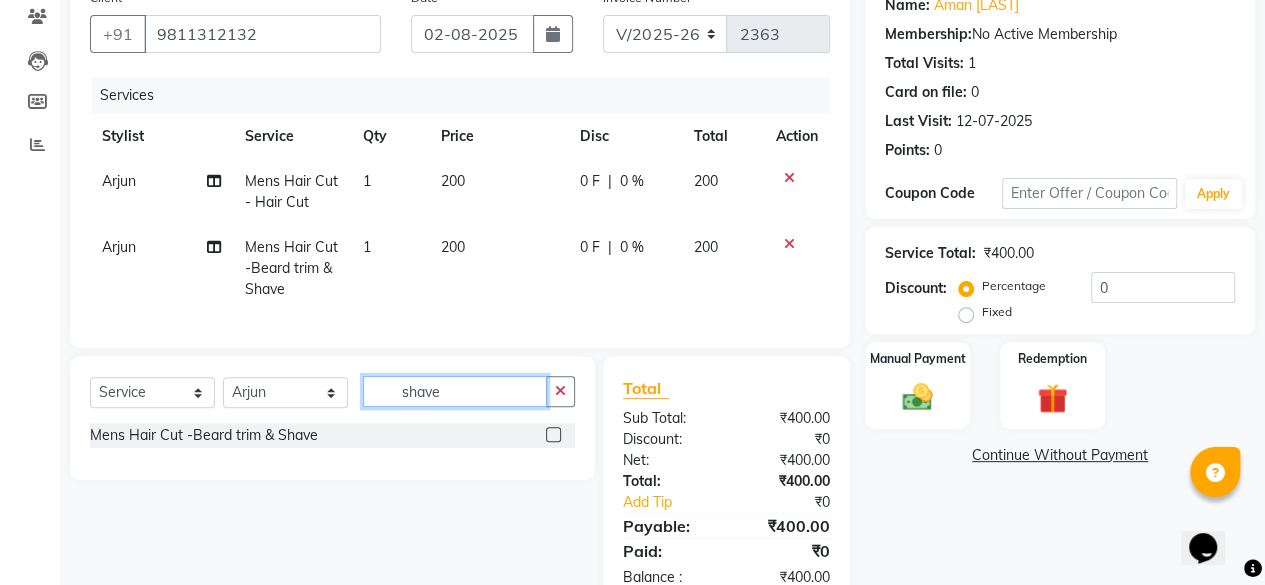 click on "shave" 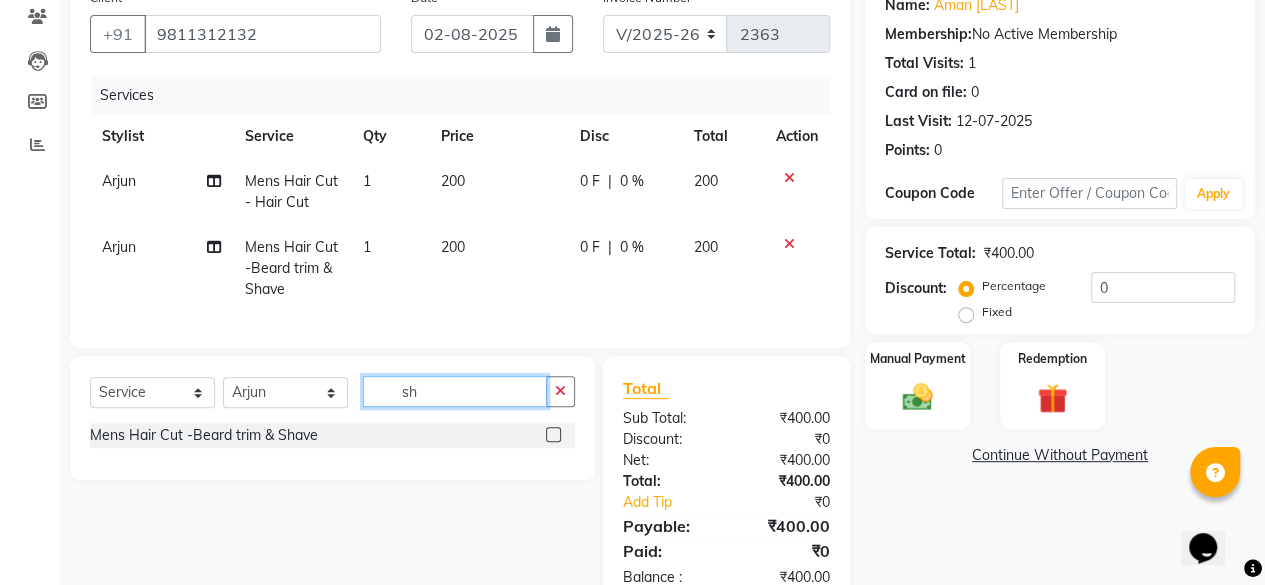 type on "s" 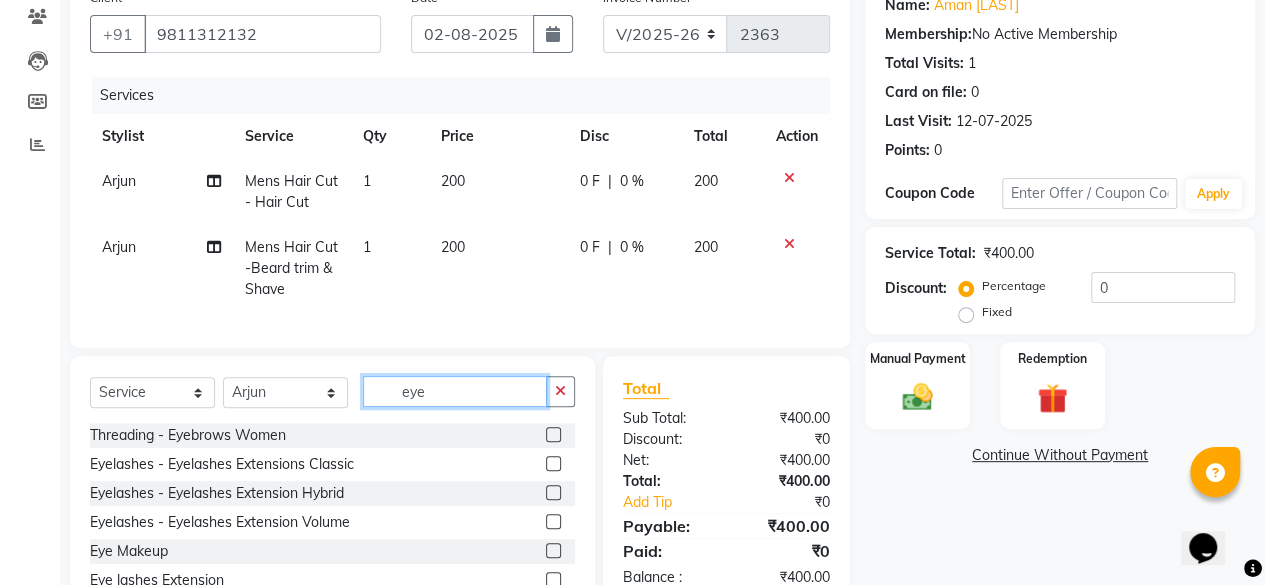 type on "eye" 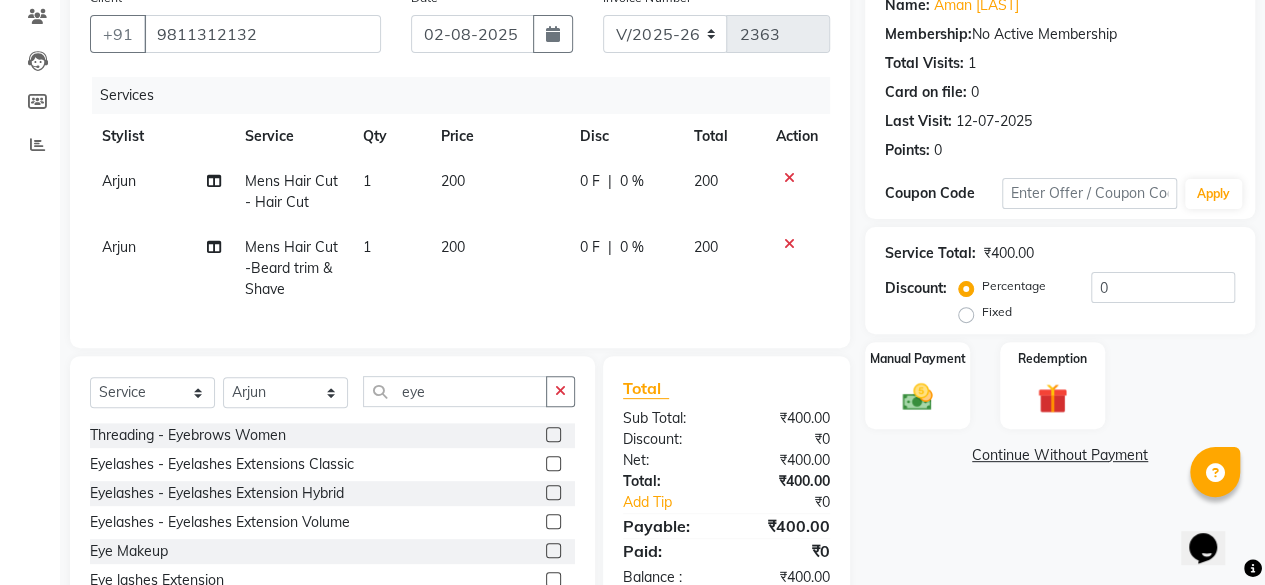 click 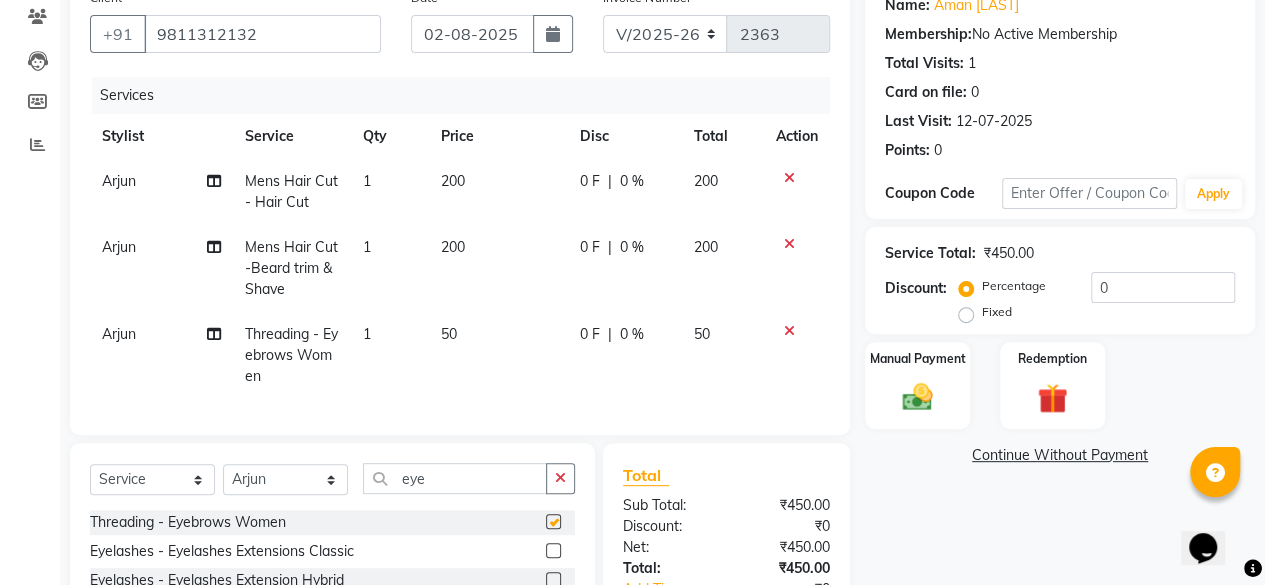 checkbox on "false" 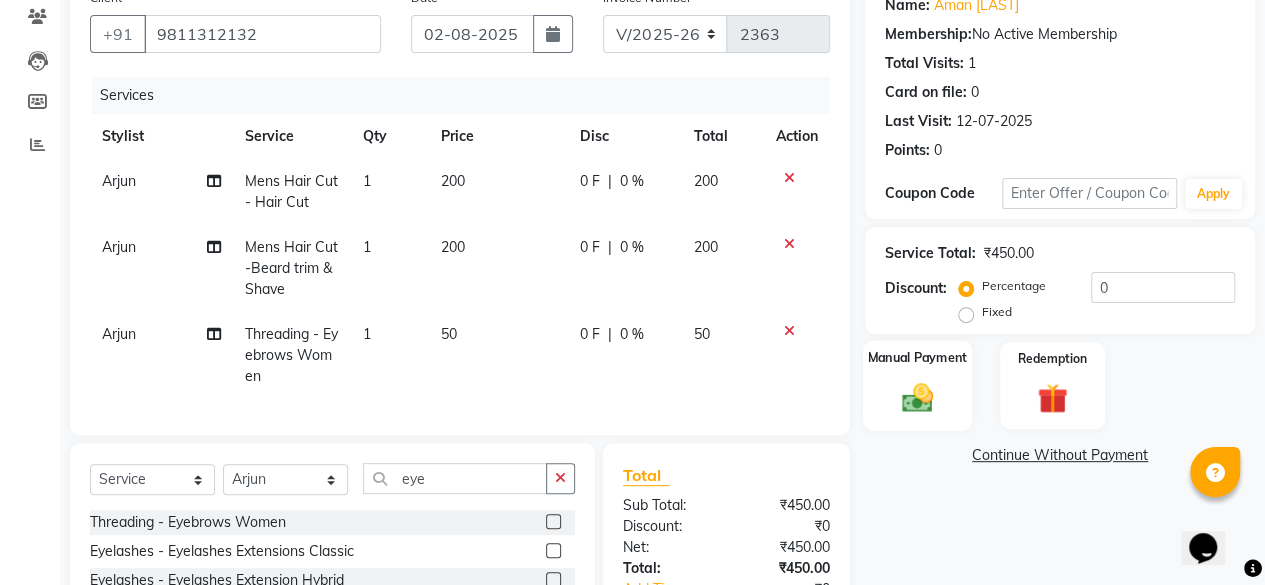 click 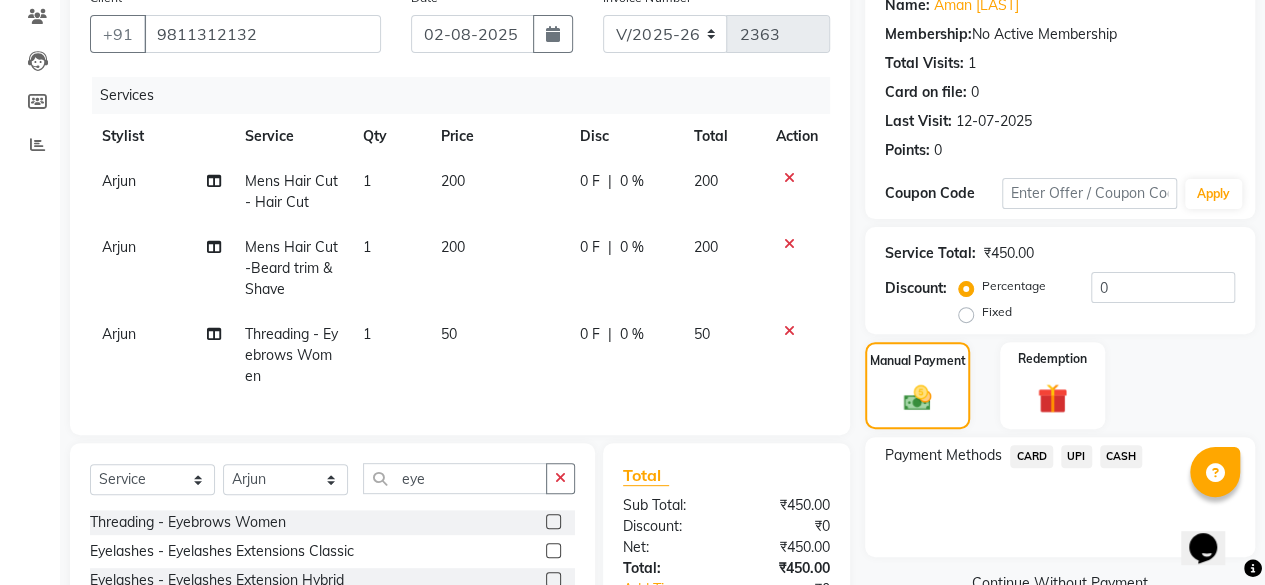 click on "UPI" 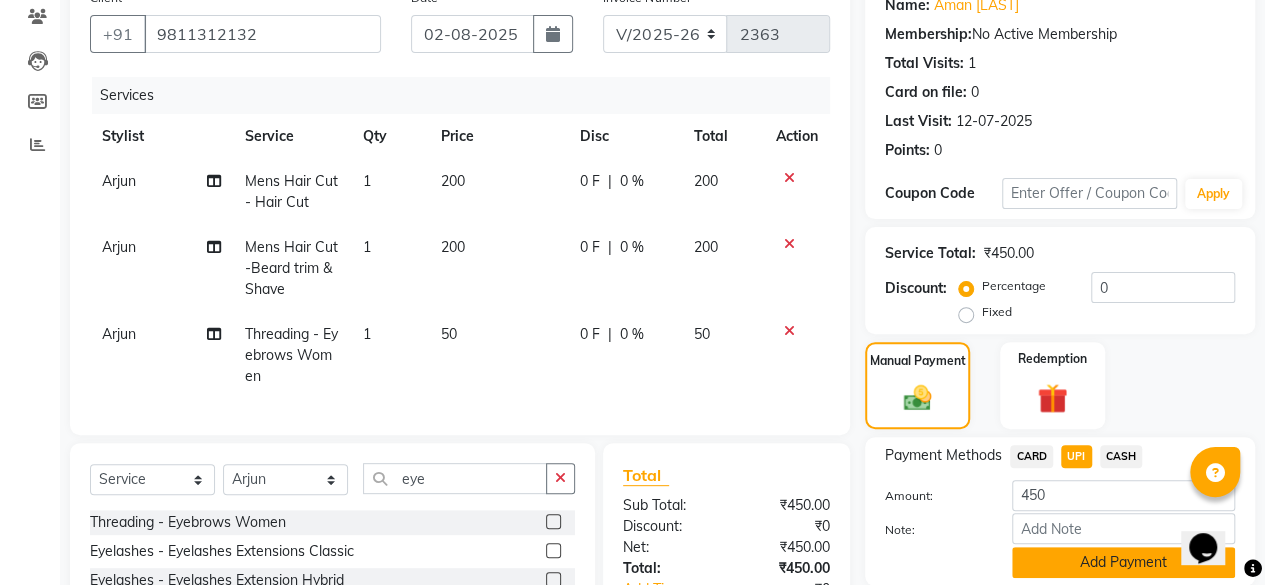 click on "Add Payment" 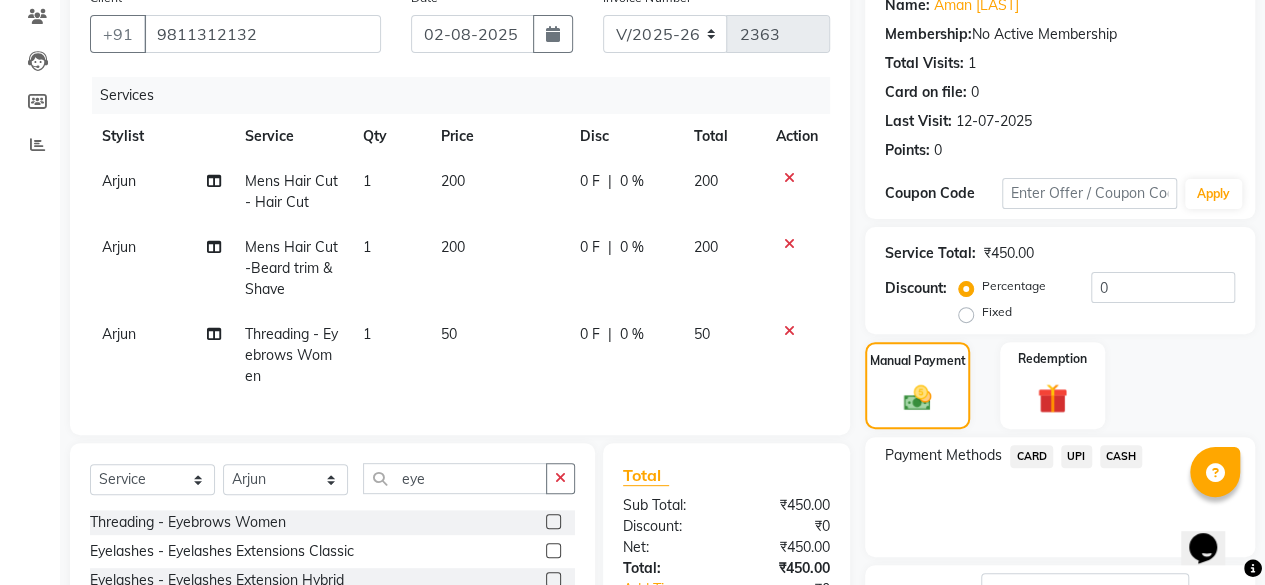 scroll, scrollTop: 366, scrollLeft: 0, axis: vertical 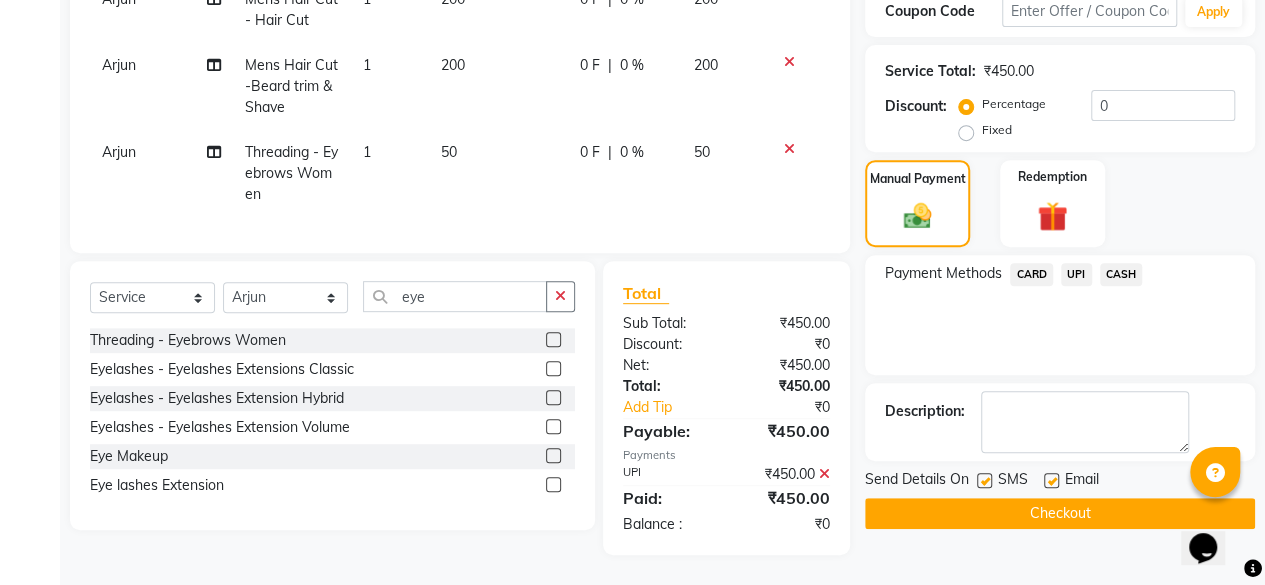 click on "Checkout" 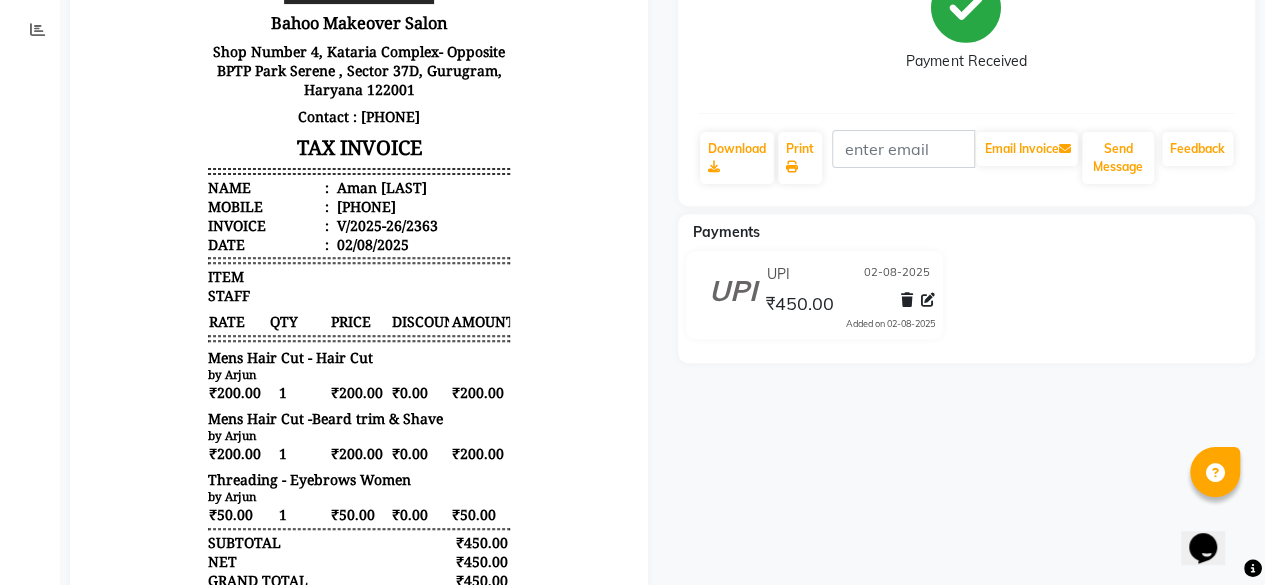 scroll, scrollTop: 0, scrollLeft: 0, axis: both 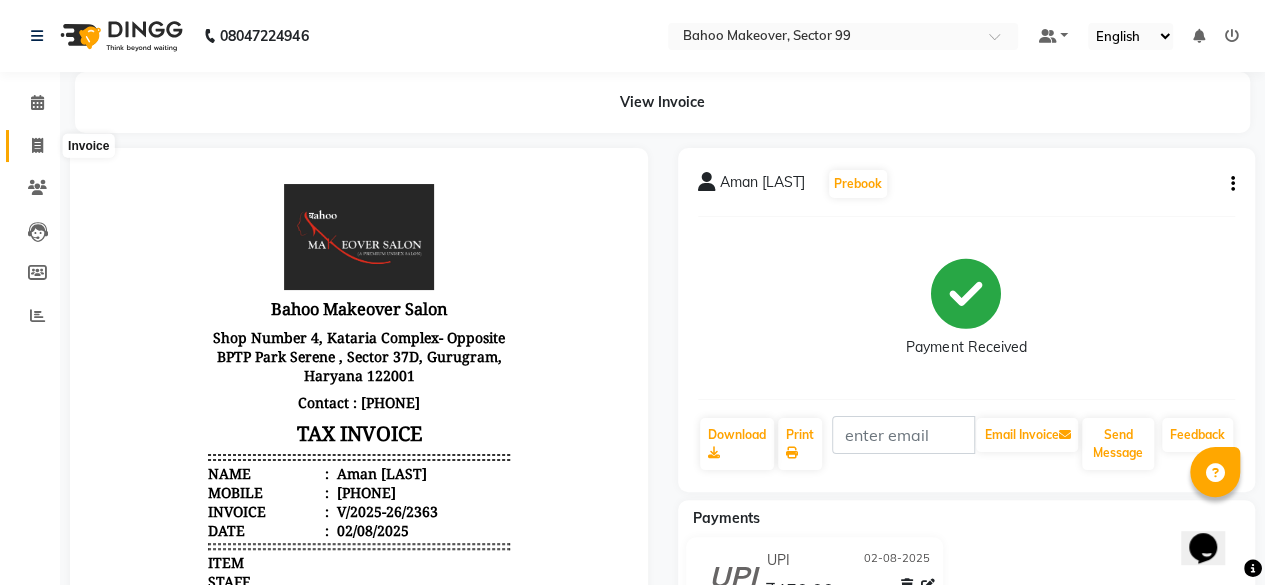 click 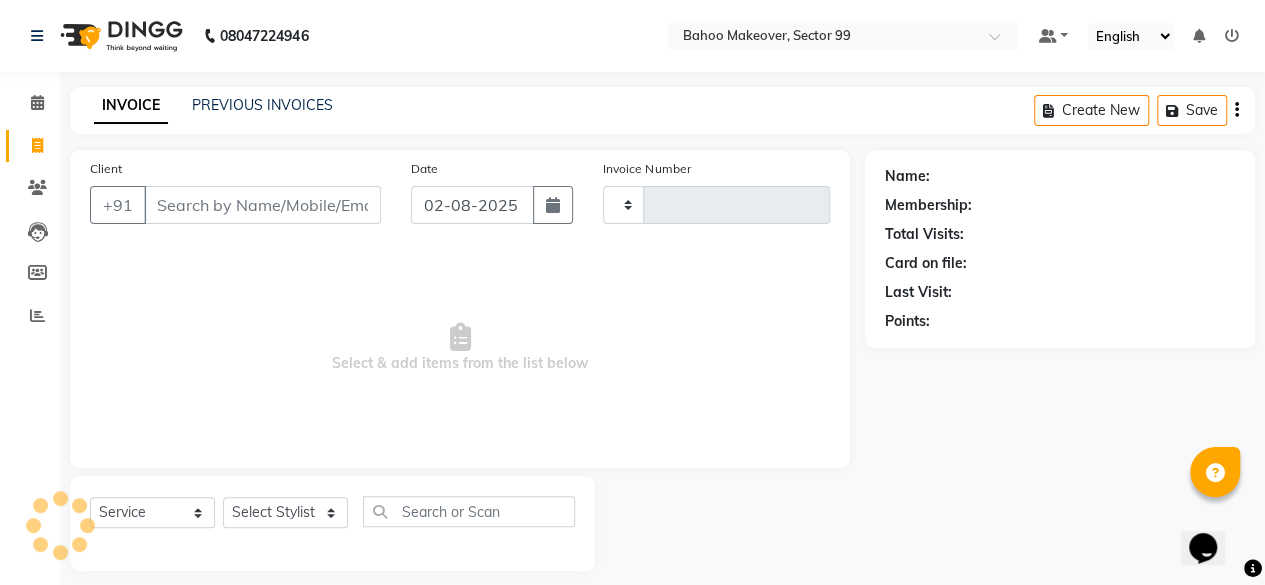 scroll, scrollTop: 15, scrollLeft: 0, axis: vertical 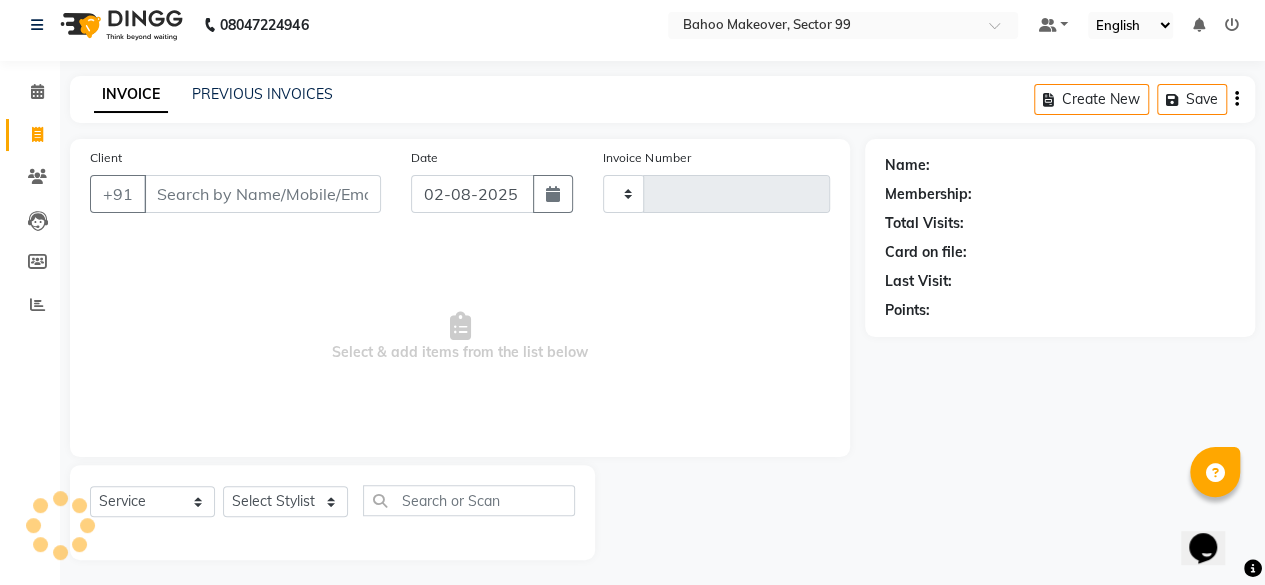 type on "2364" 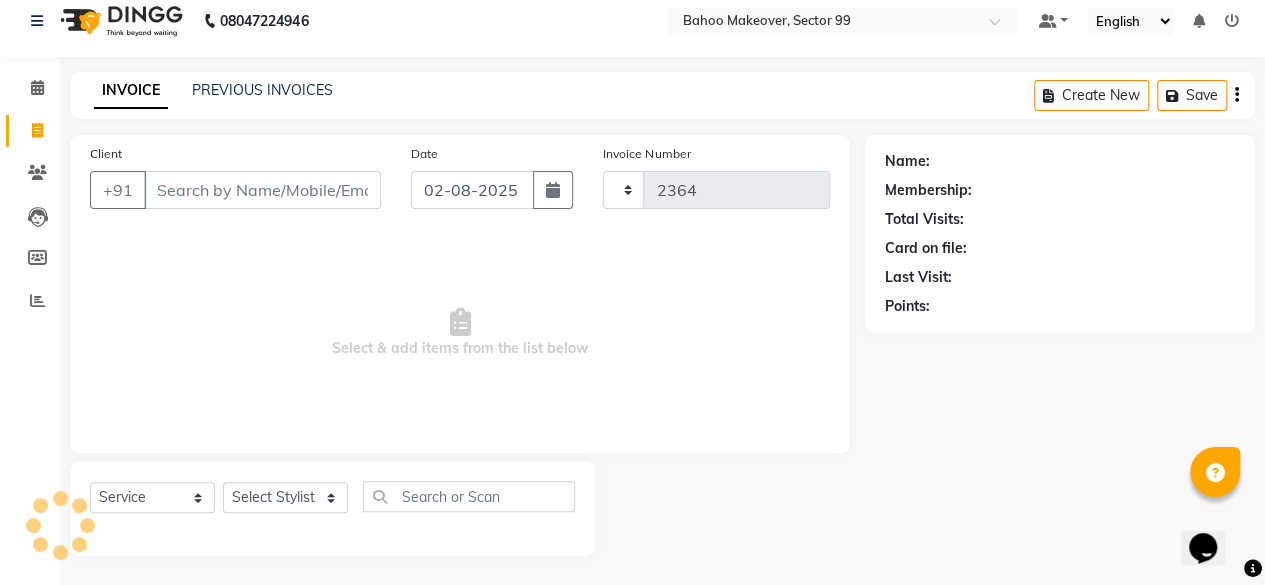 select on "6856" 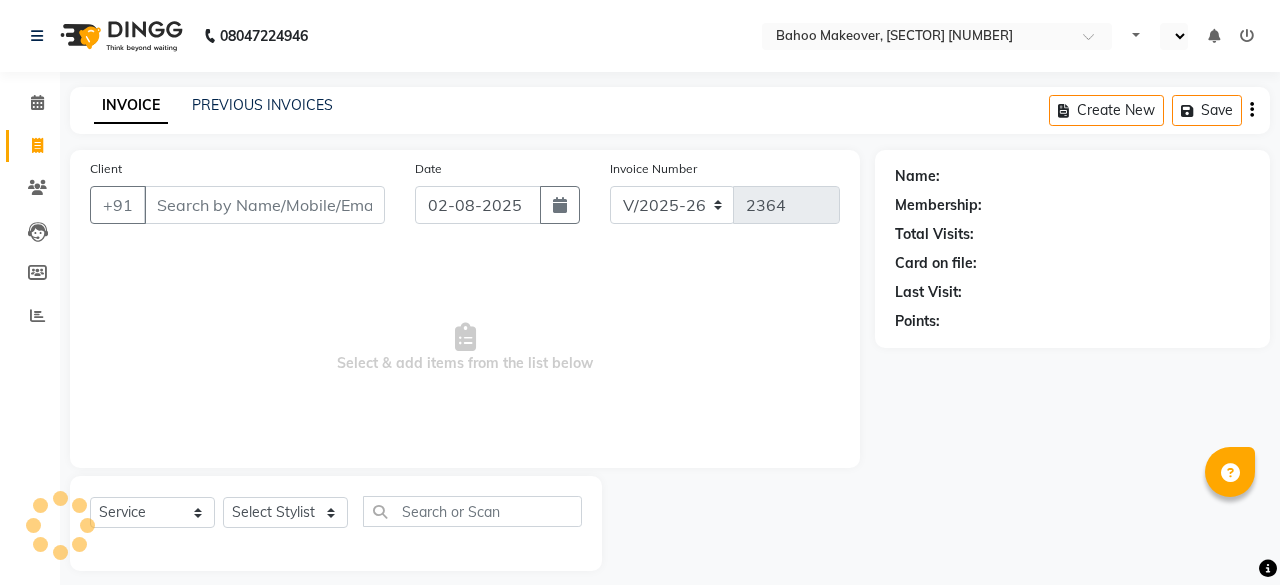 select on "6856" 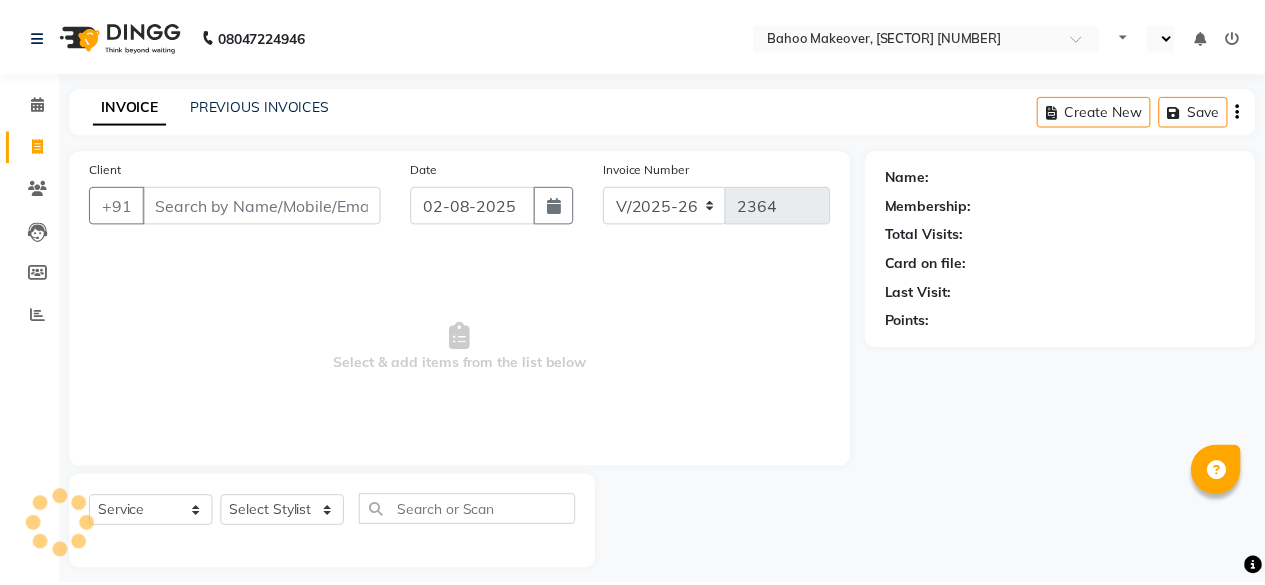 scroll, scrollTop: 0, scrollLeft: 0, axis: both 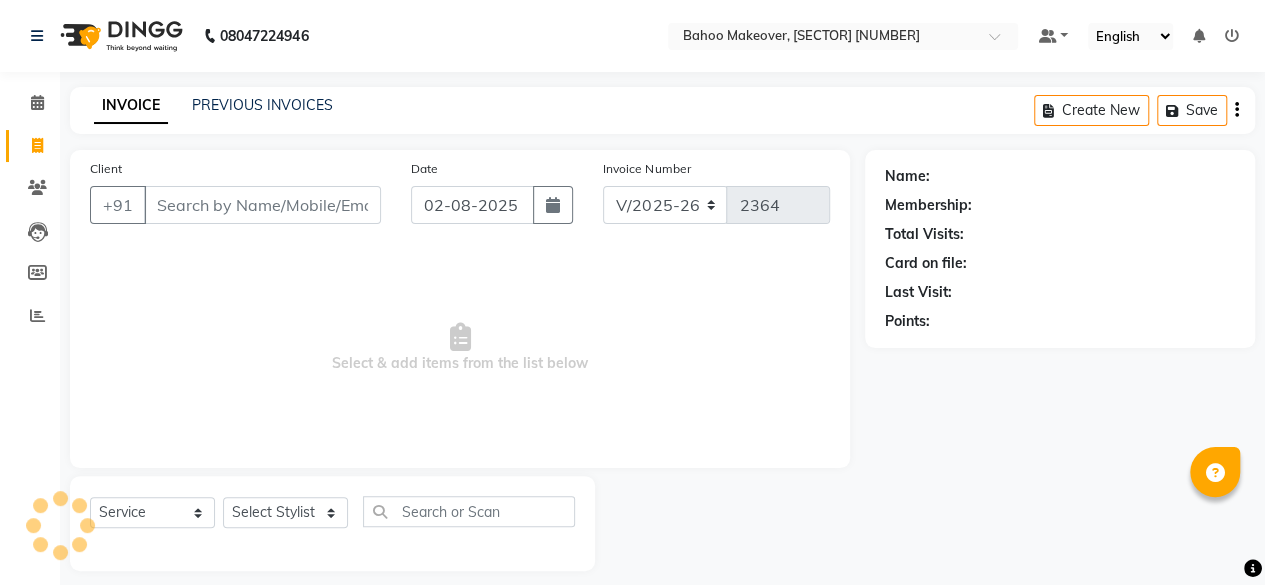 select on "en" 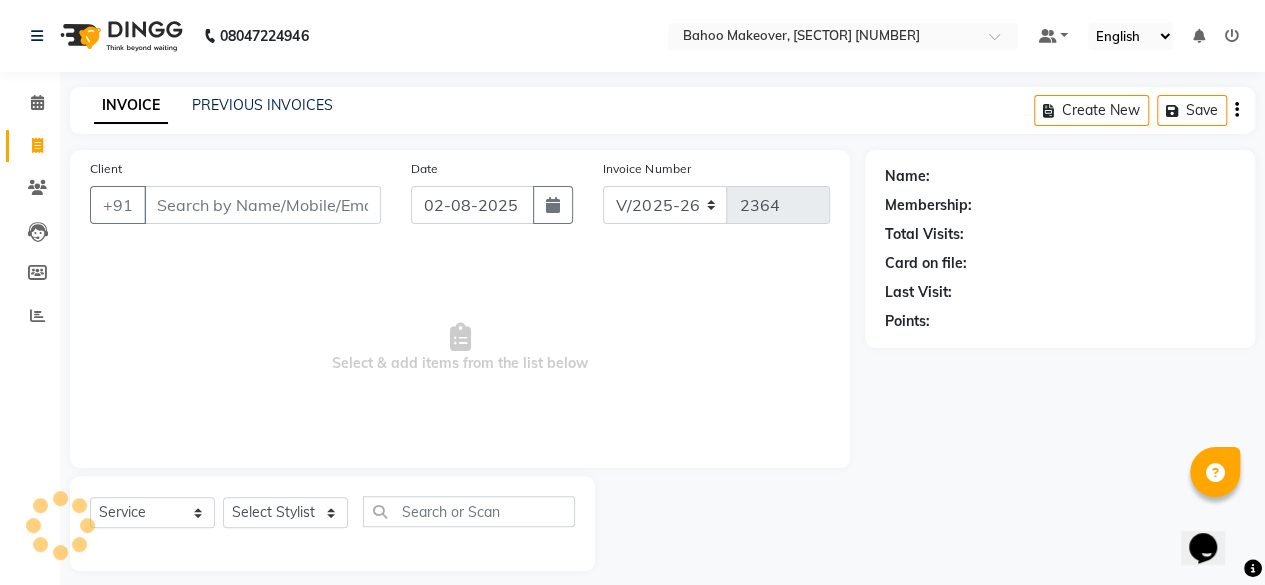 scroll, scrollTop: 0, scrollLeft: 0, axis: both 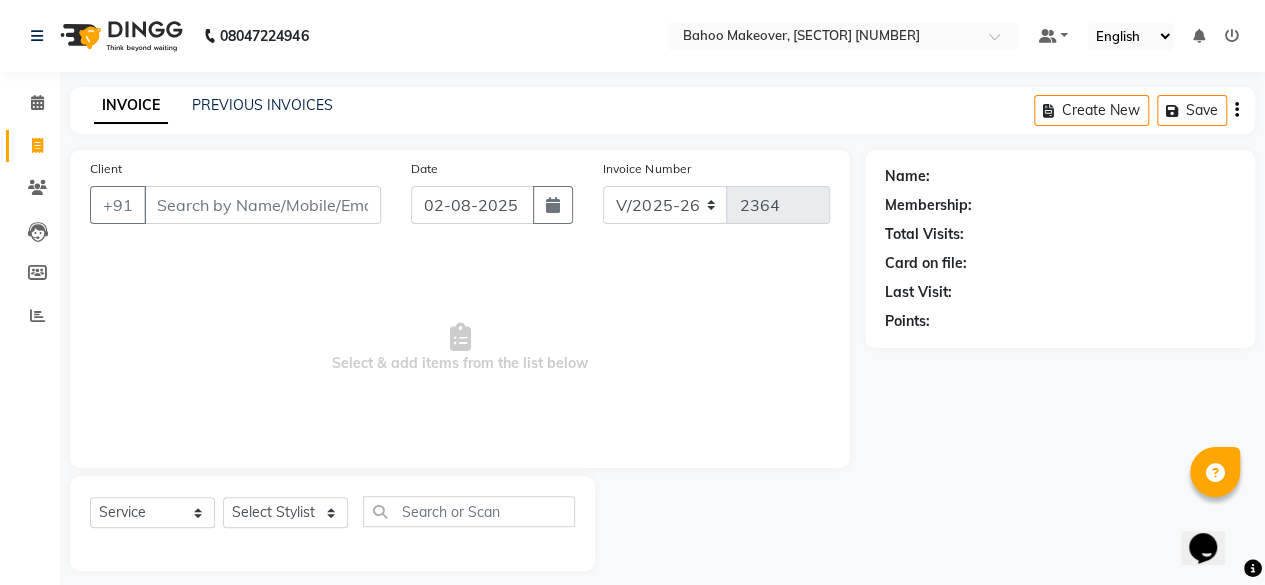 click on "Client" at bounding box center [262, 205] 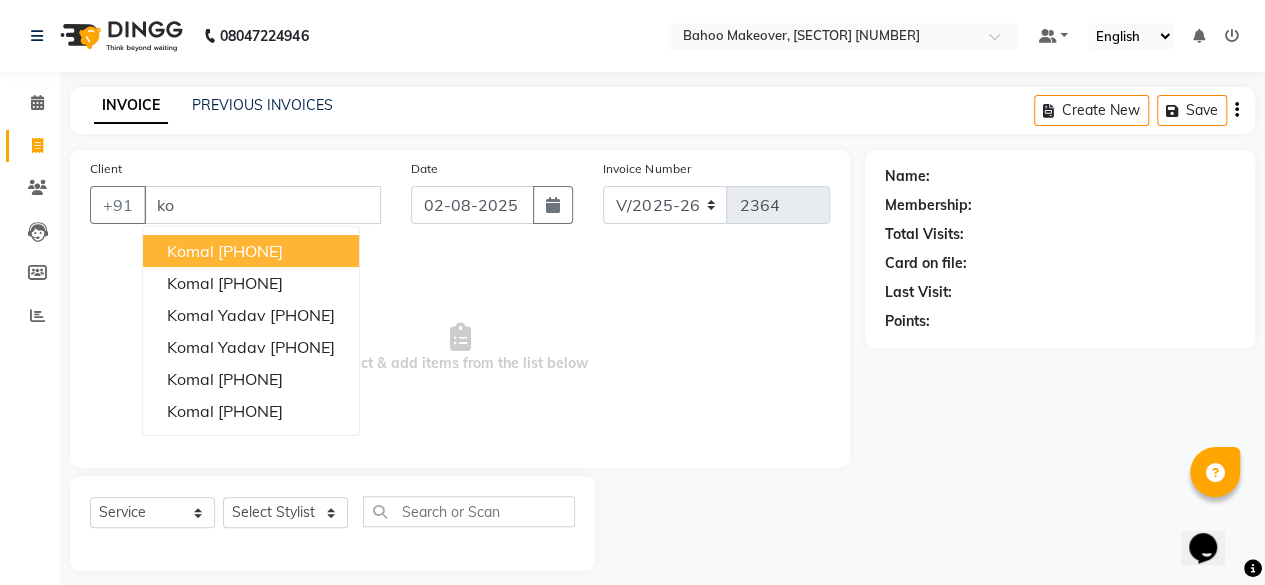 type on "k" 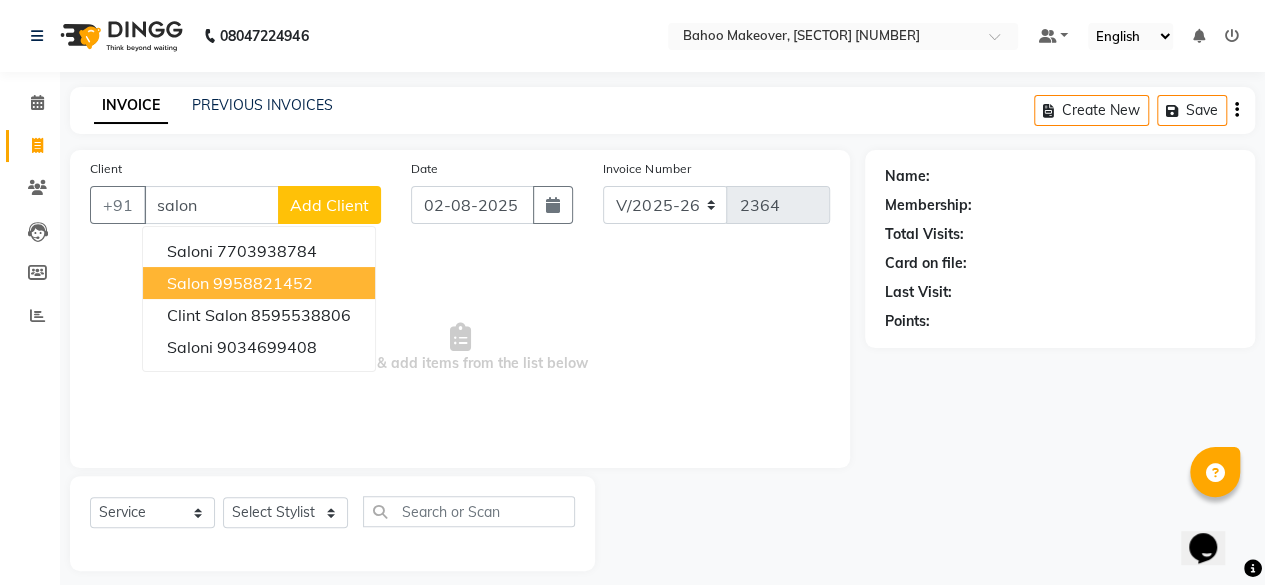 click on "9958821452" at bounding box center [263, 283] 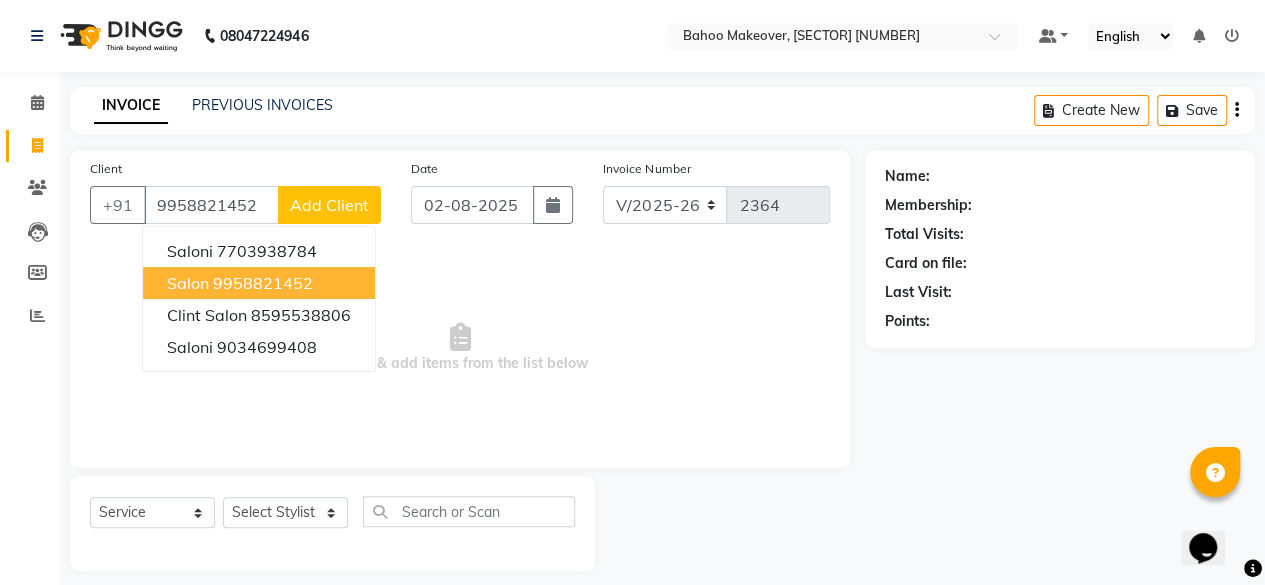 type on "9958821452" 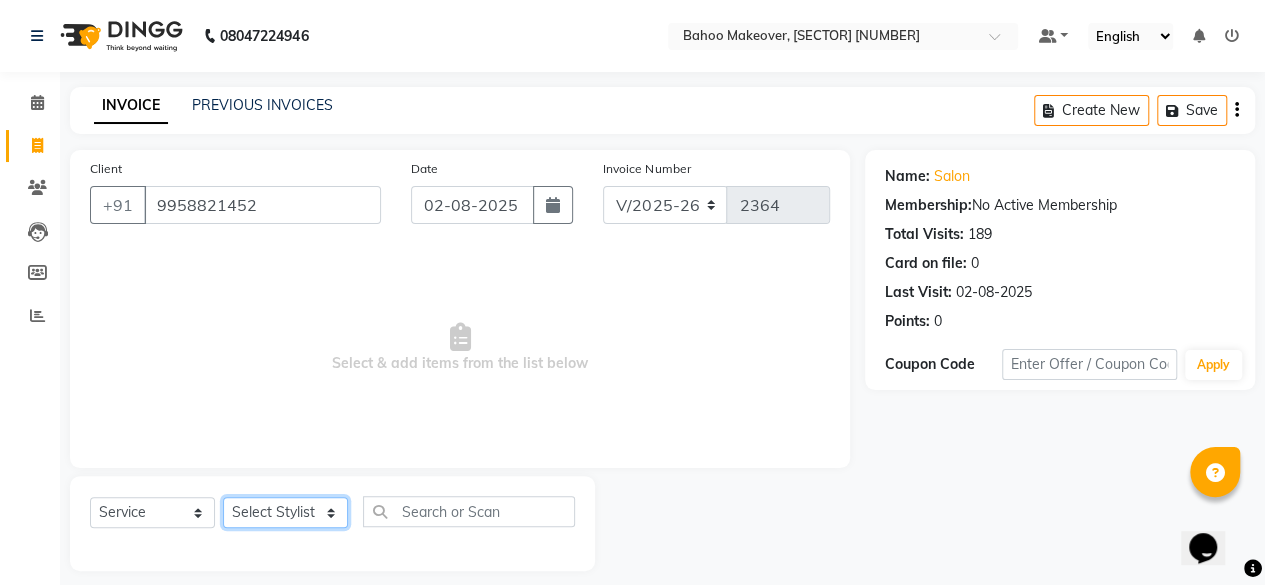 click on "Select Stylist Arjun Azad Babita Bahoo Makeover Bahoo Makeover Salon Komal Madhoo Mohd [LAST] Mohd [LAST] Mukesh Naaz Nikki Pushpender Sahil SahNawaz" 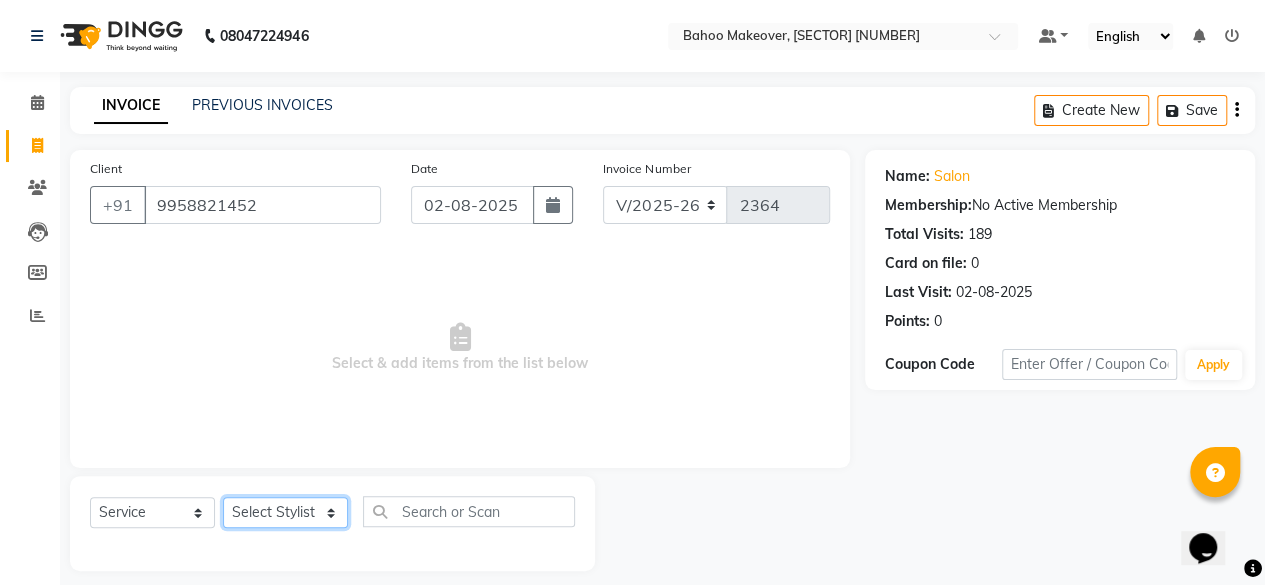 select on "85852" 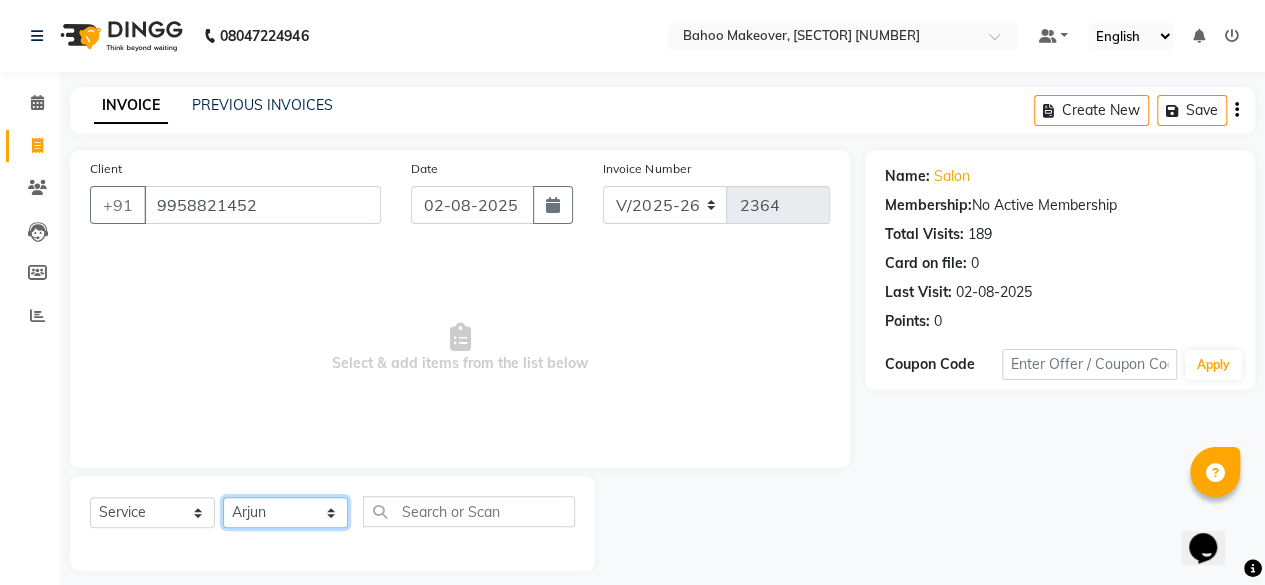 click on "Select Stylist Arjun Azad Babita Bahoo Makeover Bahoo Makeover Salon Komal Madhoo Mohd [LAST] Mohd [LAST] Mukesh Naaz Nikki Pushpender Sahil SahNawaz" 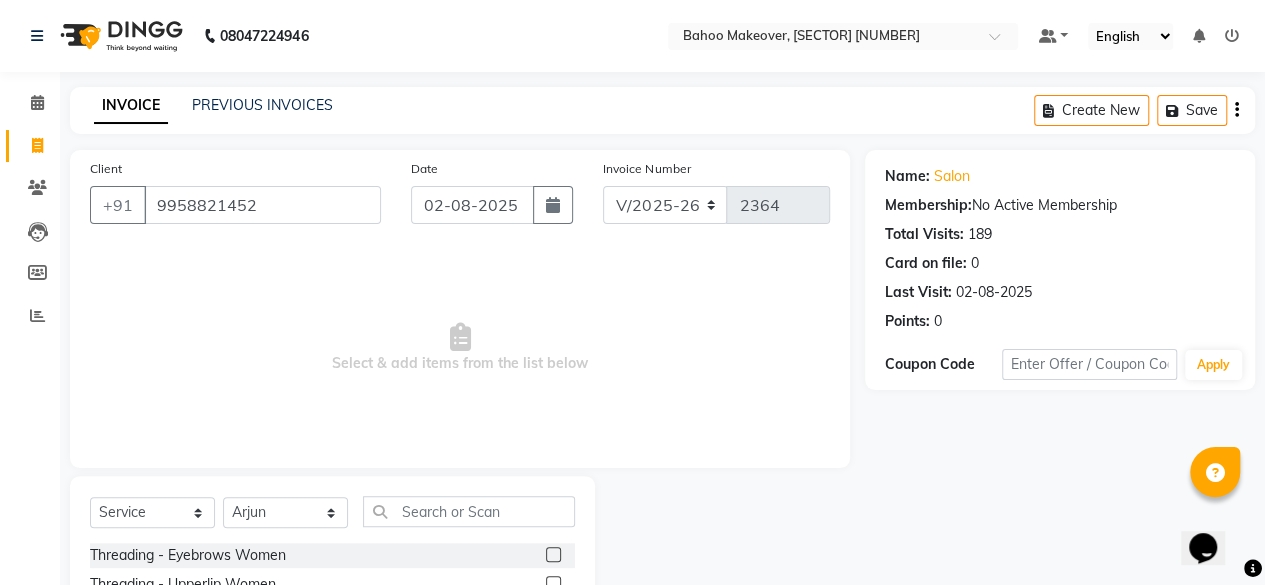 click 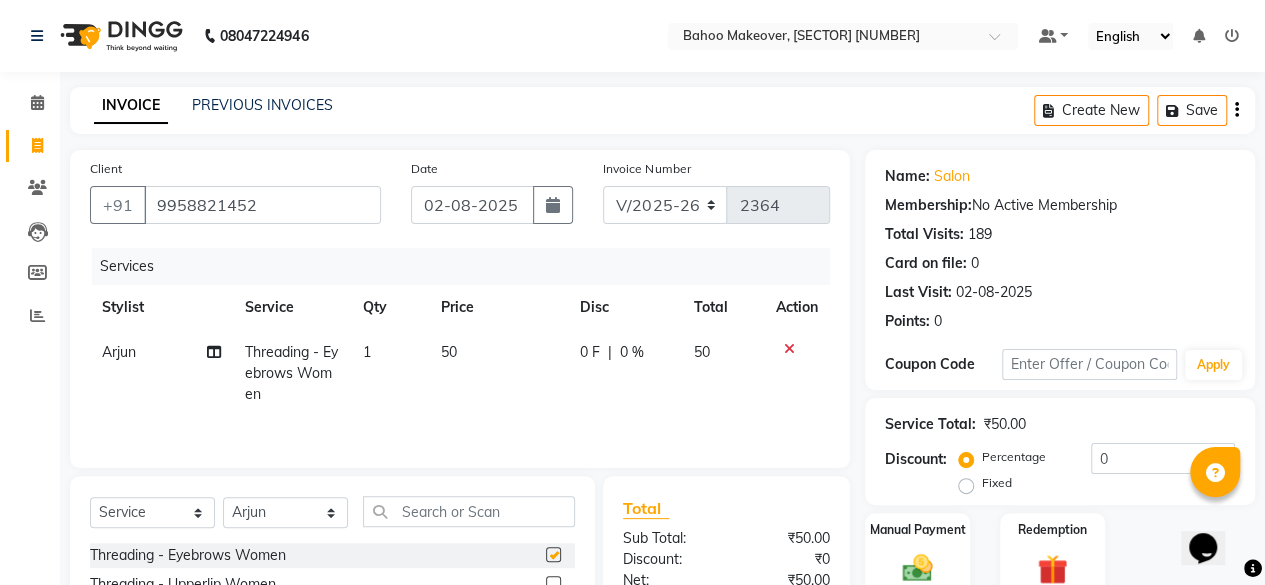 checkbox on "false" 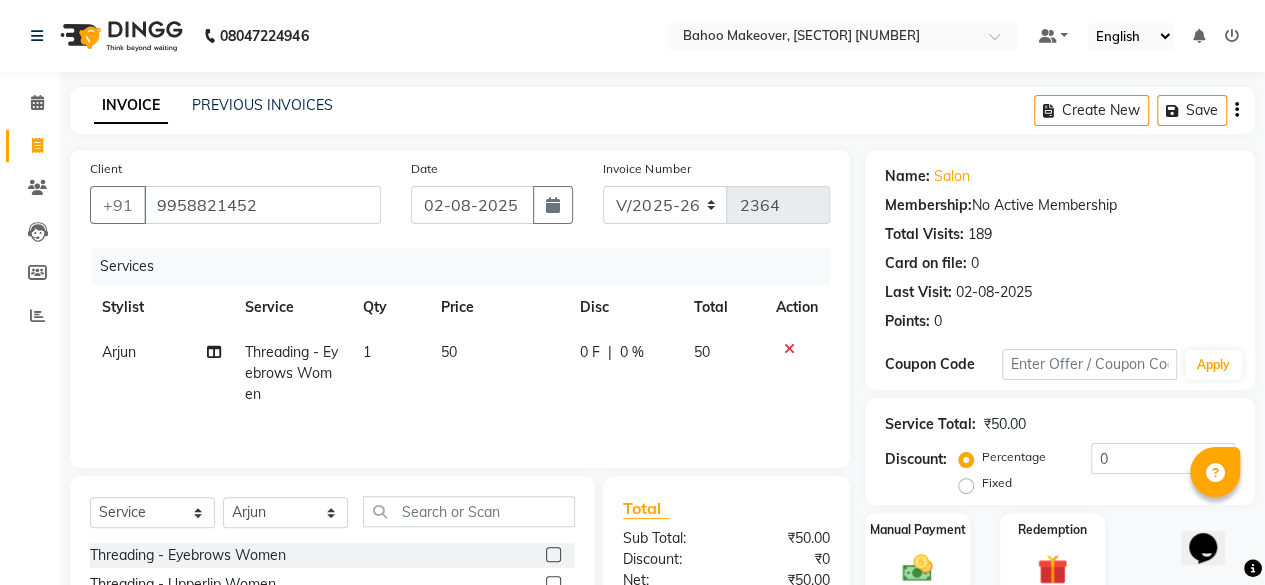 scroll, scrollTop: 215, scrollLeft: 0, axis: vertical 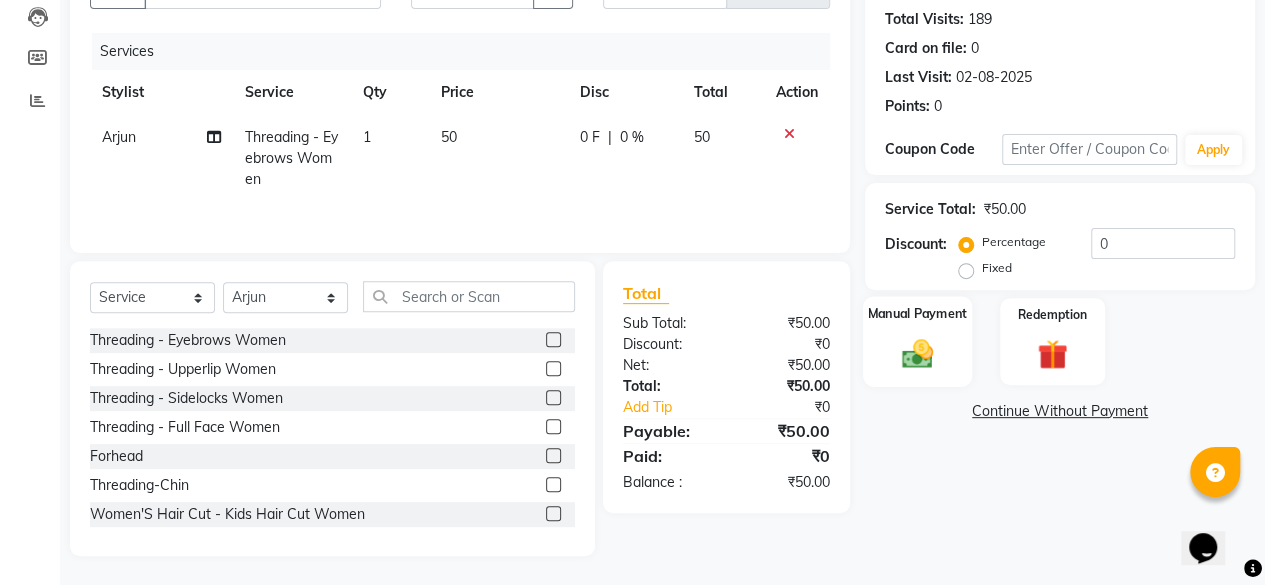 click 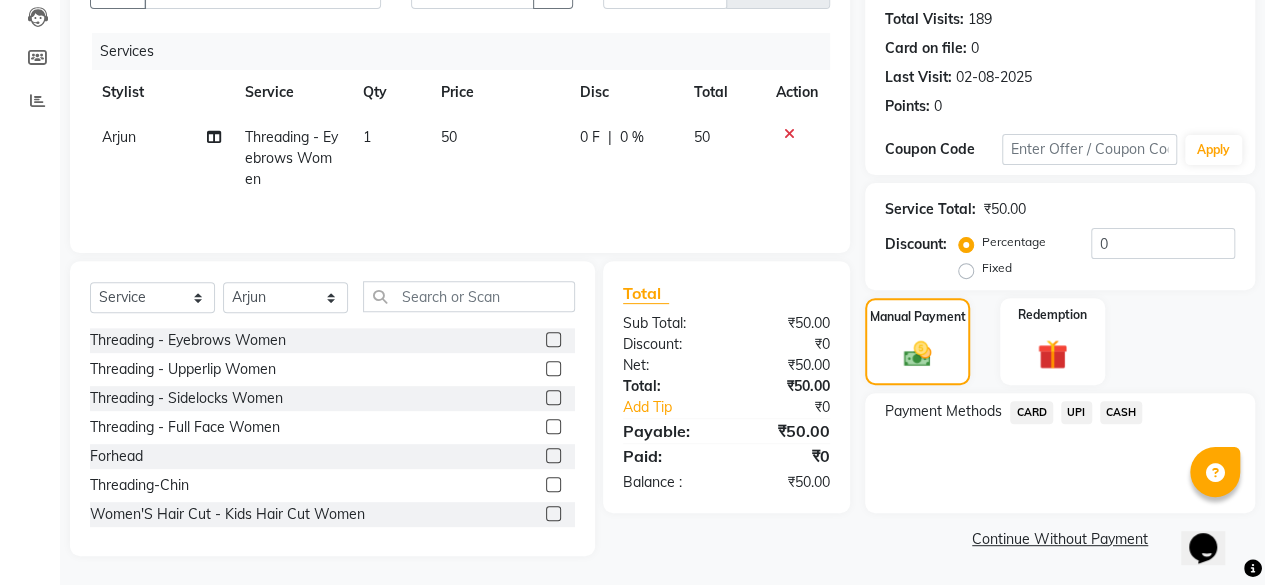scroll, scrollTop: 0, scrollLeft: 0, axis: both 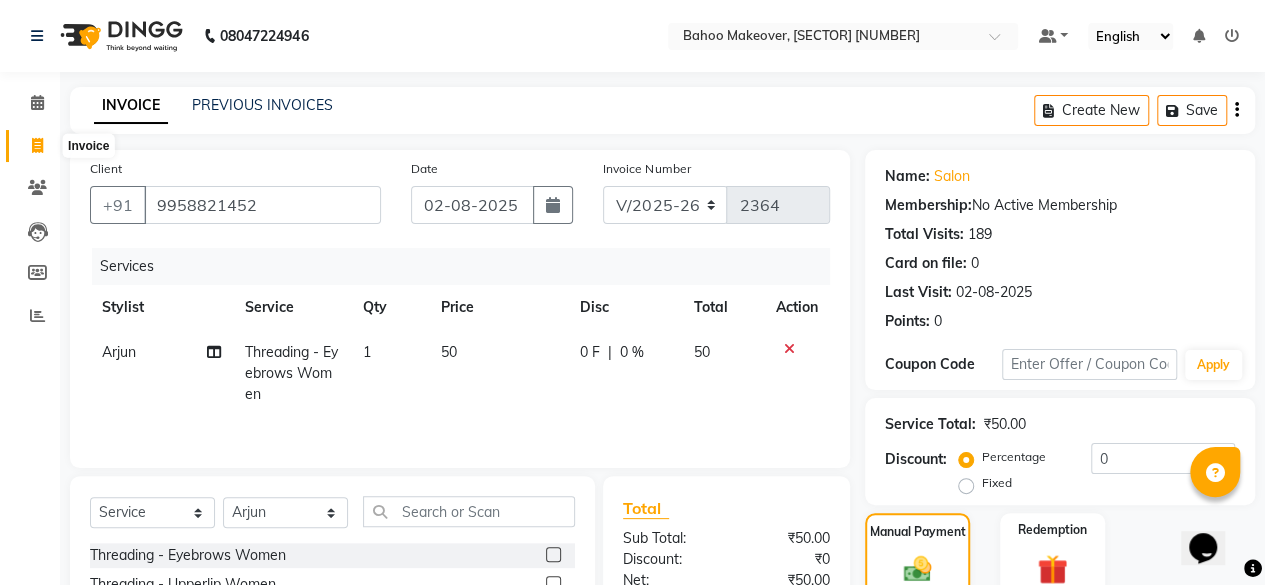 click 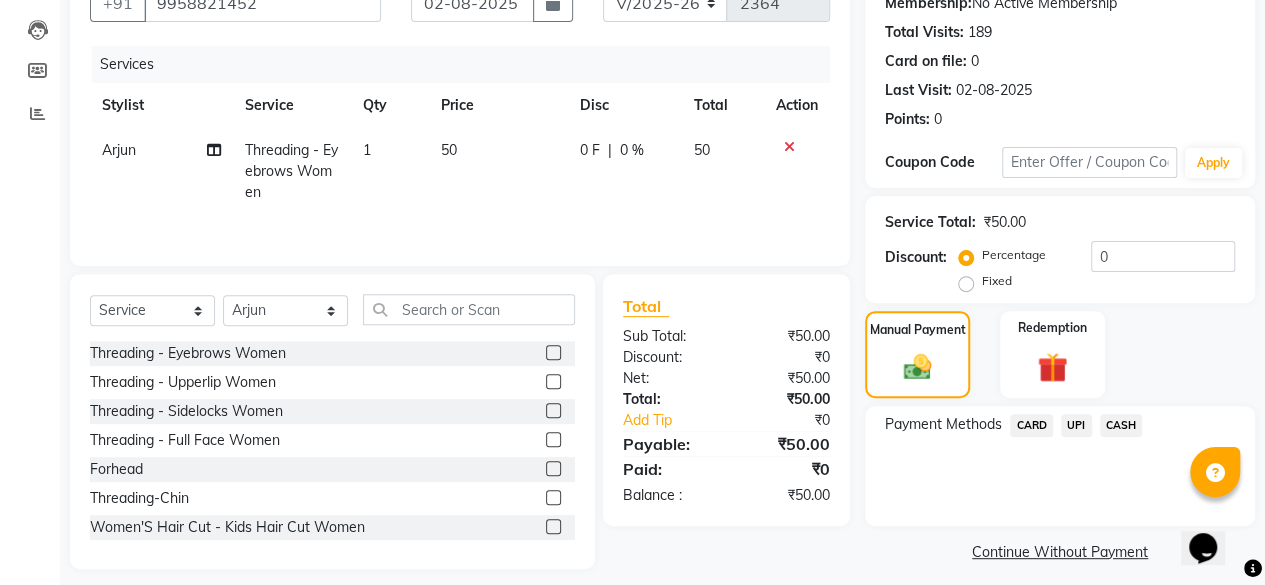 scroll, scrollTop: 204, scrollLeft: 0, axis: vertical 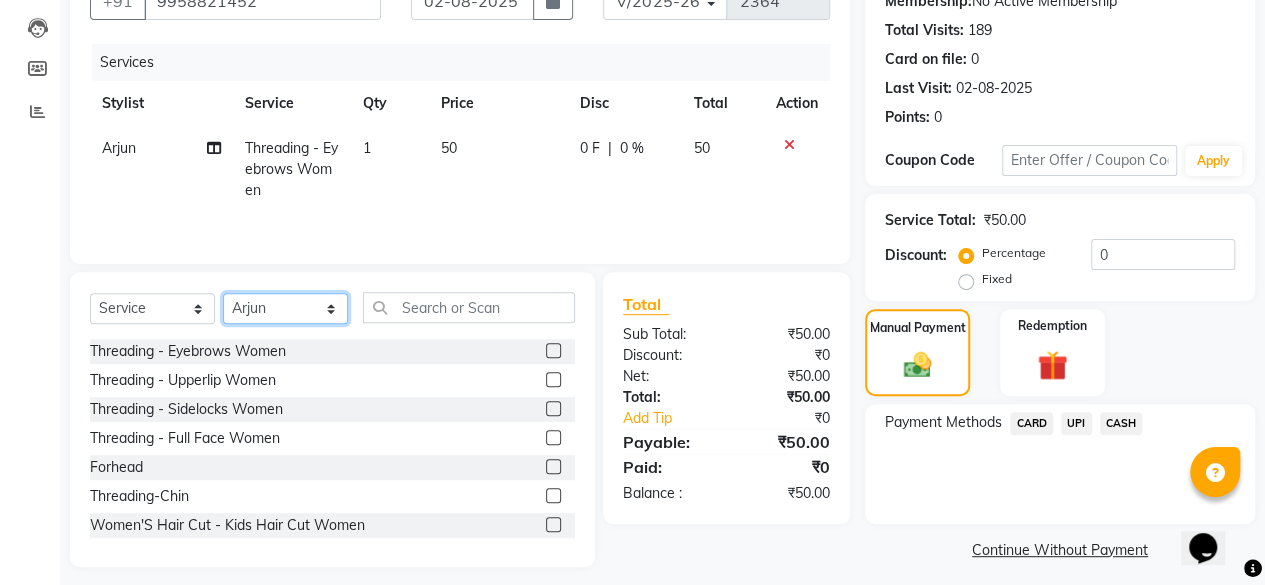 click on "Select Stylist [FIRST] [LAST] [FIRST] [LAST] Salon [FIRST] [LAST] [FIRST] [LAST] [FIRST] [LAST] [FIRST] [LAST] [FIRST] [LAST] [FIRST] [LAST] [FIRST] [LAST] [FIRST] [LAST] [FIRST] [LAST] [FIRST] [LAST]" 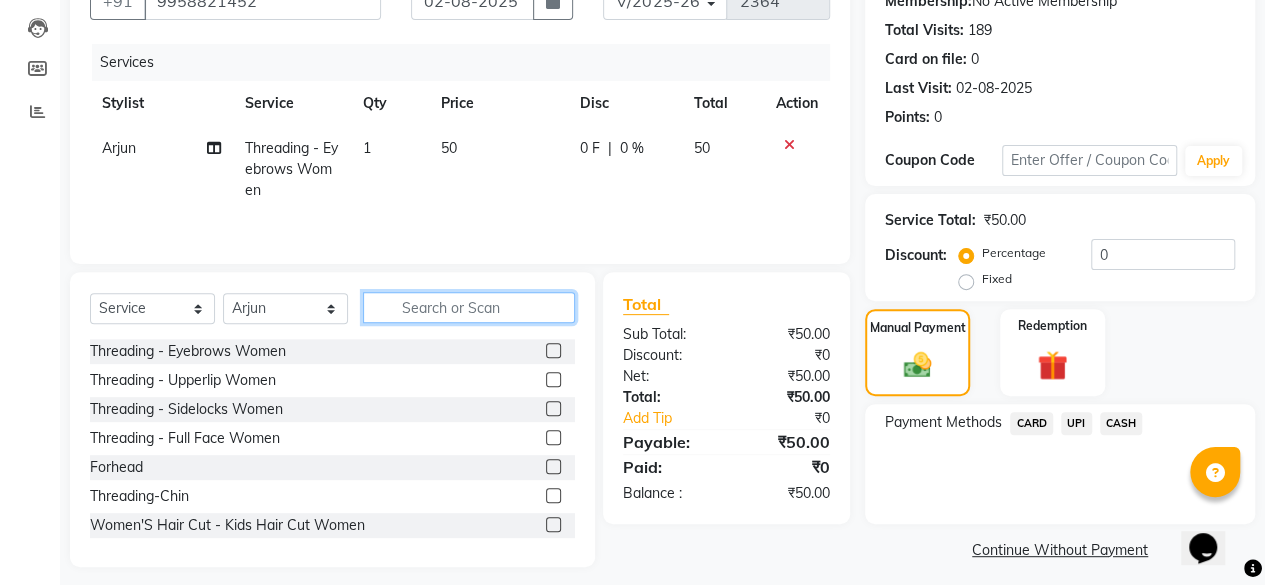 click 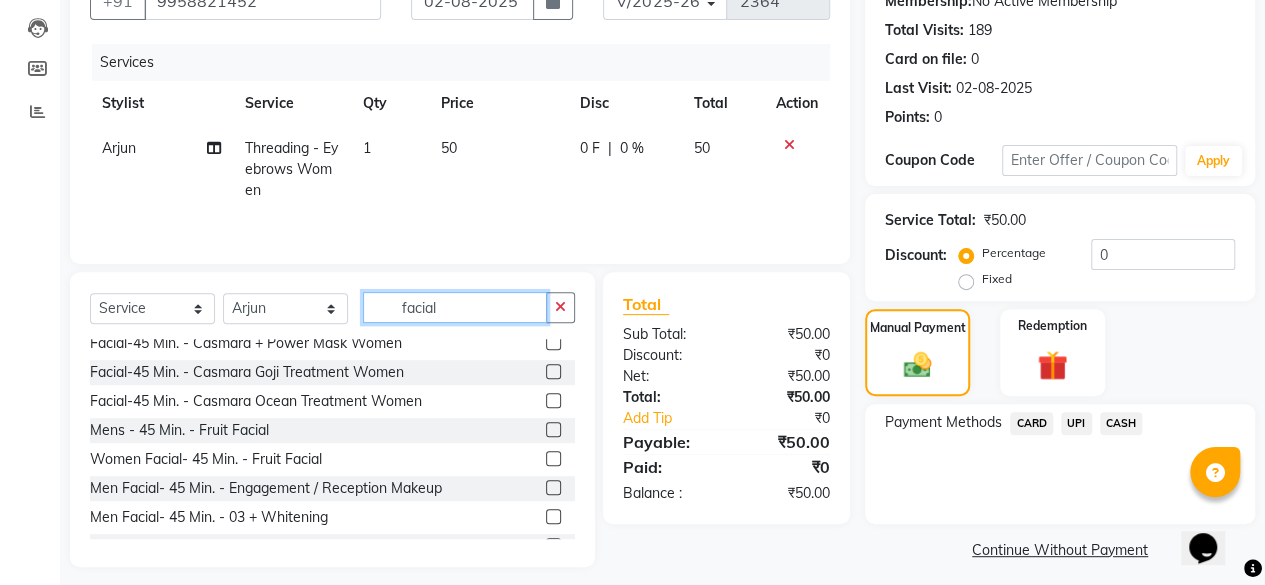 scroll, scrollTop: 155, scrollLeft: 0, axis: vertical 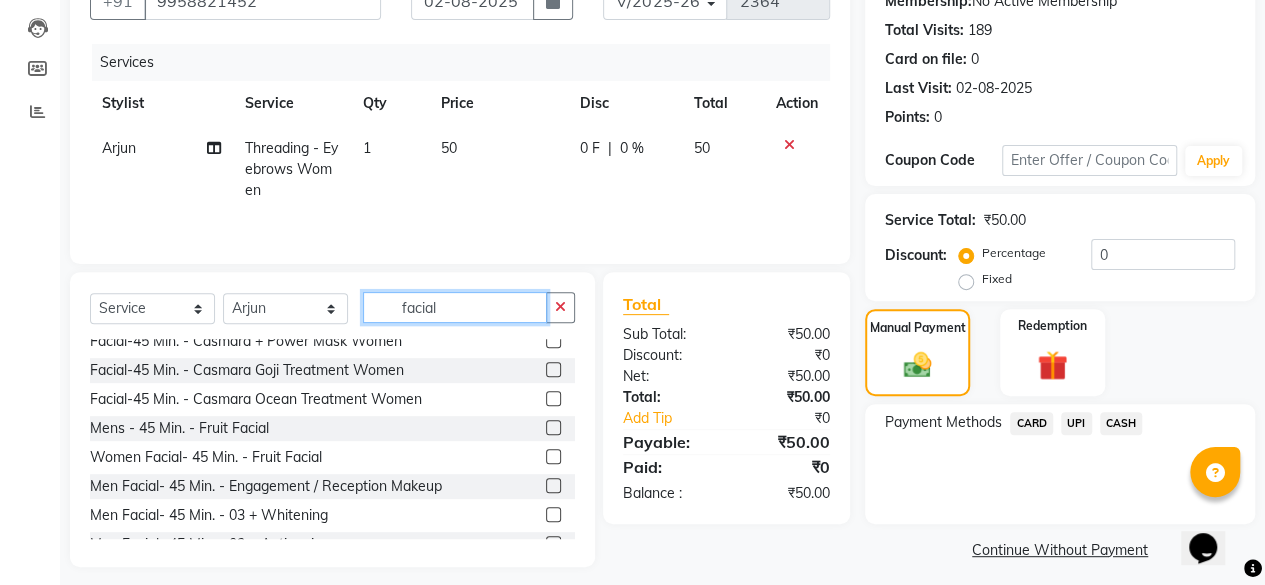 type on "facial" 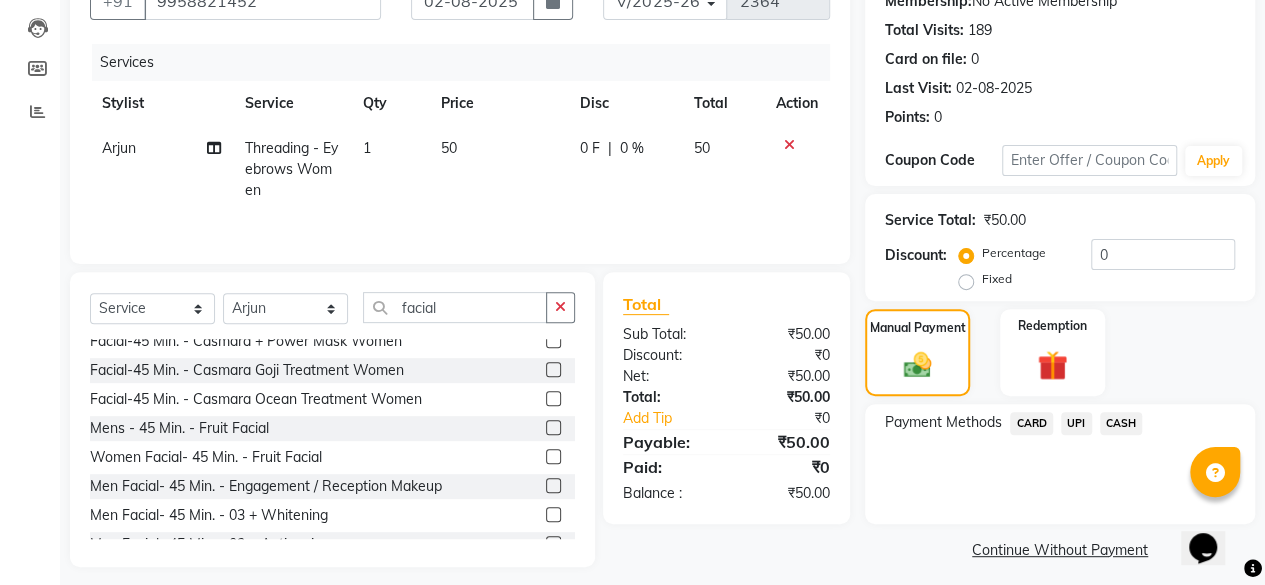 click 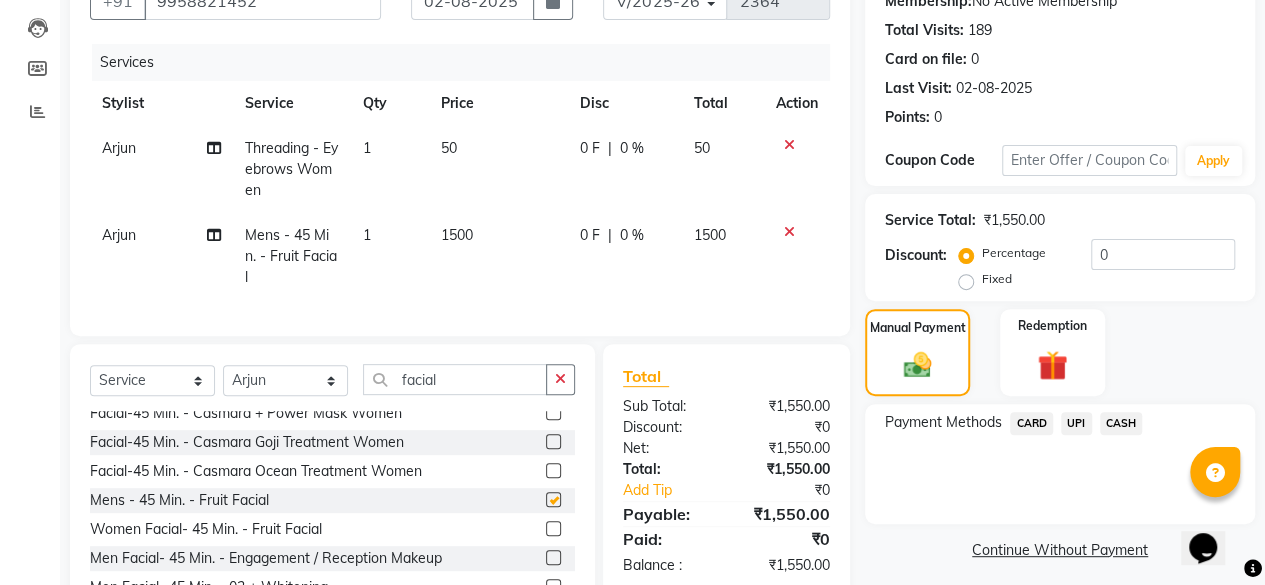 checkbox on "false" 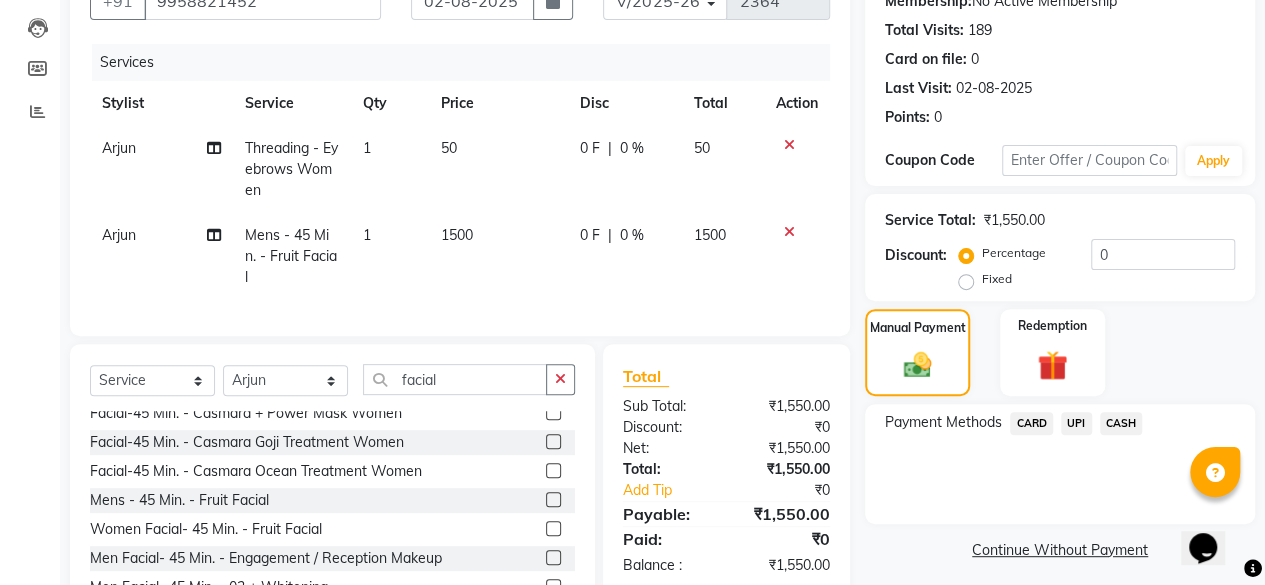scroll, scrollTop: 0, scrollLeft: 0, axis: both 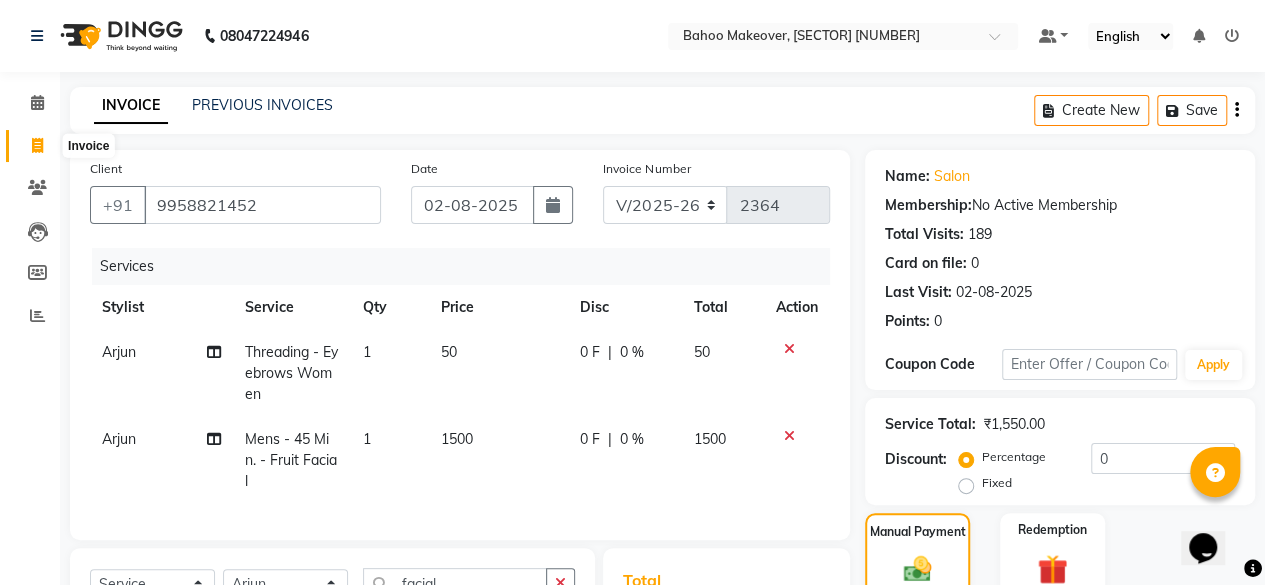 click 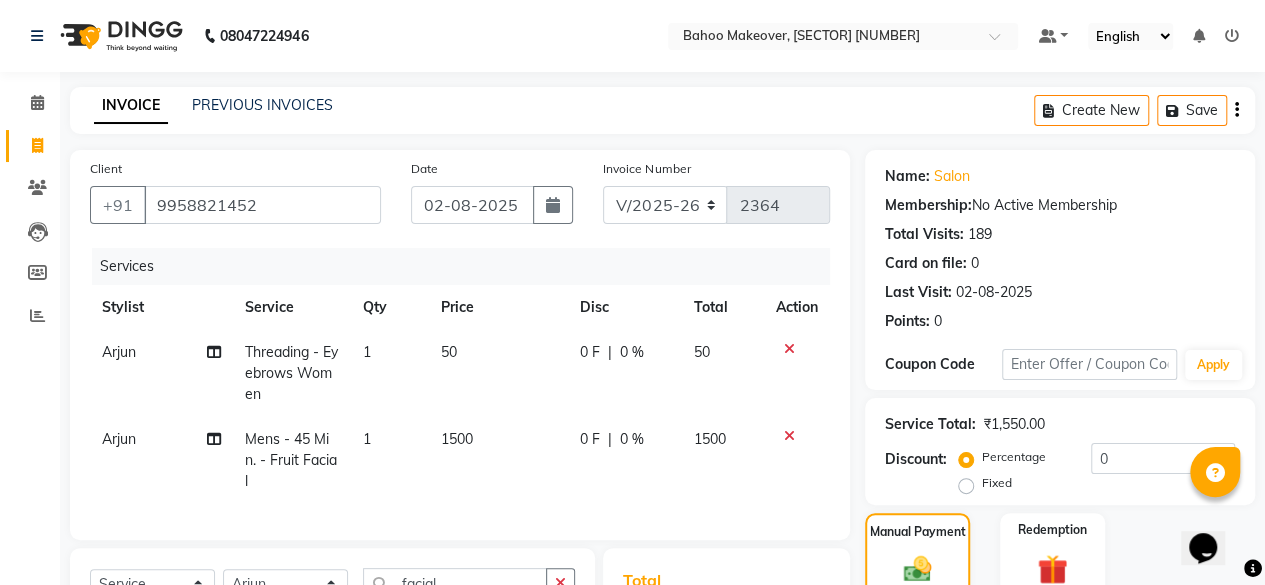 click 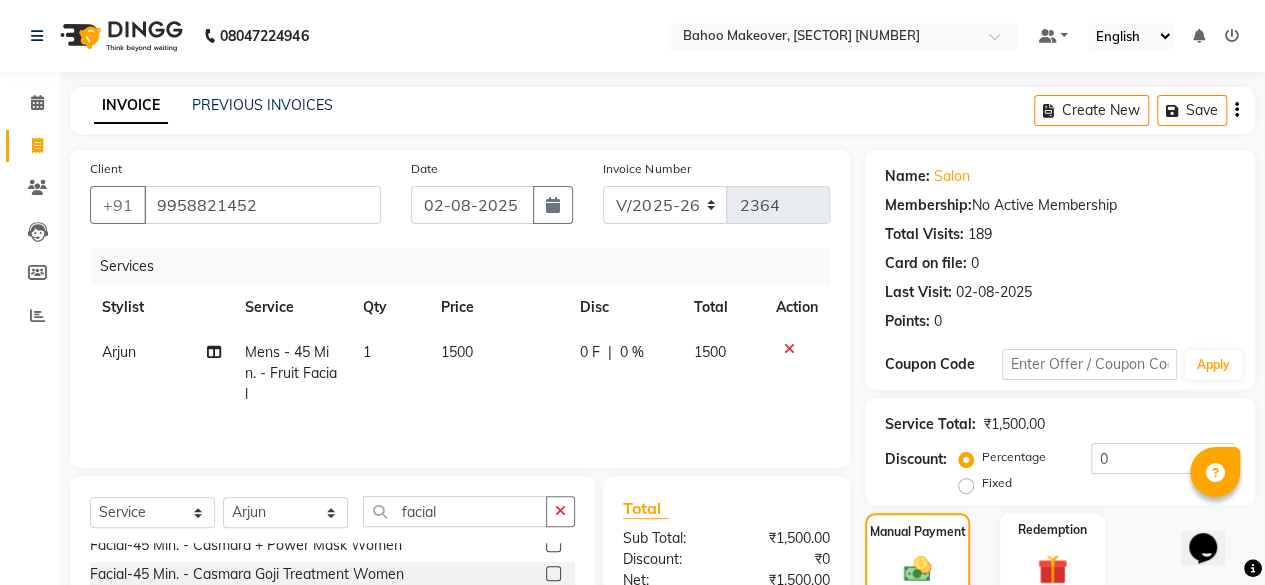 click 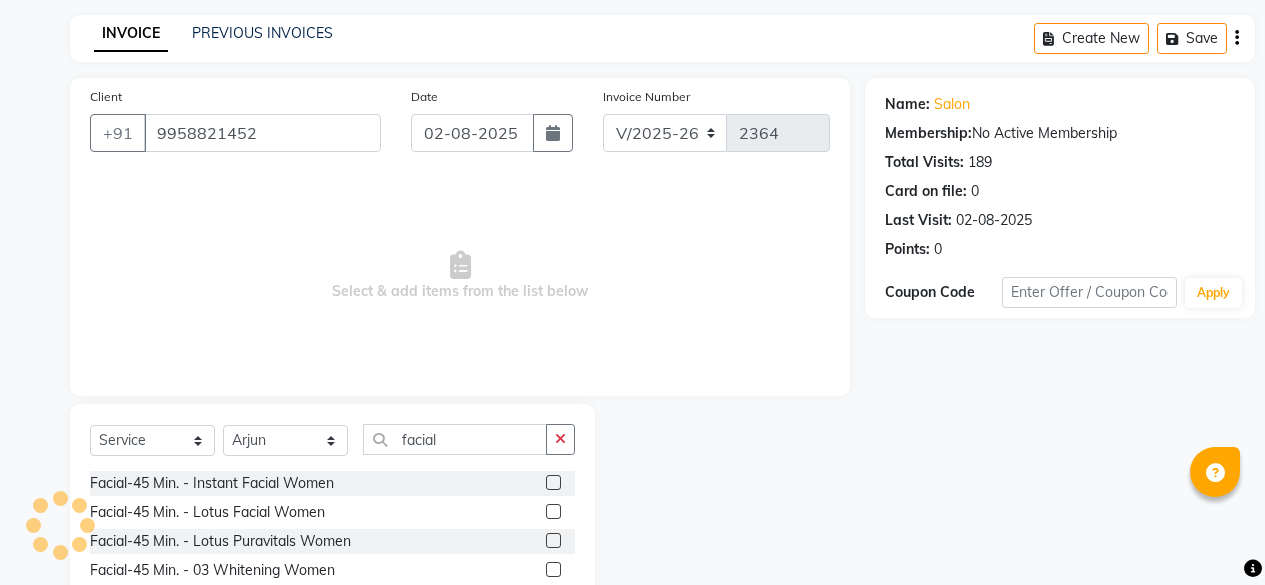 select on "6856" 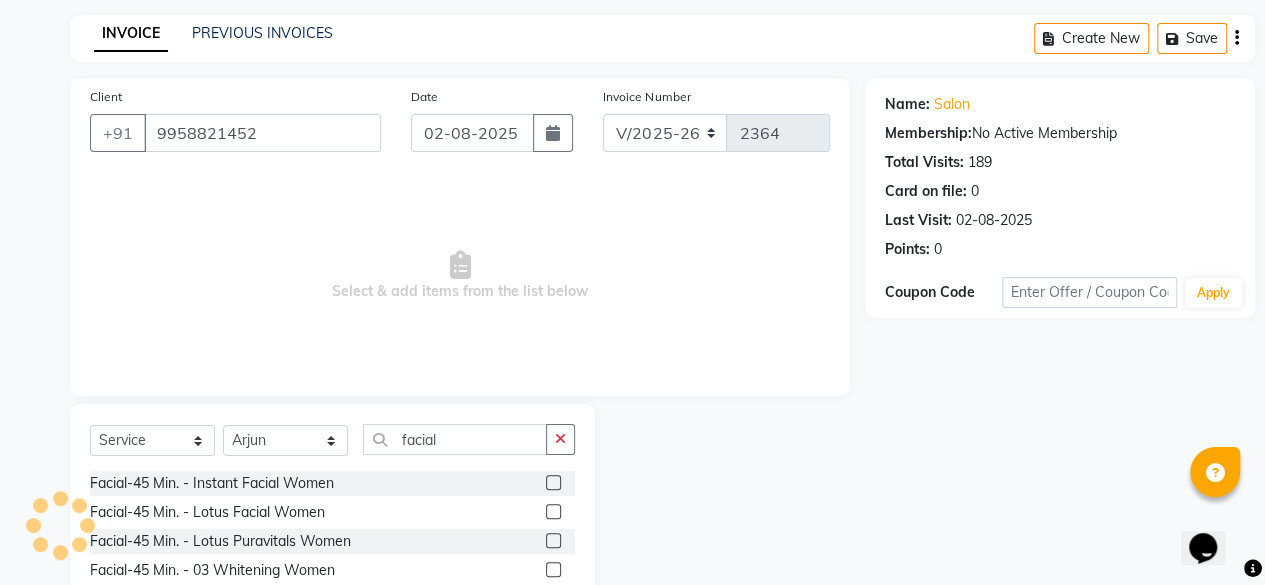 scroll, scrollTop: 0, scrollLeft: 0, axis: both 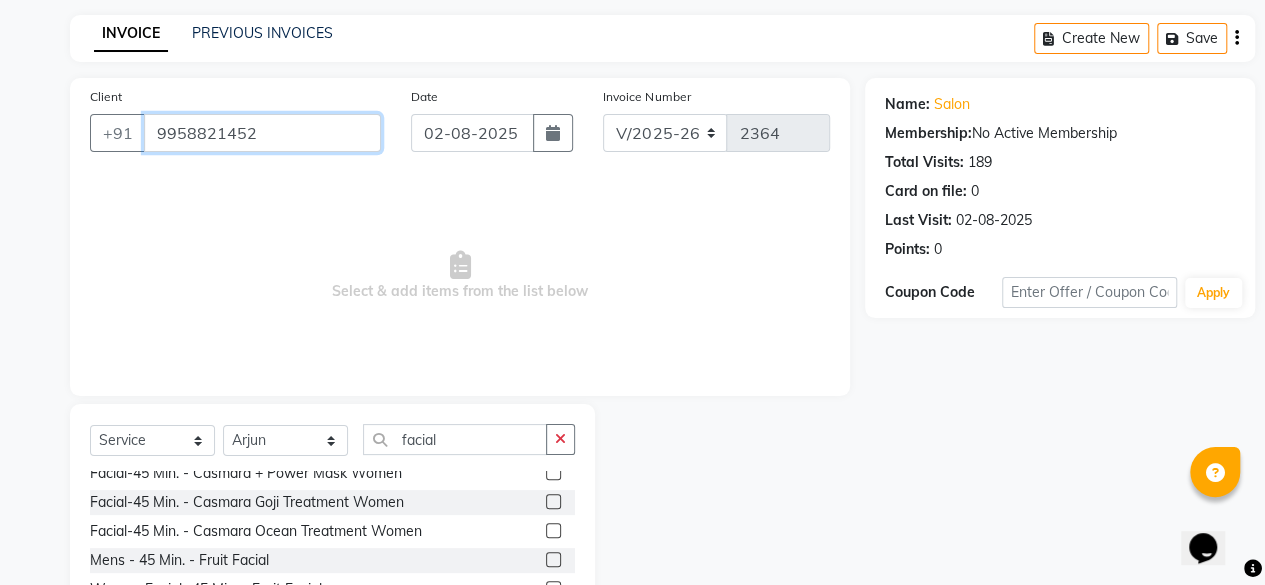 click on "9958821452" at bounding box center [262, 133] 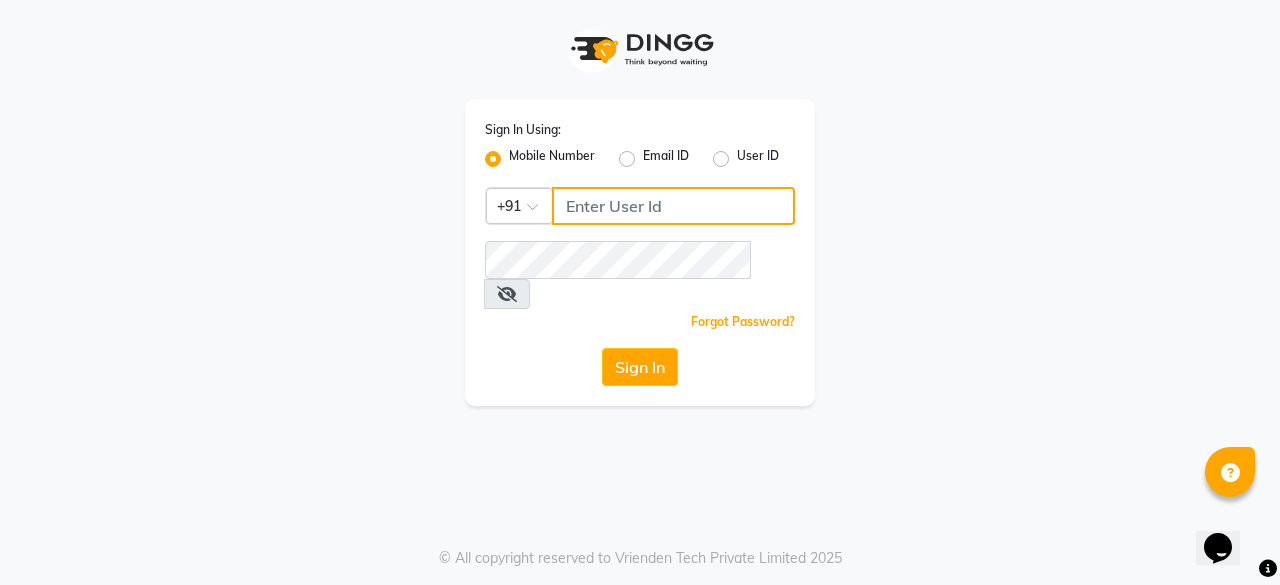 click 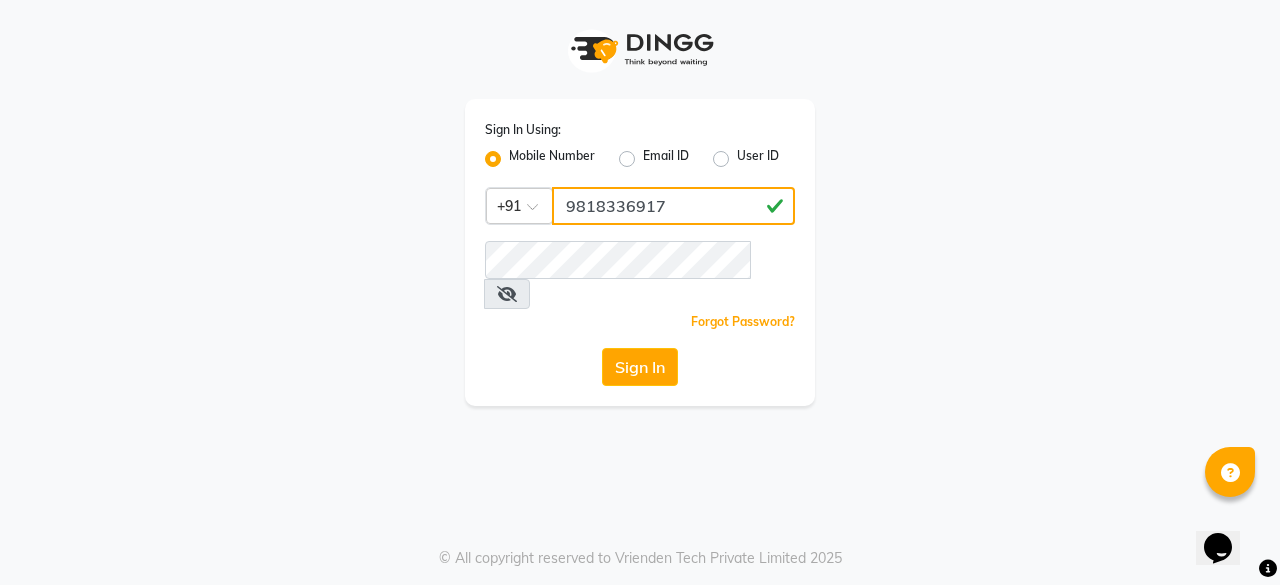 type on "9818336917" 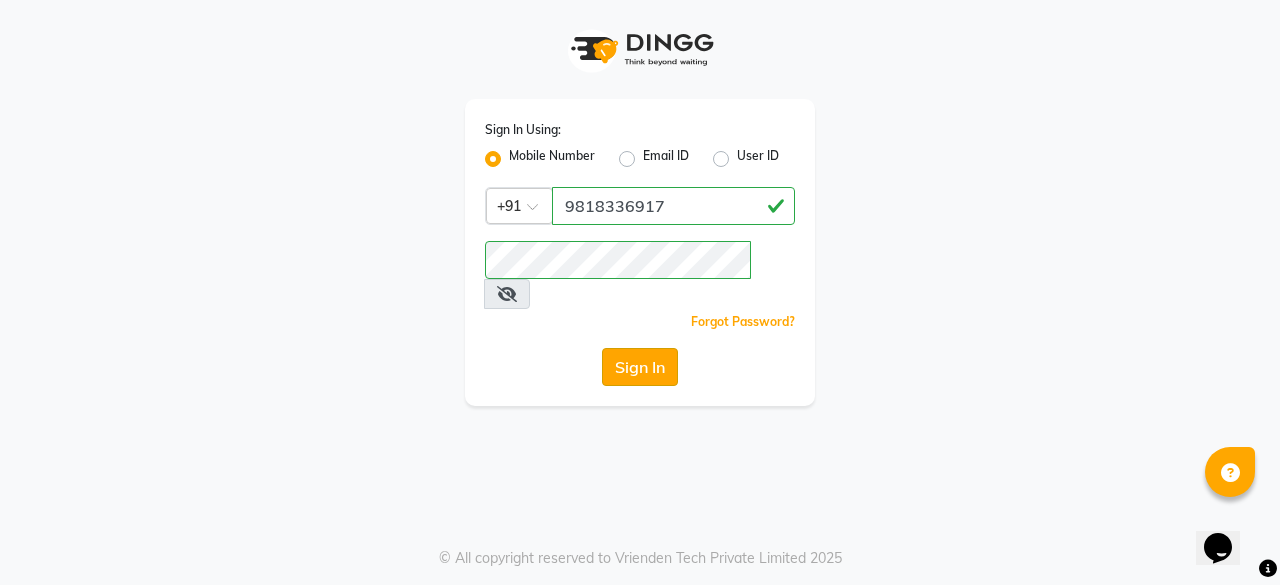 click on "Sign In" 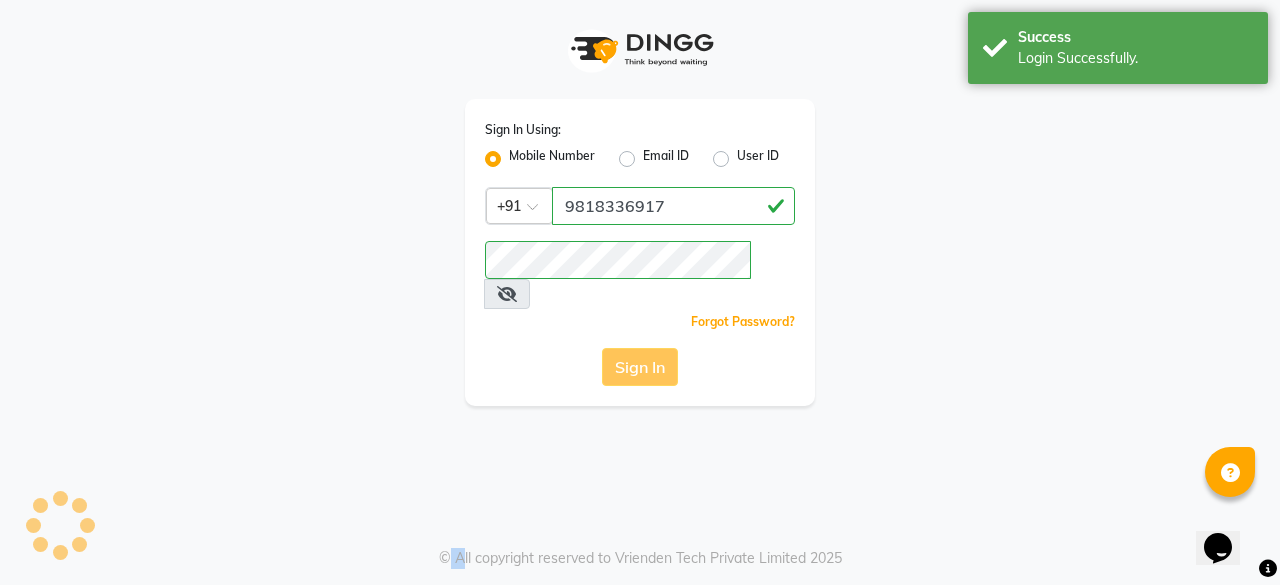 click on "Sign In" 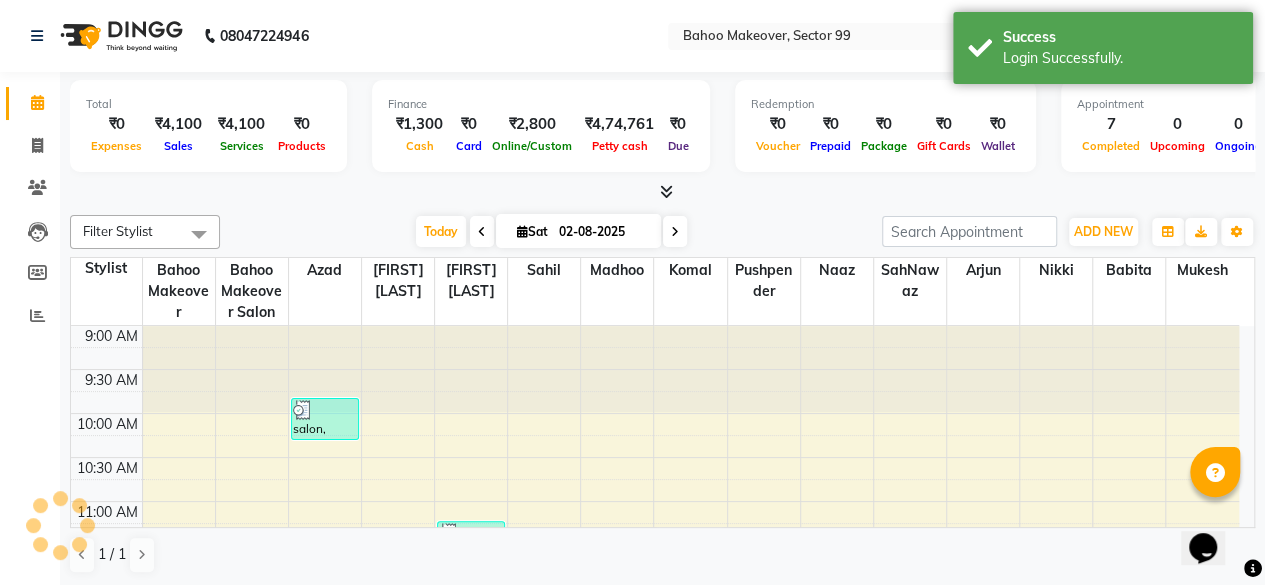 scroll, scrollTop: 0, scrollLeft: 0, axis: both 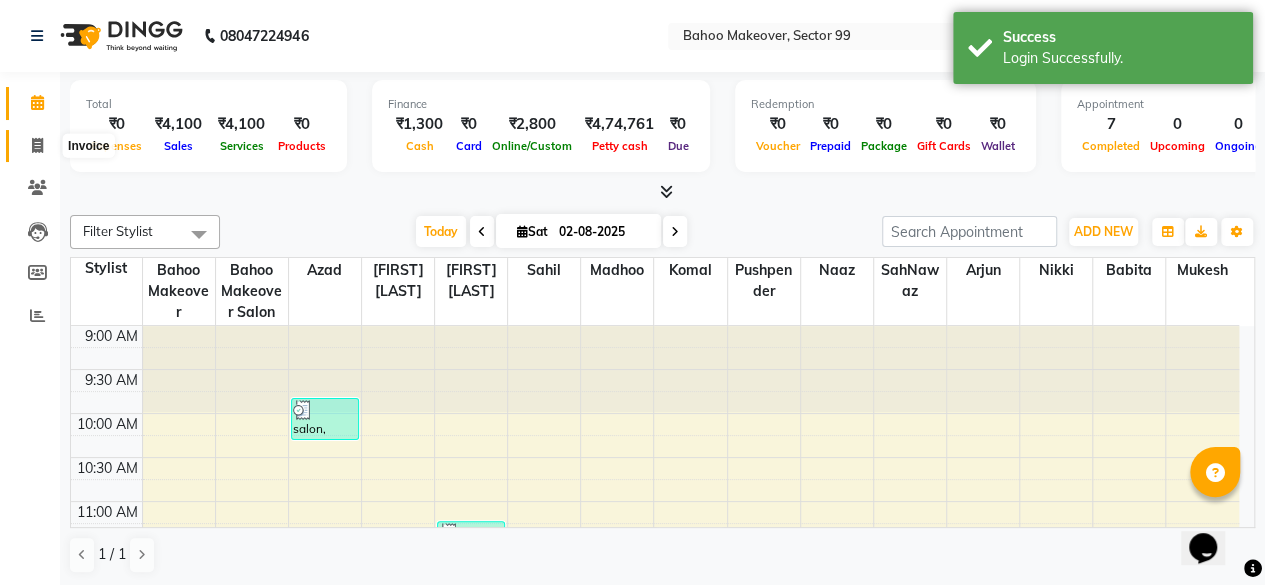 click 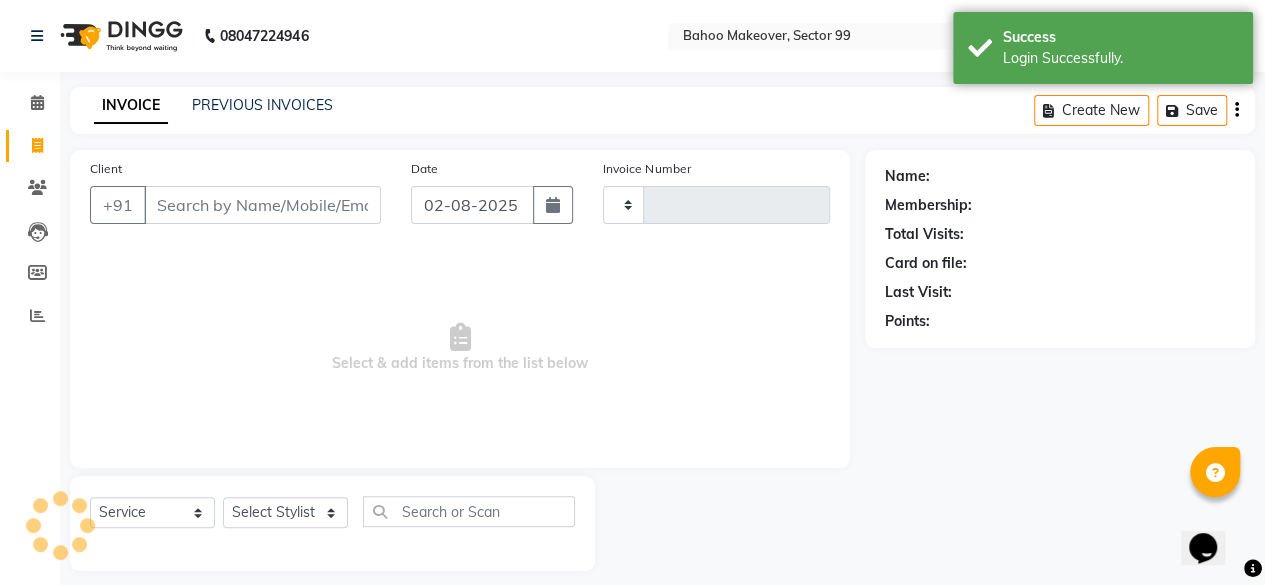 type on "2365" 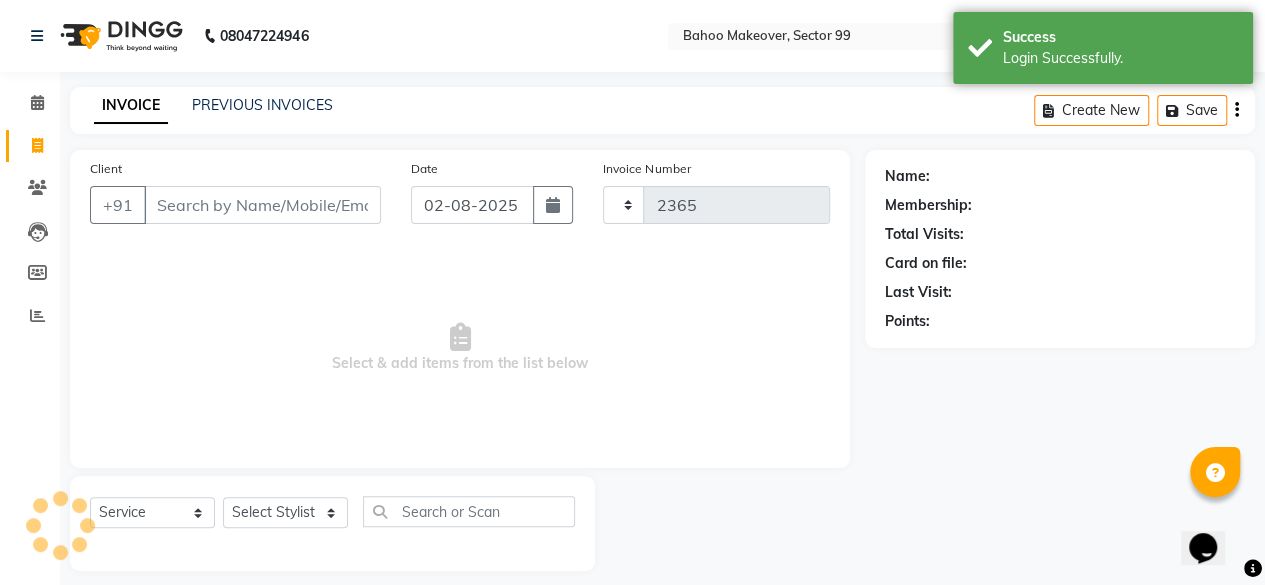 select on "6856" 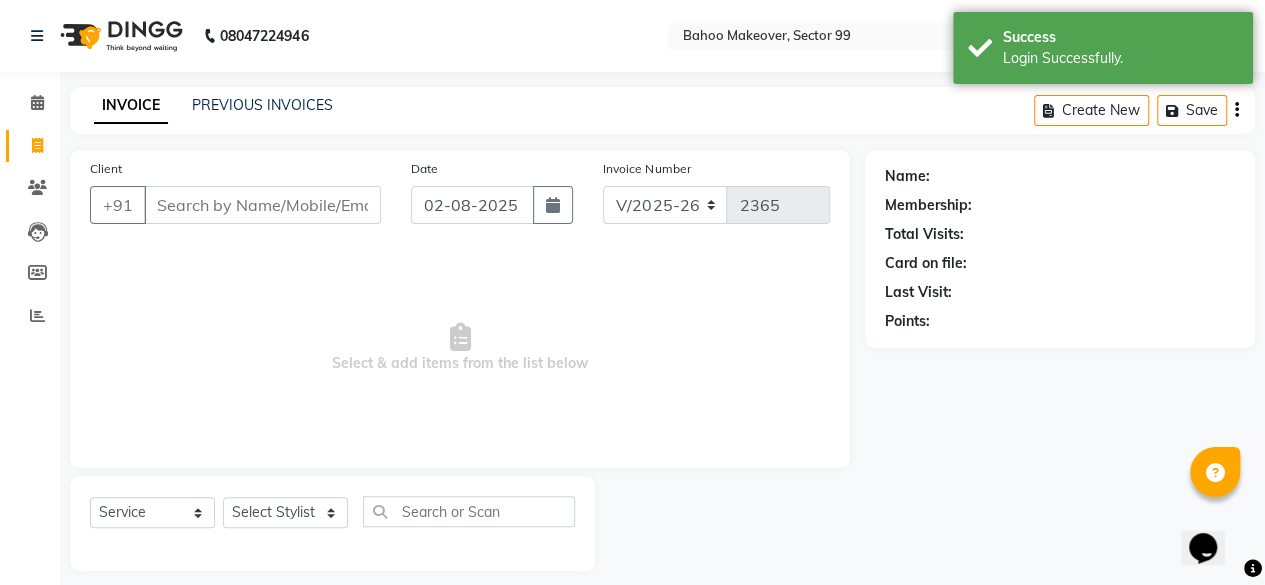 click on "Client" at bounding box center (262, 205) 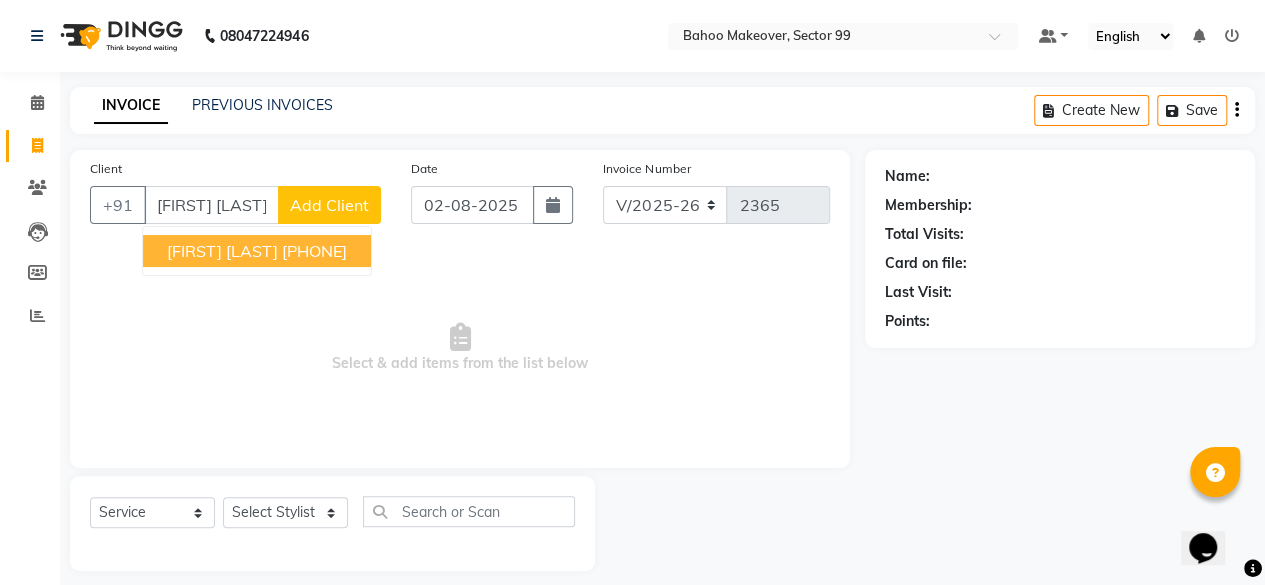 click on "[PHONE]" at bounding box center [314, 251] 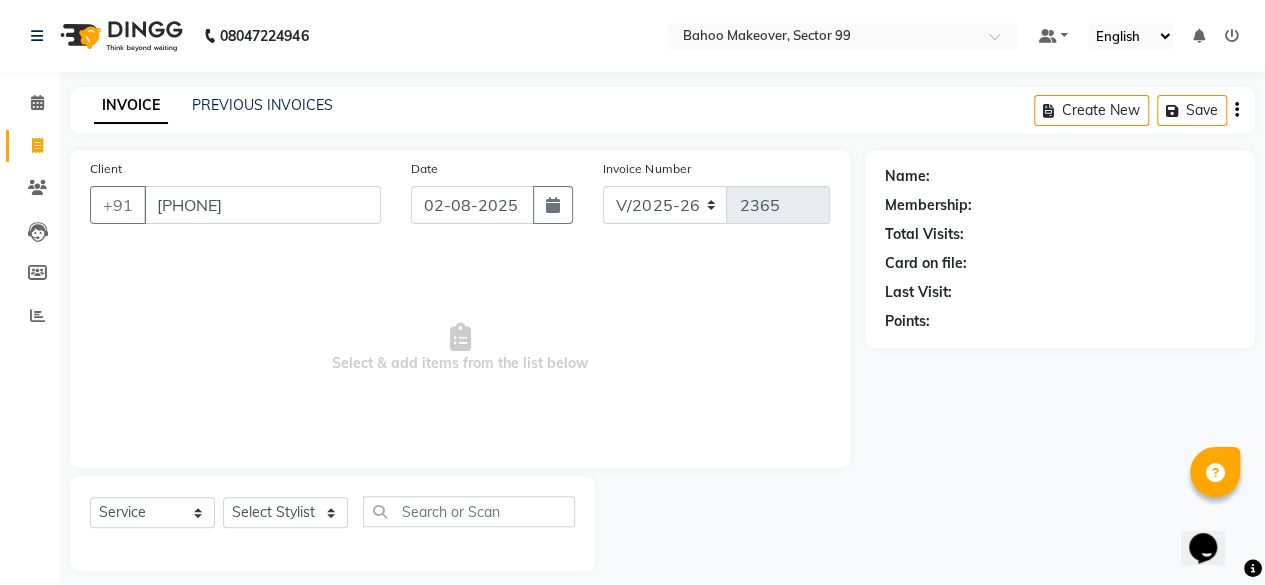 type on "[PHONE]" 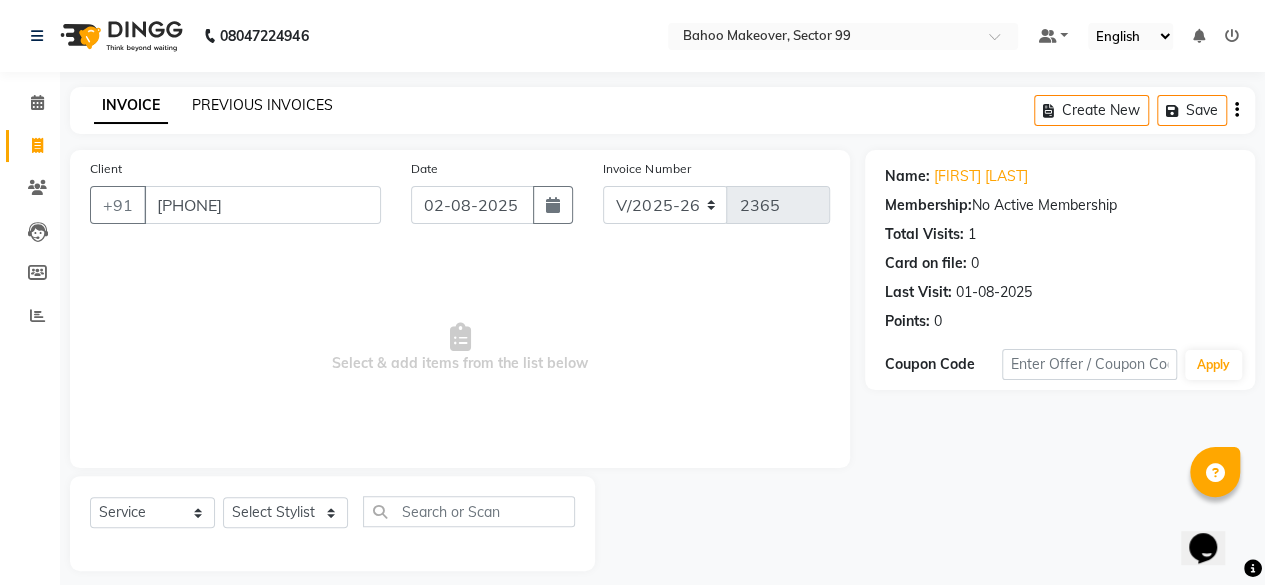 click on "PREVIOUS INVOICES" 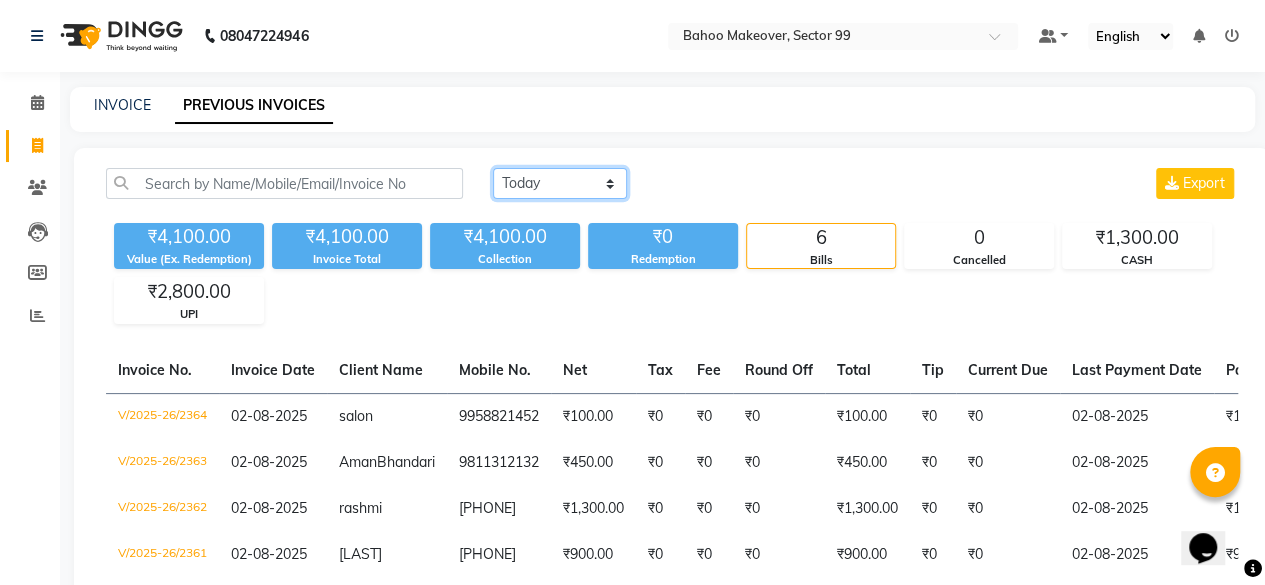 click on "Today Yesterday Custom Range" 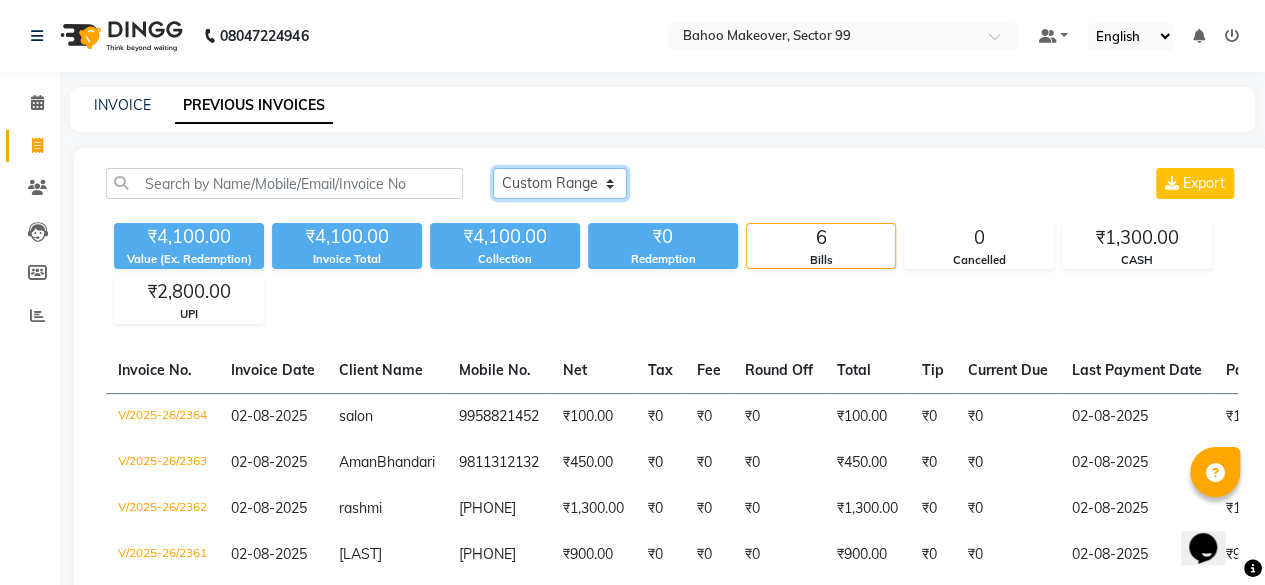 click on "Today Yesterday Custom Range" 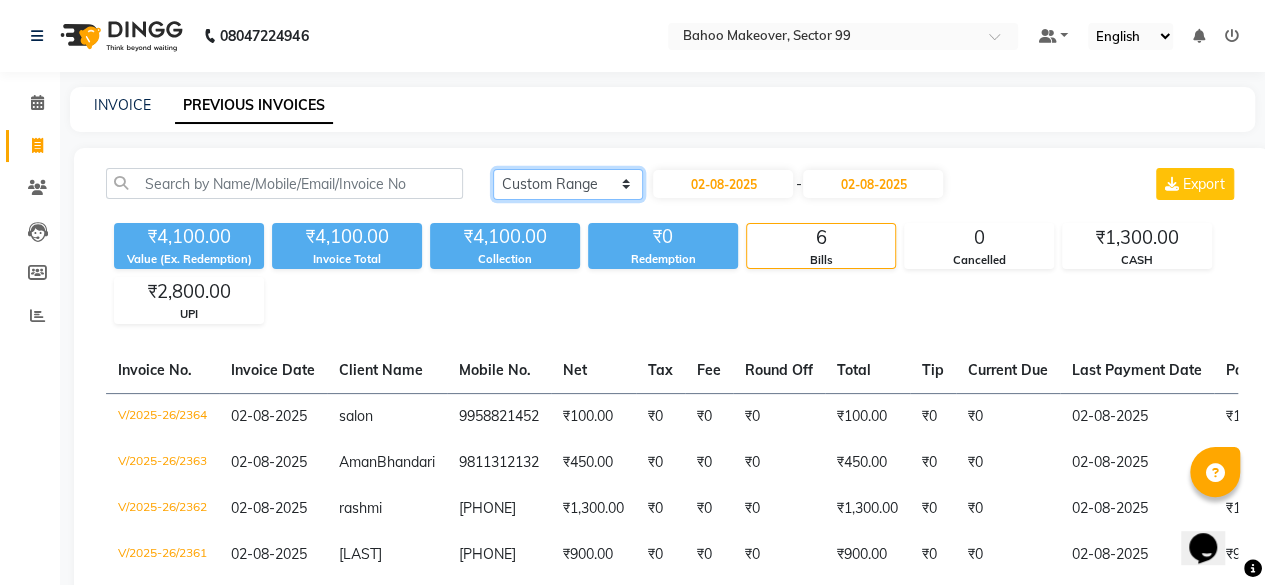click on "Today Yesterday Custom Range" 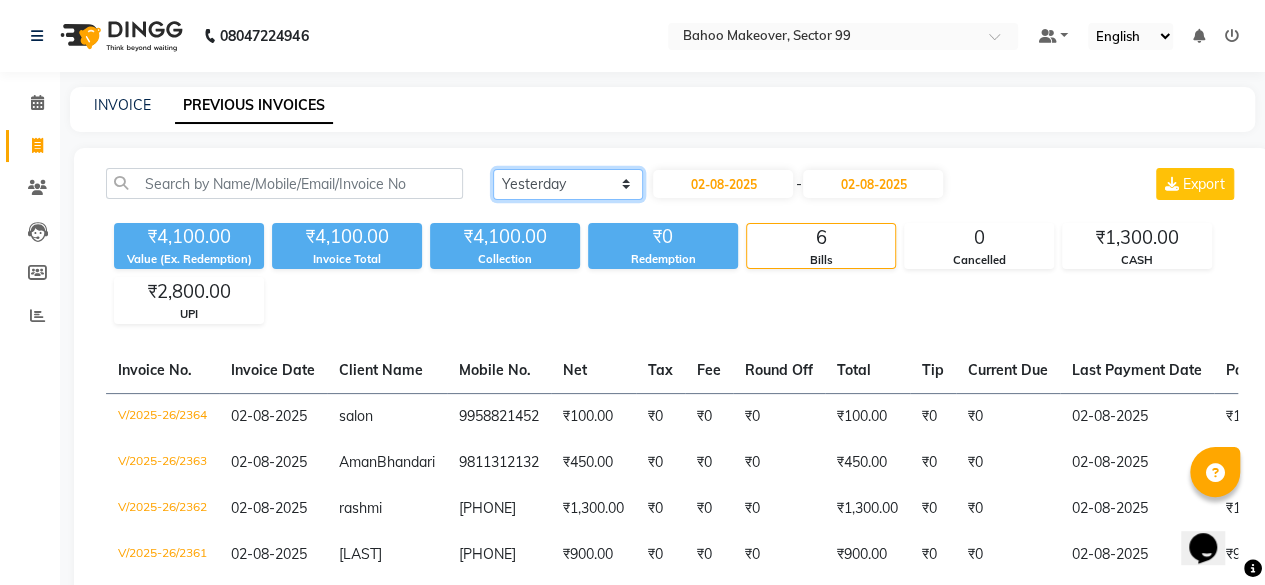 click on "Today Yesterday Custom Range" 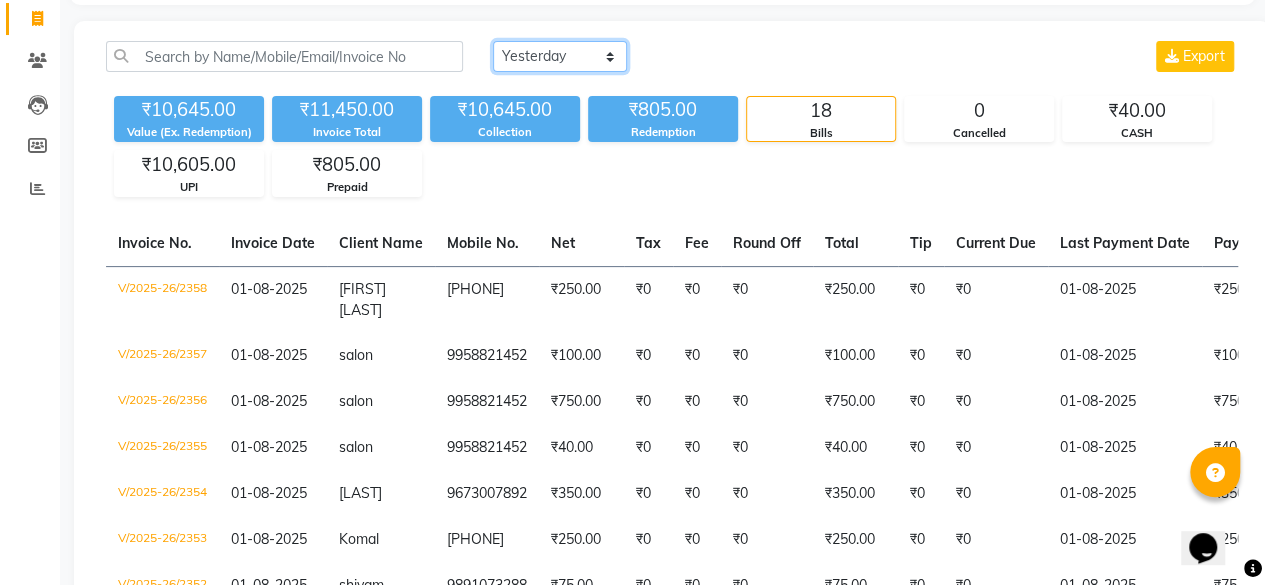 scroll, scrollTop: 0, scrollLeft: 0, axis: both 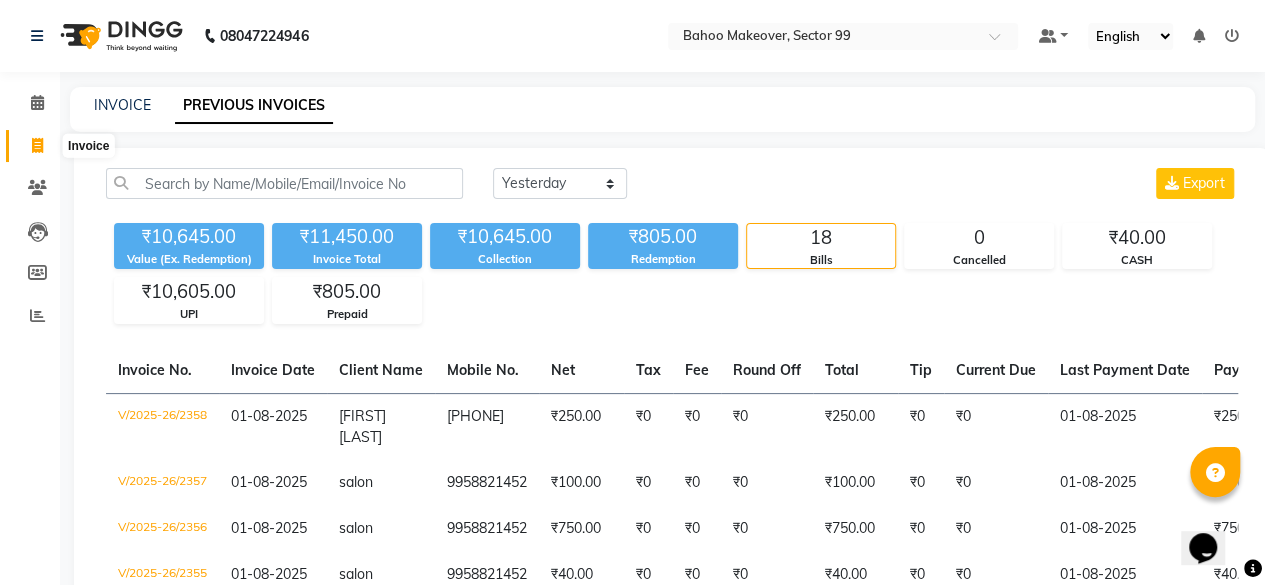 click 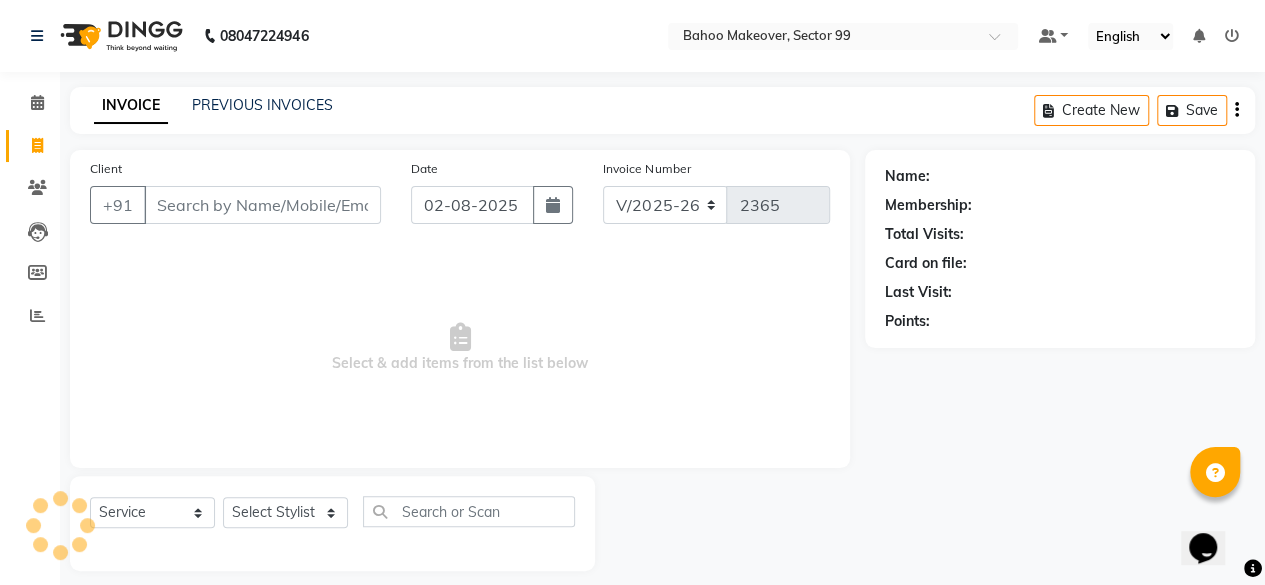 scroll, scrollTop: 15, scrollLeft: 0, axis: vertical 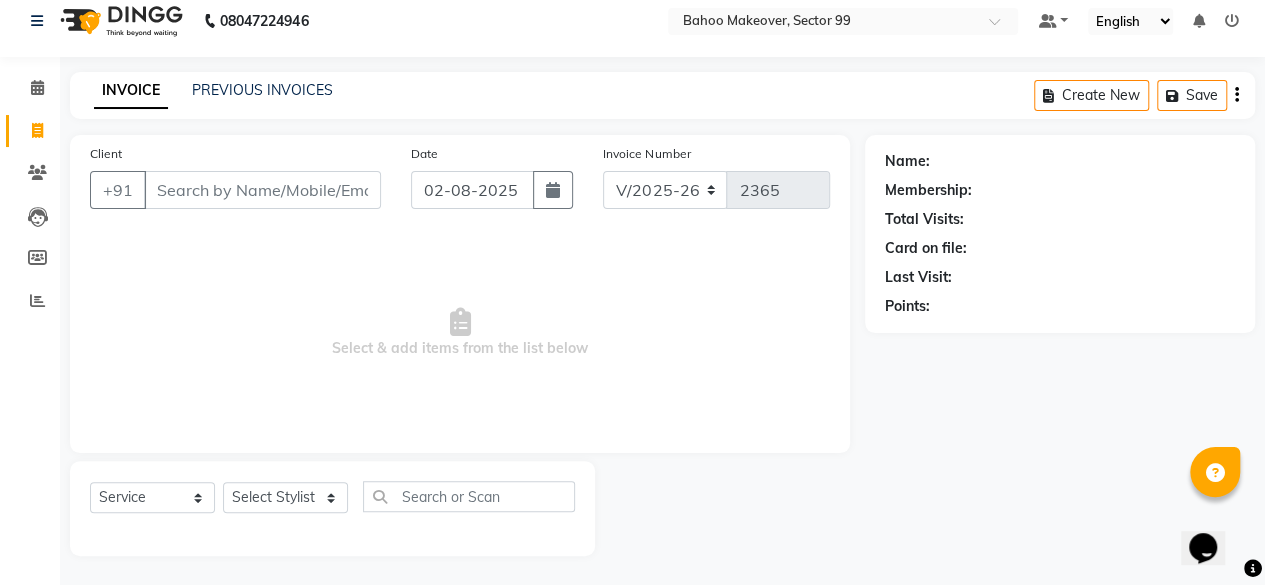 click on "Client" at bounding box center [262, 190] 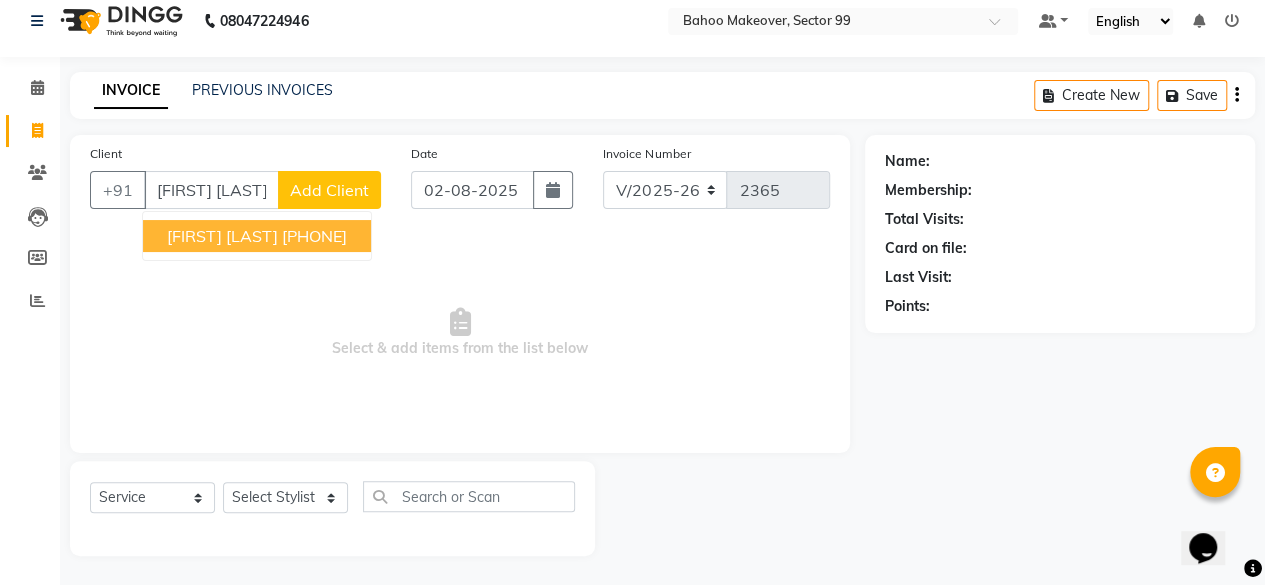 click on "[PHONE]" at bounding box center (314, 236) 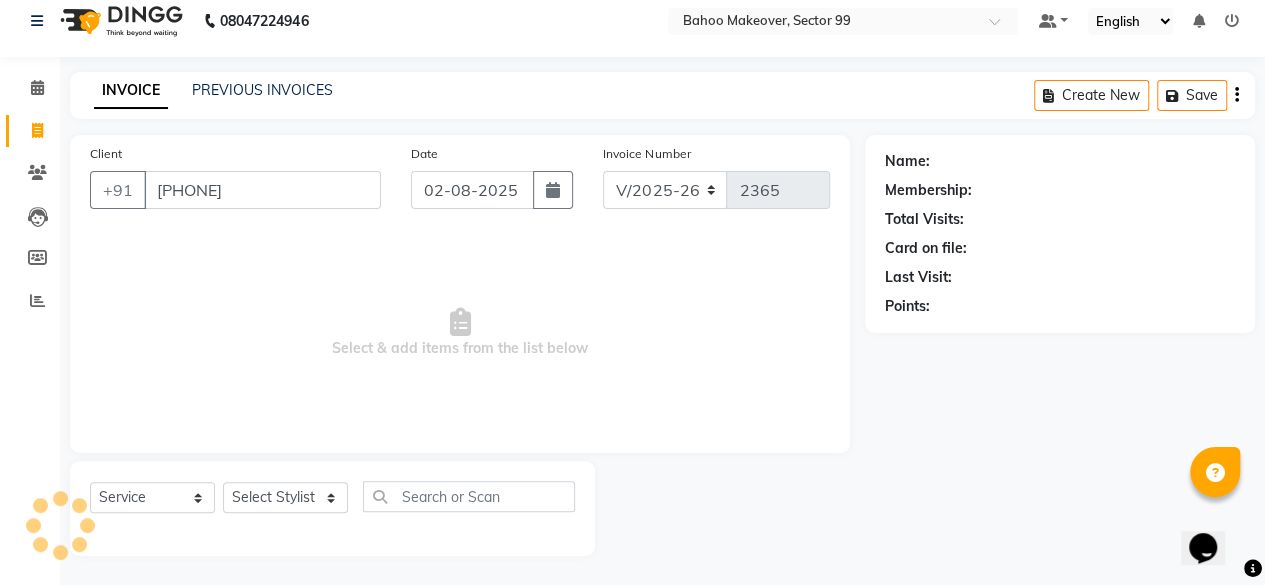 type on "[PHONE]" 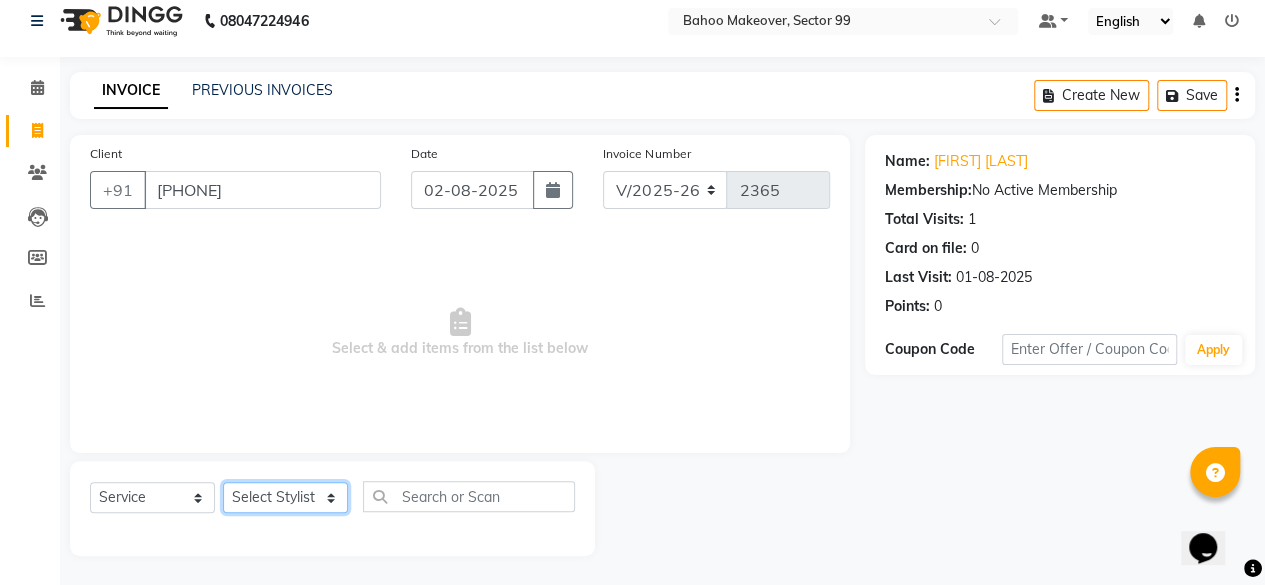click on "Select Stylist [FIRST] [LAST] [FIRST] [LAST] Salon [FIRST] [LAST] [FIRST] [LAST] [FIRST] [LAST] [FIRST] [LAST] [FIRST] [LAST] [FIRST] [LAST] [FIRST] [LAST] [FIRST] [LAST] [FIRST] [LAST] [FIRST] [LAST]" 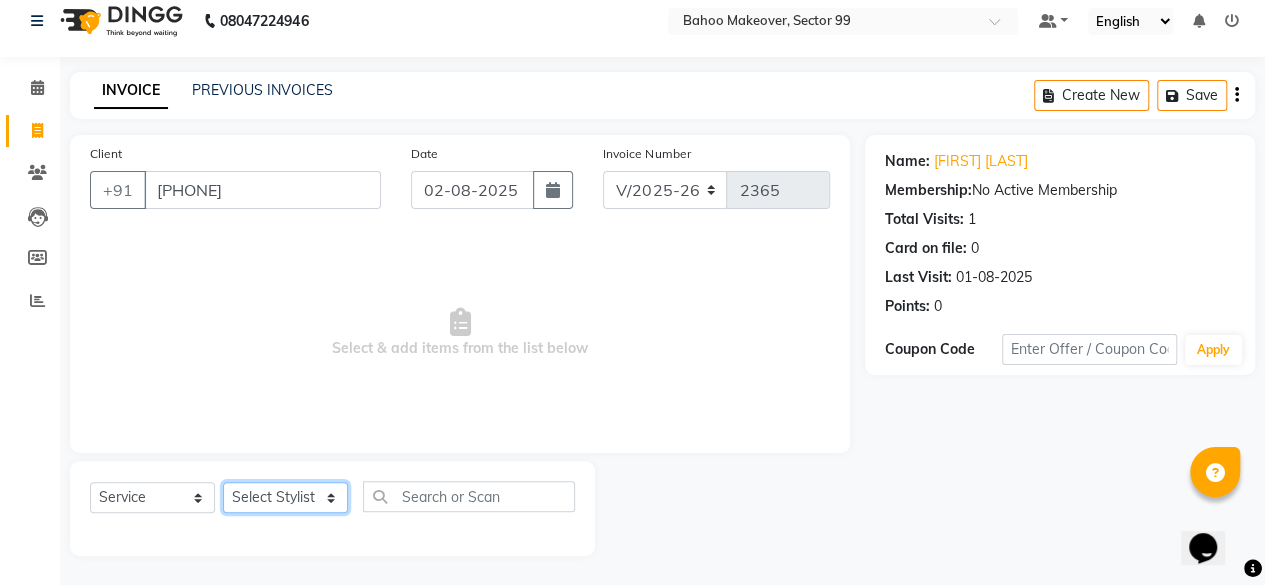 select on "71122" 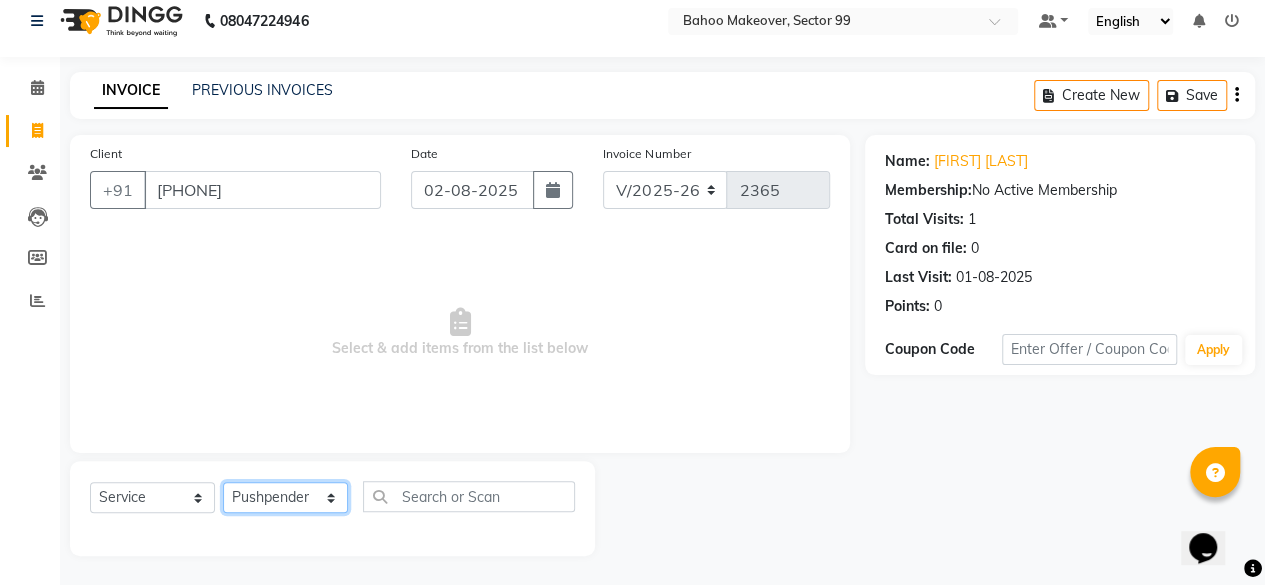 click on "Select Stylist [FIRST] [LAST] [FIRST] [LAST] Salon [FIRST] [LAST] [FIRST] [LAST] [FIRST] [LAST] [FIRST] [LAST] [FIRST] [LAST] [FIRST] [LAST] [FIRST] [LAST] [FIRST] [LAST] [FIRST] [LAST] [FIRST] [LAST]" 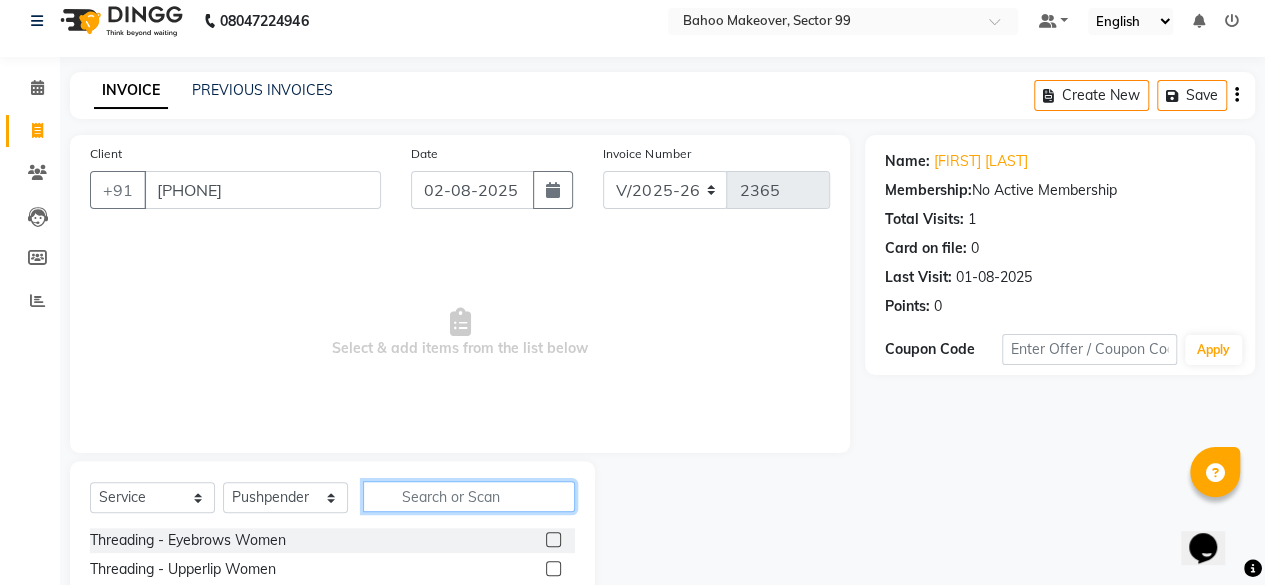 click 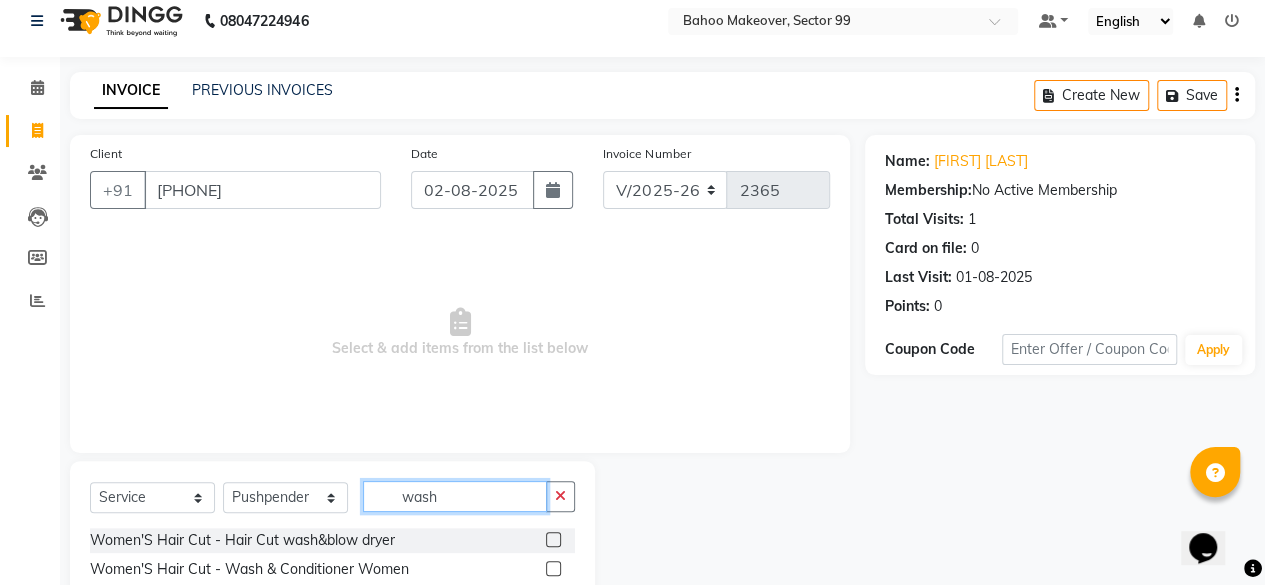 scroll, scrollTop: 2, scrollLeft: 0, axis: vertical 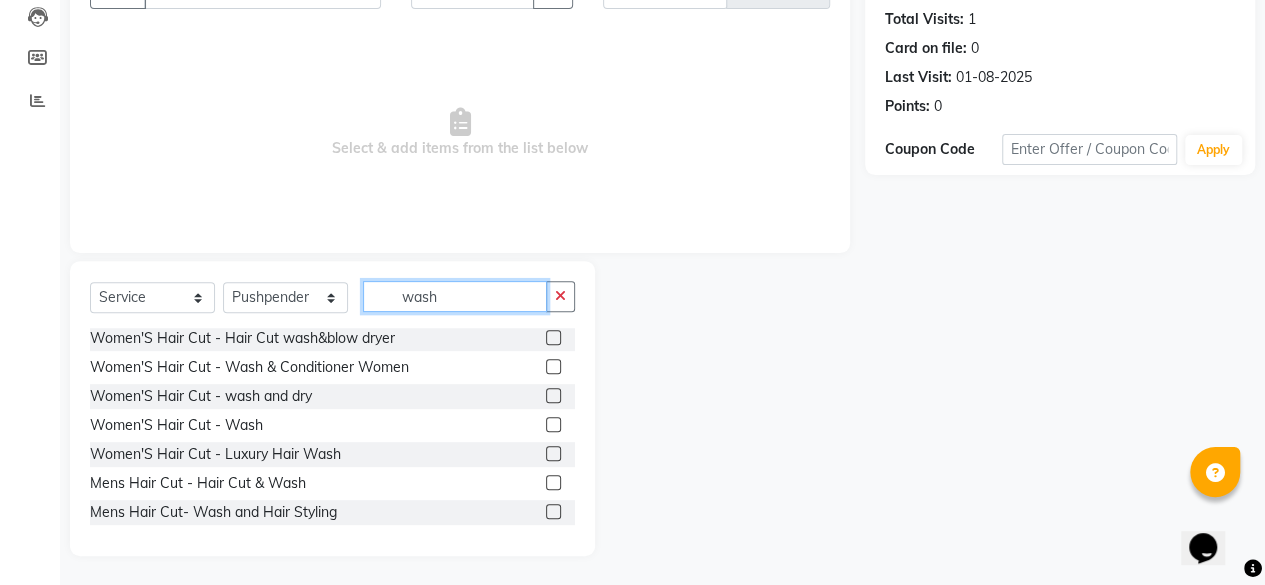 type on "wash" 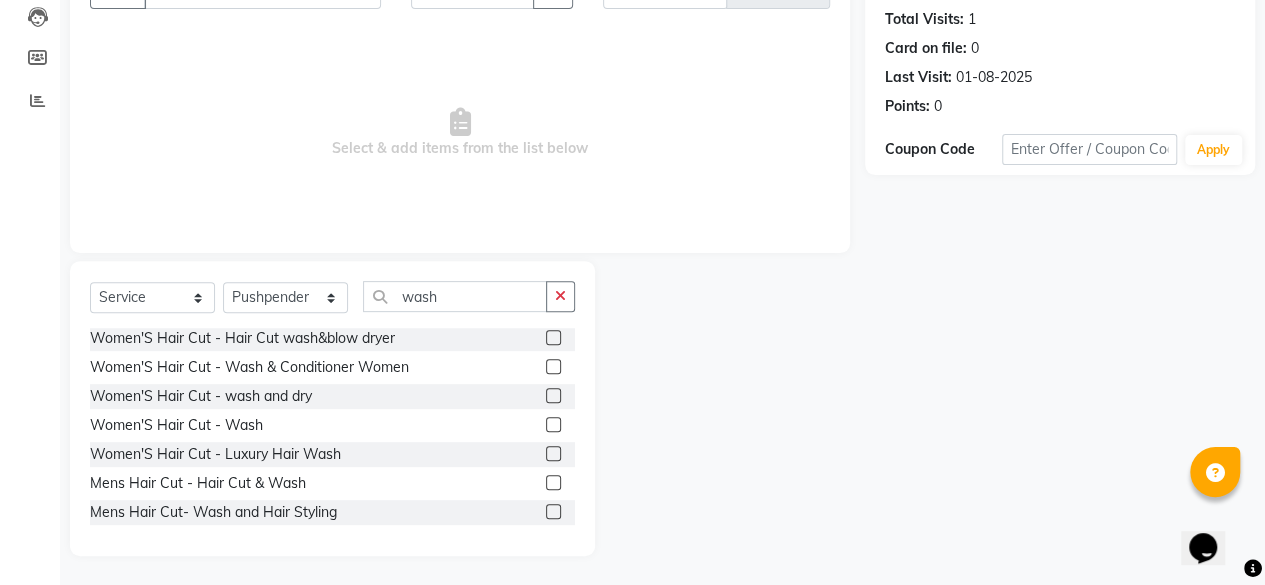 click 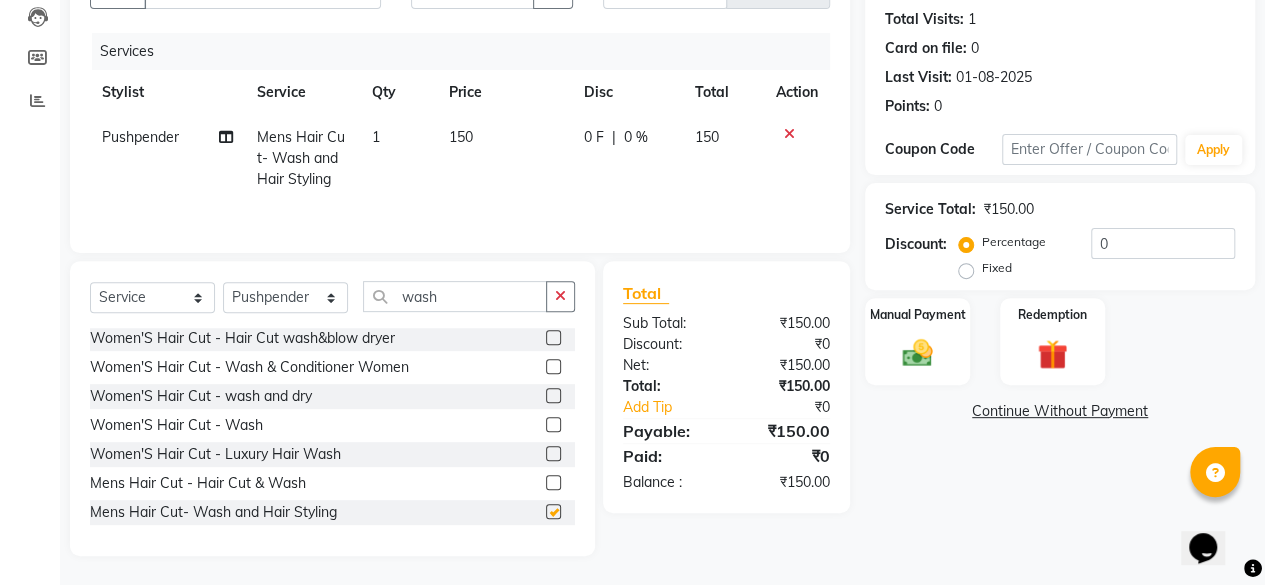 checkbox on "false" 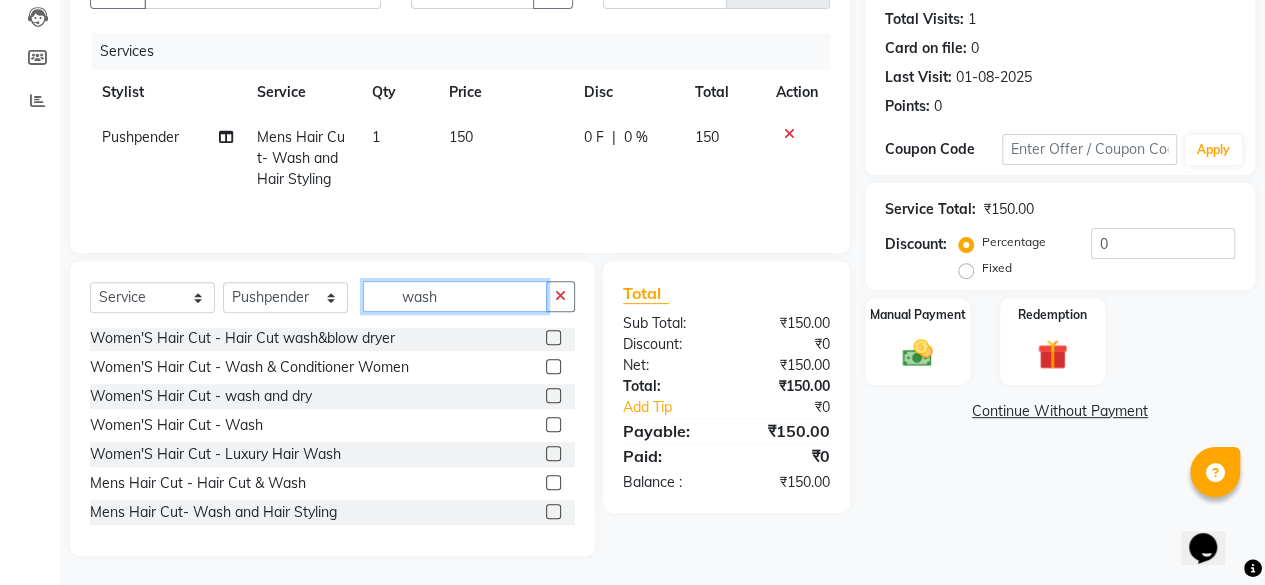 click on "wash" 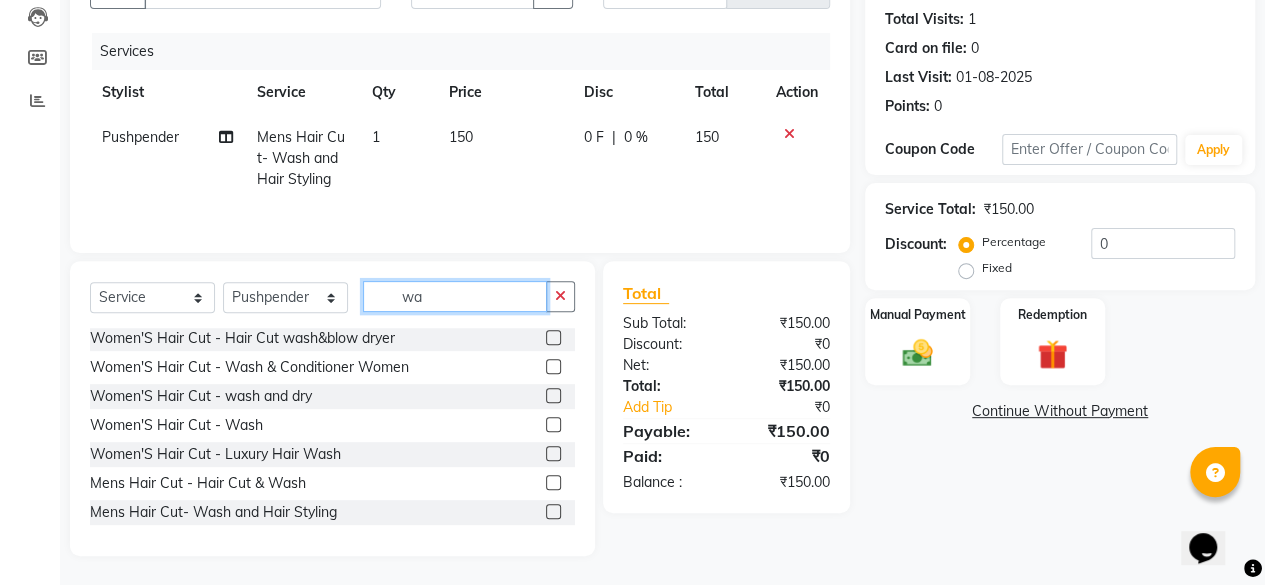 type on "w" 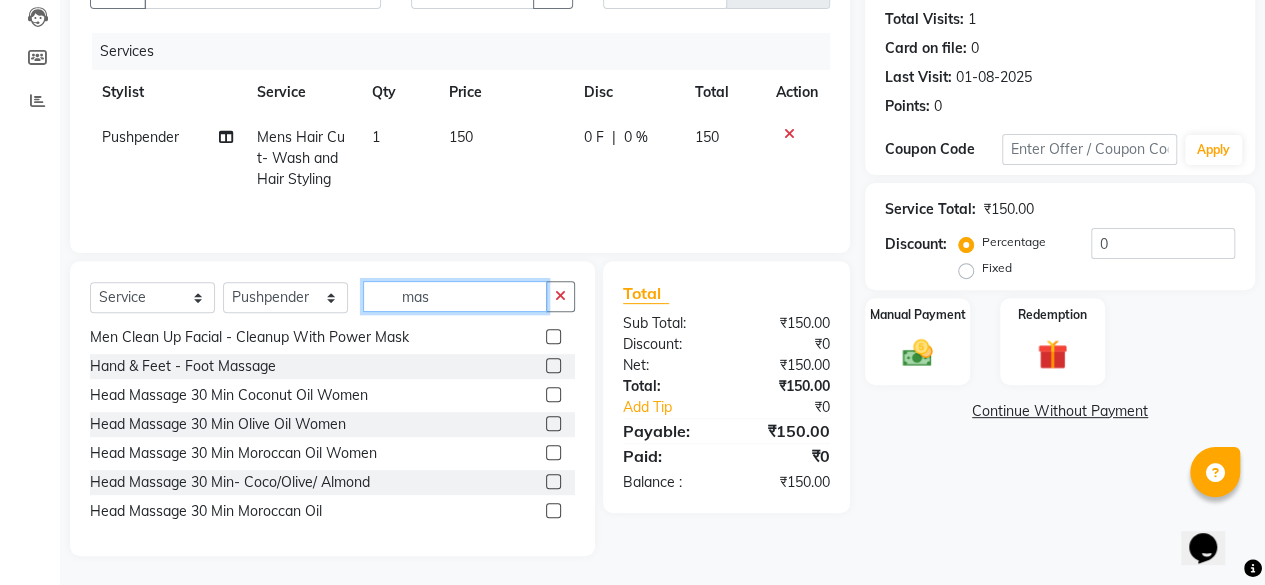 scroll, scrollTop: 0, scrollLeft: 0, axis: both 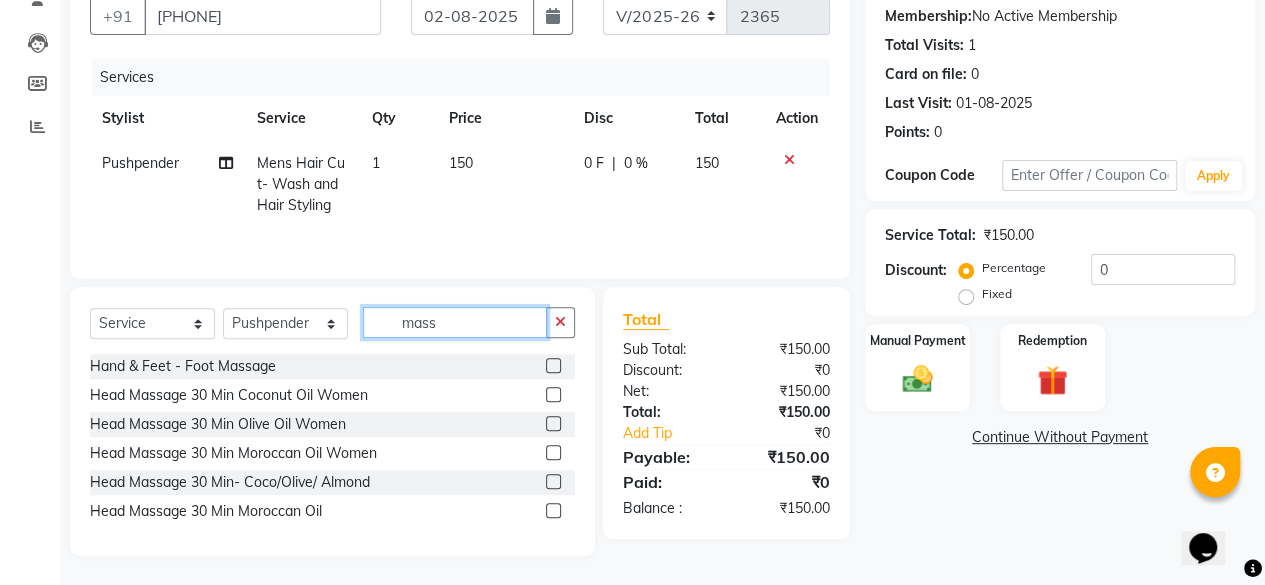 type on "mass" 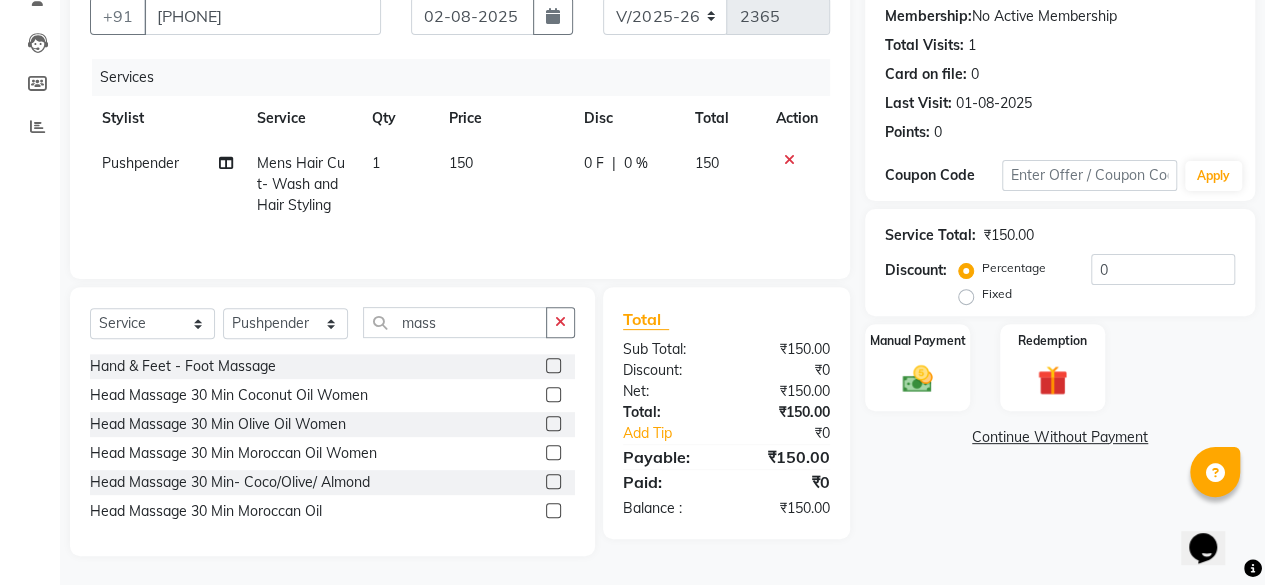 click 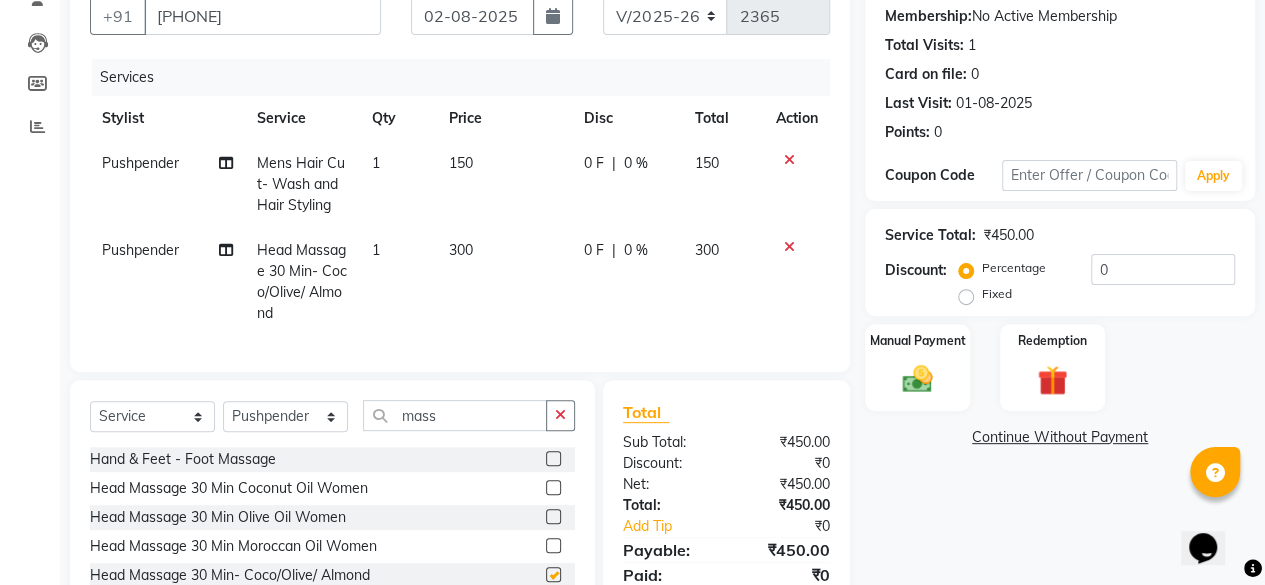 checkbox on "false" 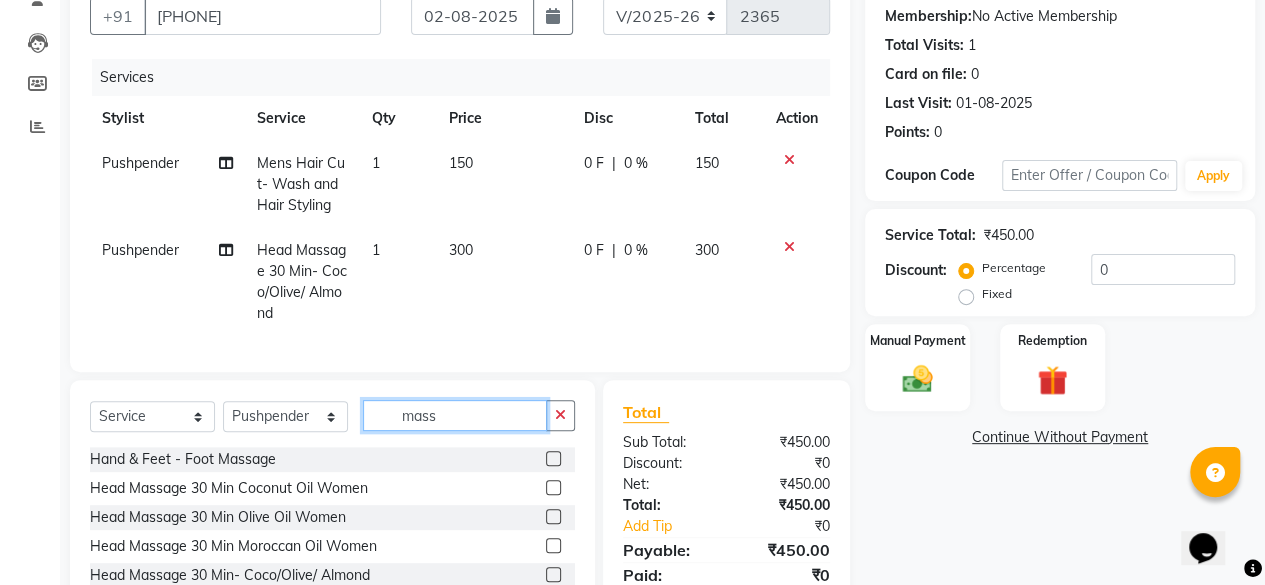 click on "mass" 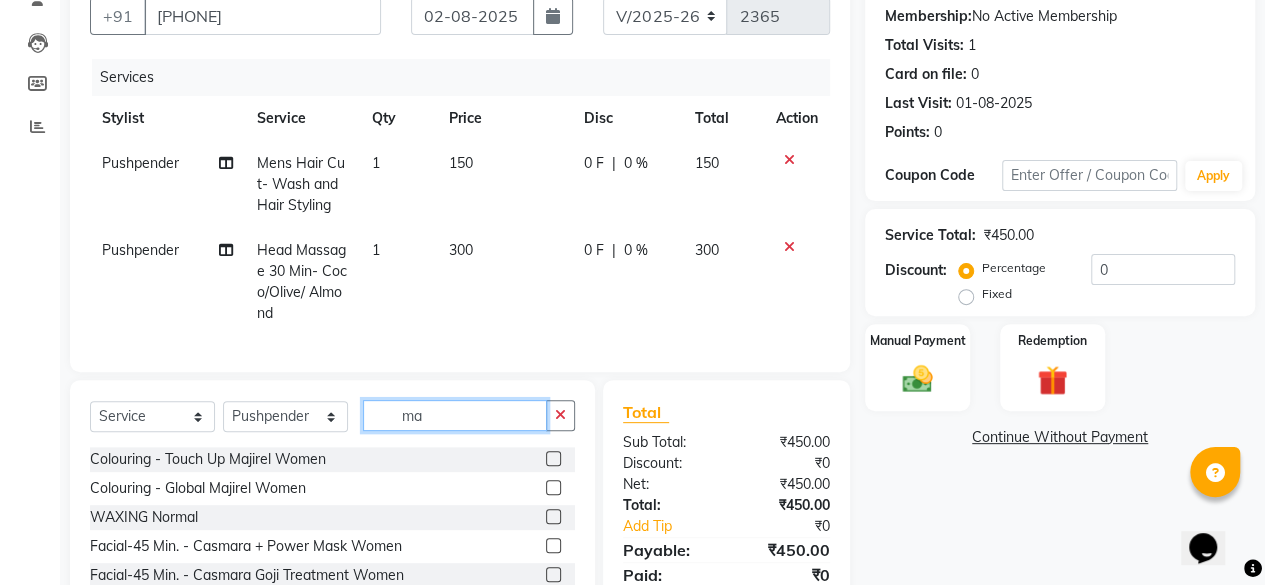 type on "m" 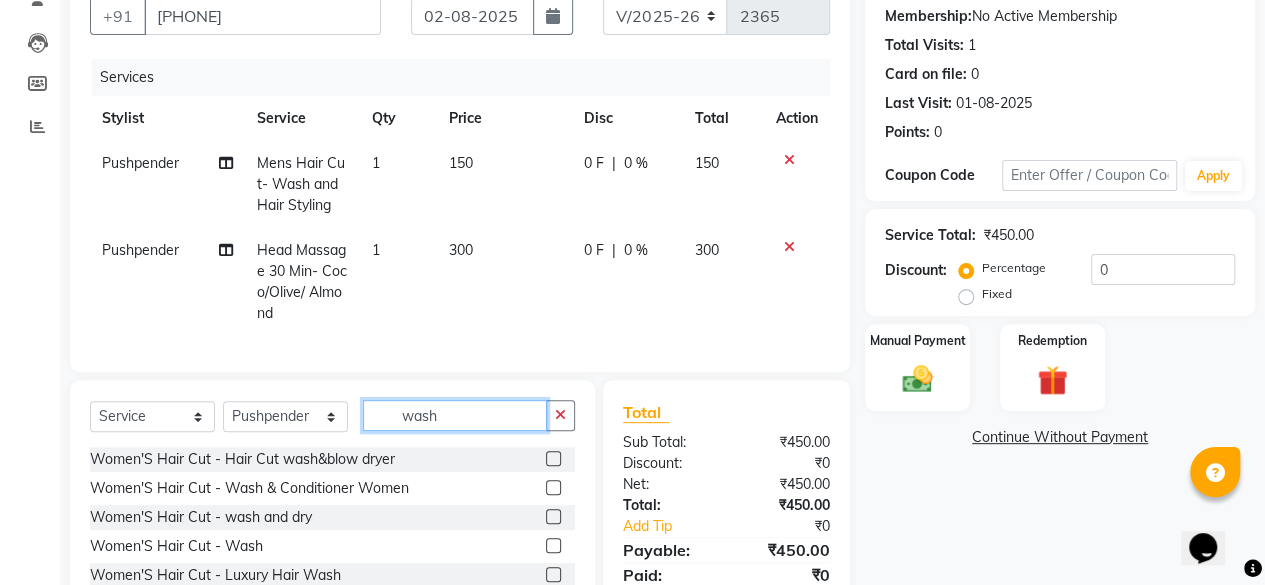scroll, scrollTop: 3, scrollLeft: 0, axis: vertical 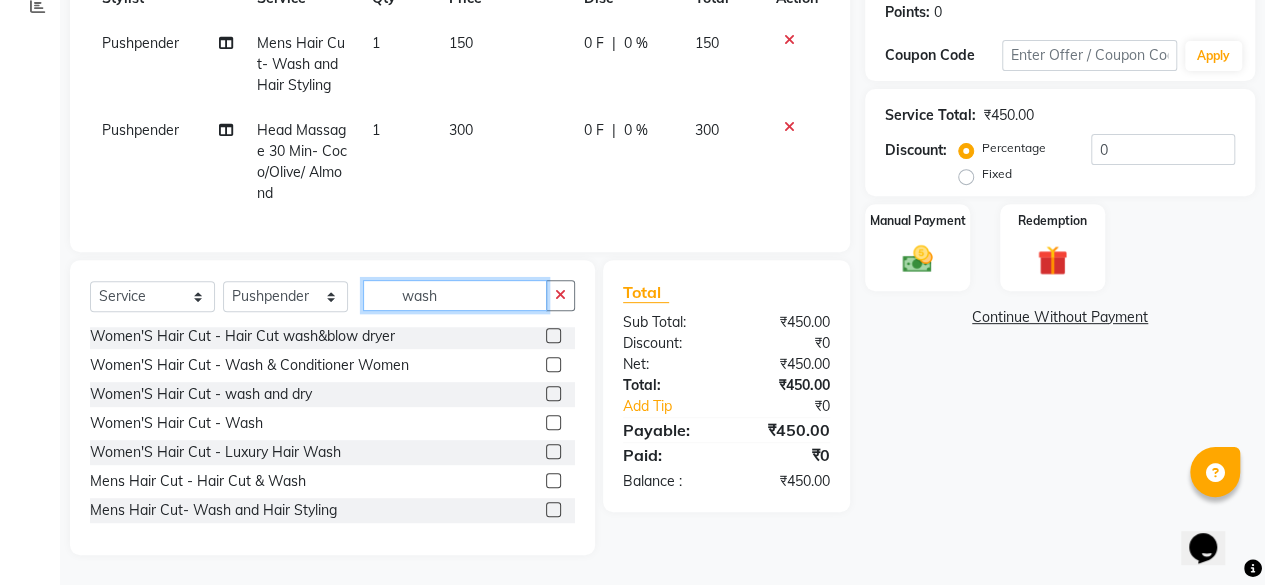 type on "wash" 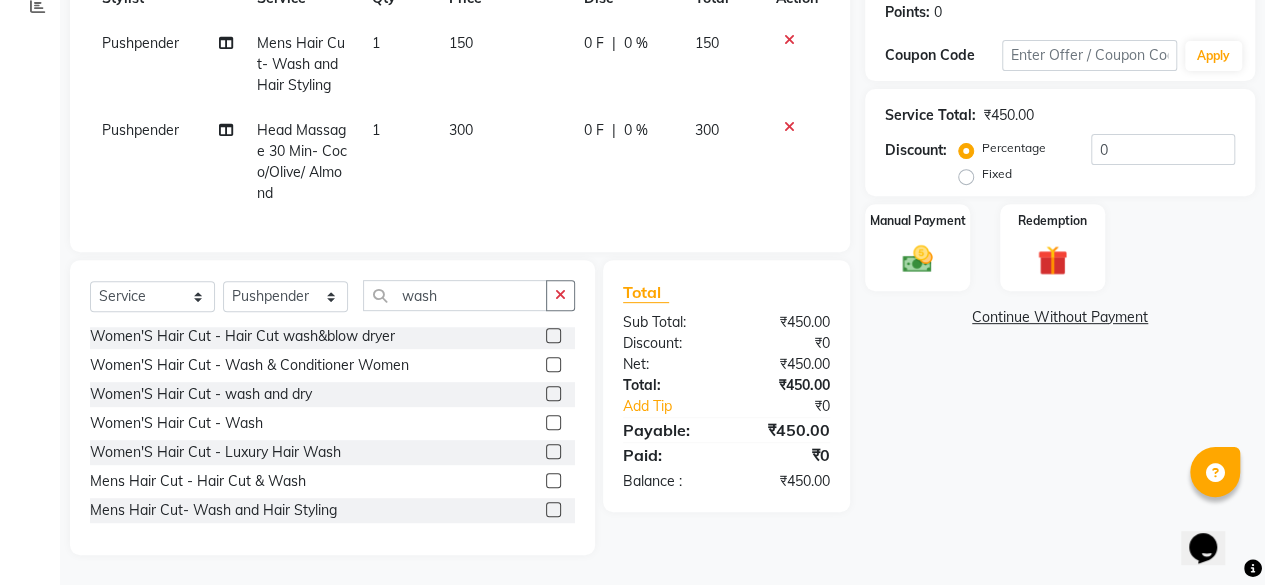 click 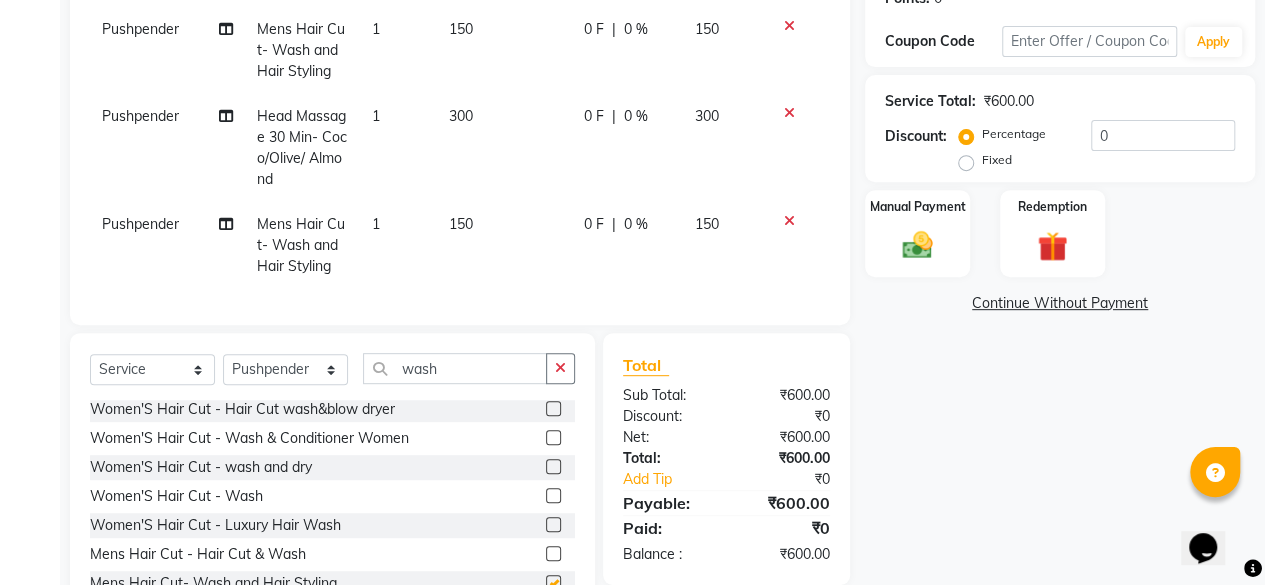checkbox on "false" 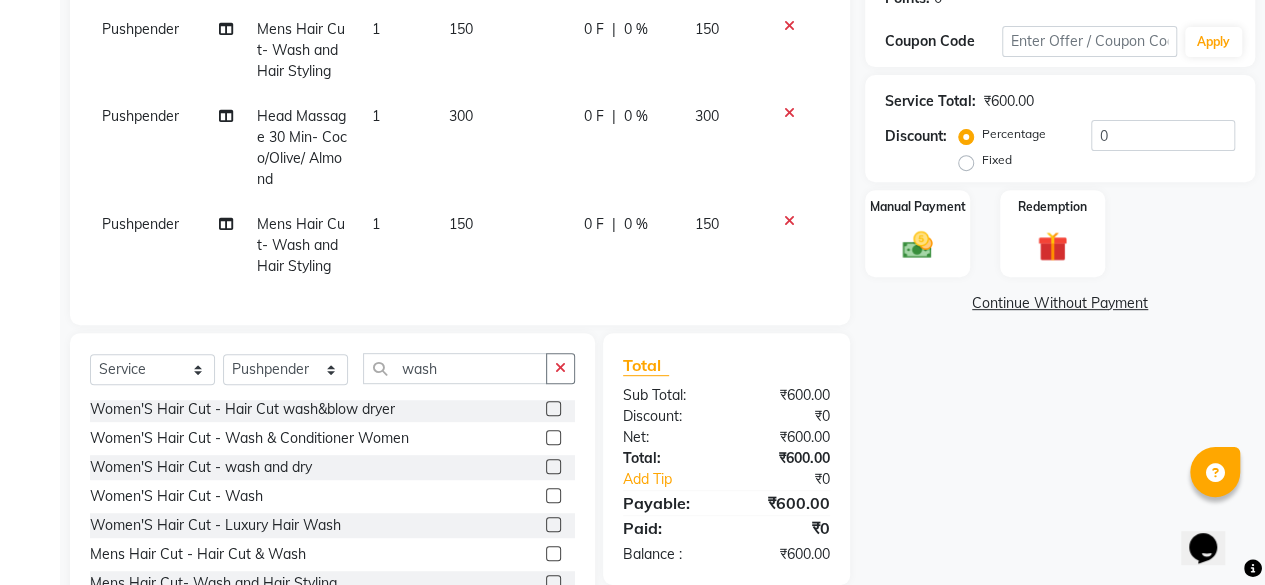 click on "150" 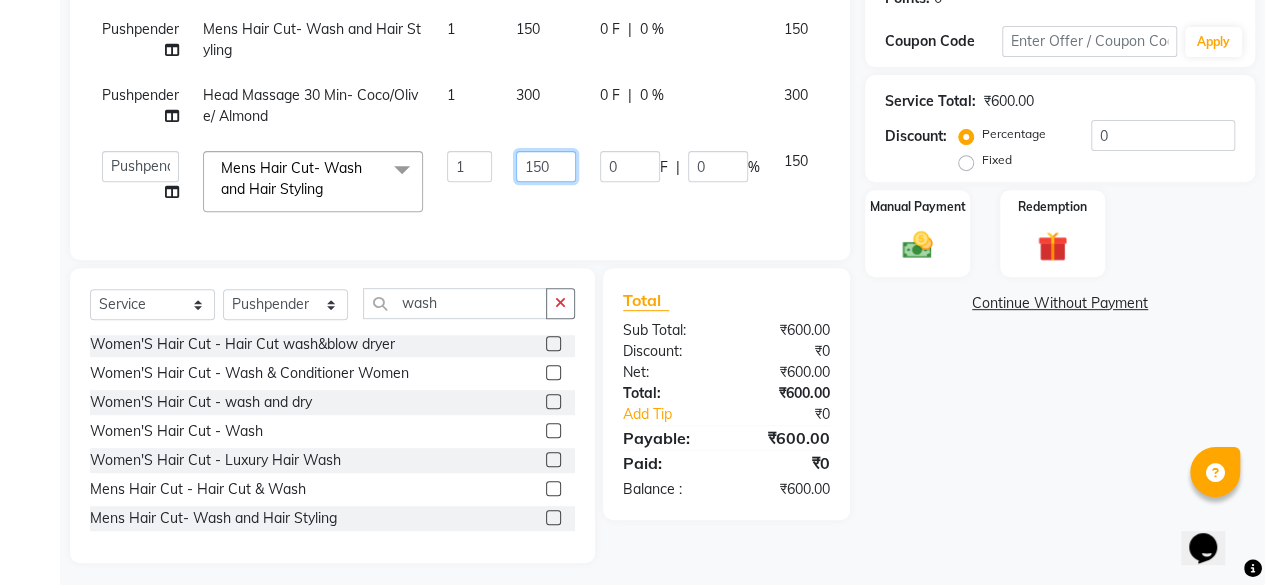 click on "150" 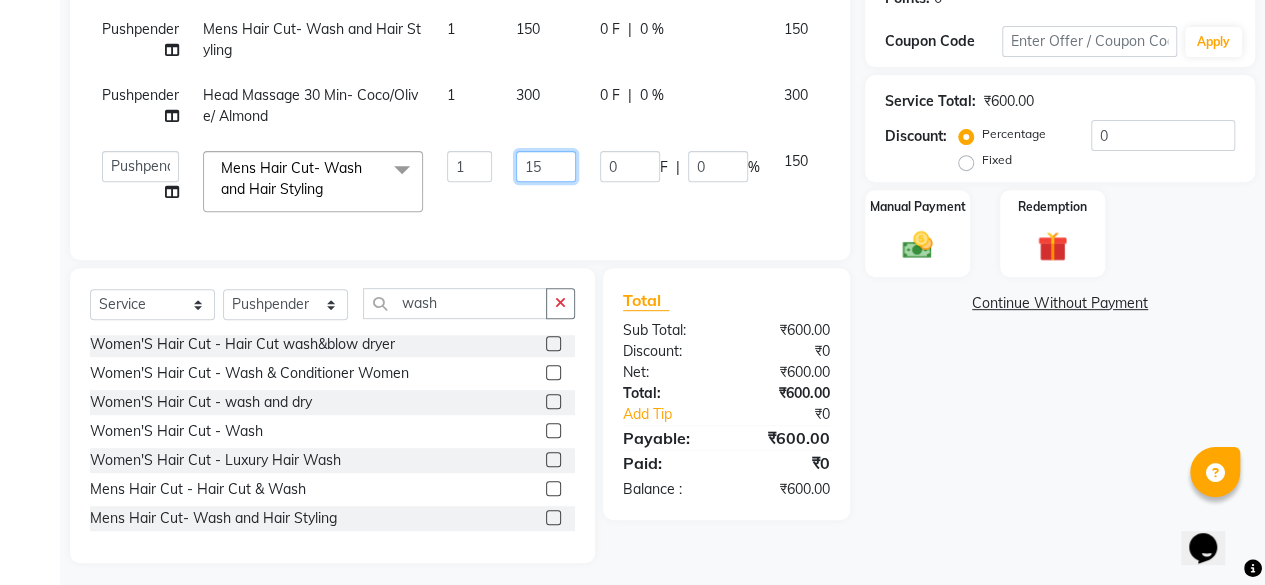 type on "1" 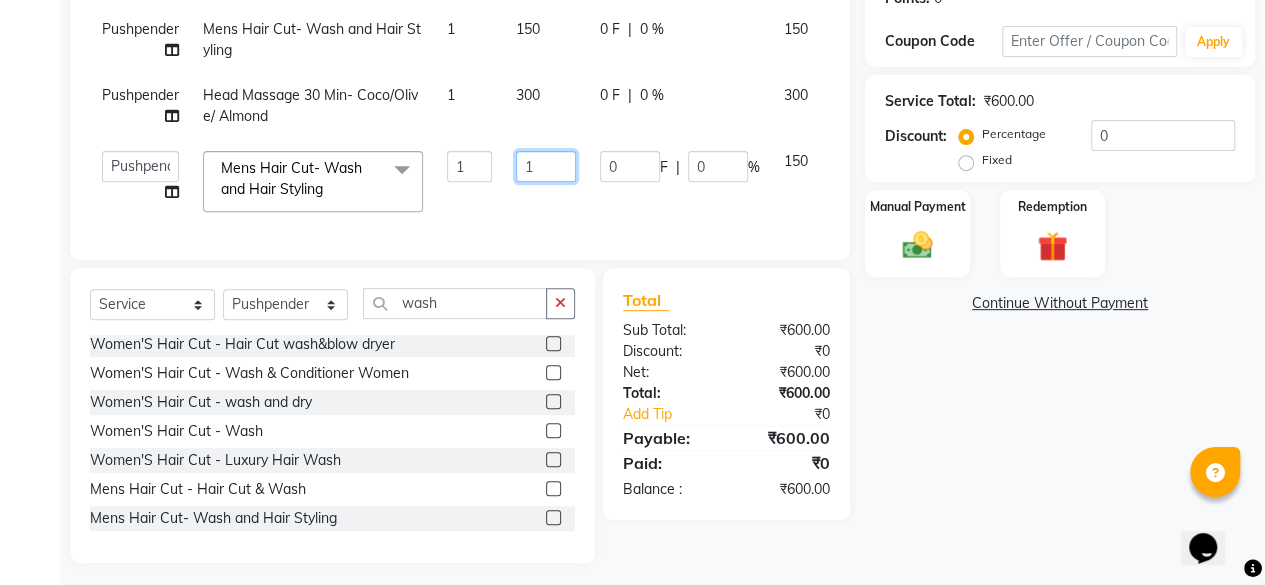 type 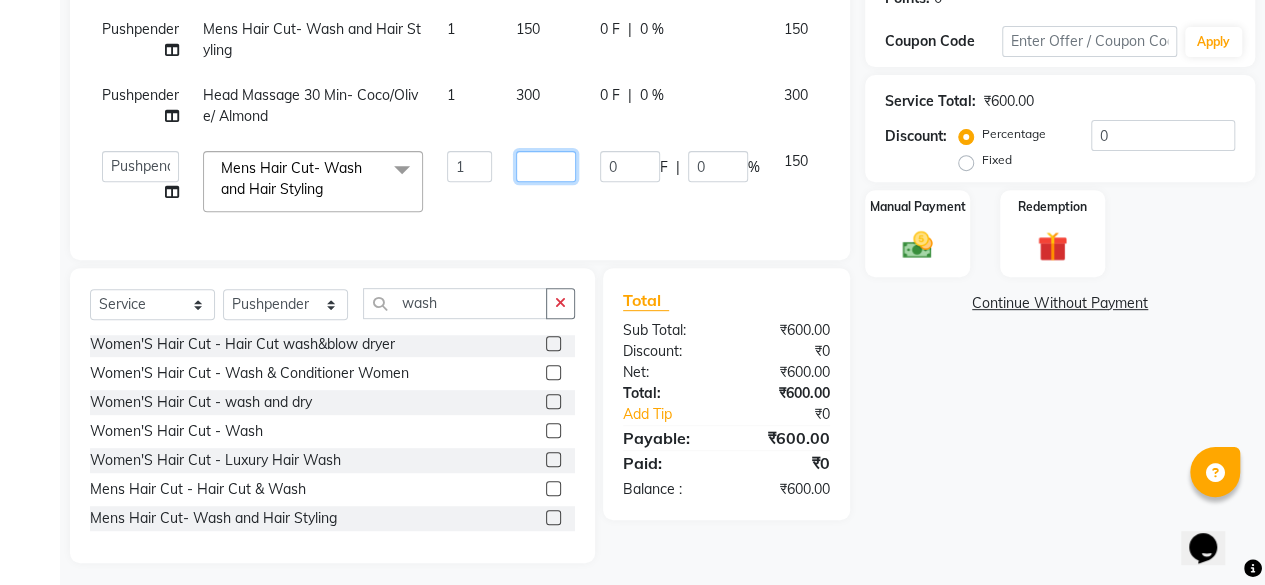 scroll, scrollTop: 344, scrollLeft: 0, axis: vertical 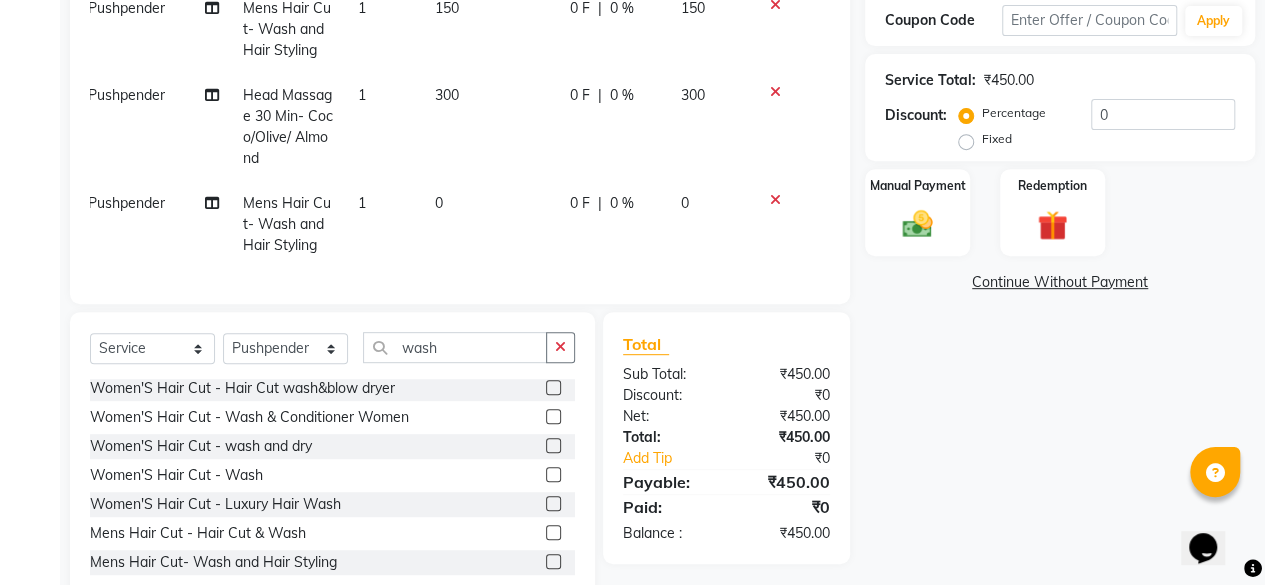 click on "Pushpender Mens Hair Cut- Wash and Hair Styling 1 150 0 F | 0 % 150 Pushpender Head Massage 30 Min- Coco/Olive/ Almond 1 300 0 F | 0 % 300 Pushpender Mens Hair Cut- Wash and Hair Styling 1 0 0 F | 0 % 0" 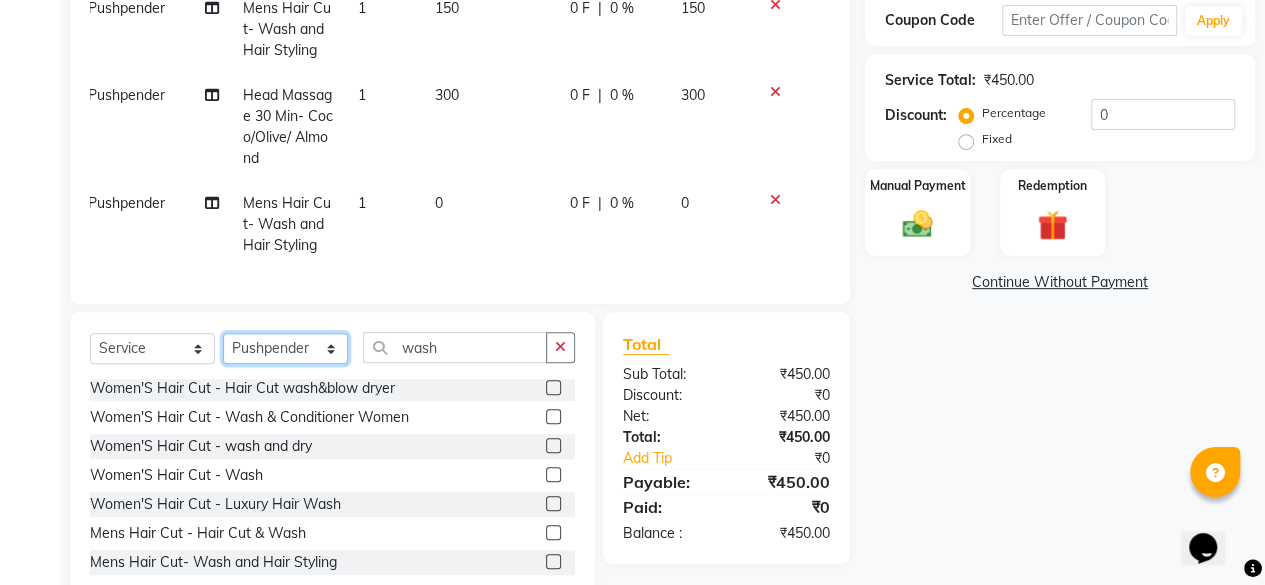 click on "Select Stylist [FIRST] [LAST] [FIRST] [LAST] Salon [FIRST] [LAST] [FIRST] [LAST] [FIRST] [LAST] [FIRST] [LAST] [FIRST] [LAST] [FIRST] [LAST] [FIRST] [LAST] [FIRST] [LAST] [FIRST] [LAST] [FIRST] [LAST]" 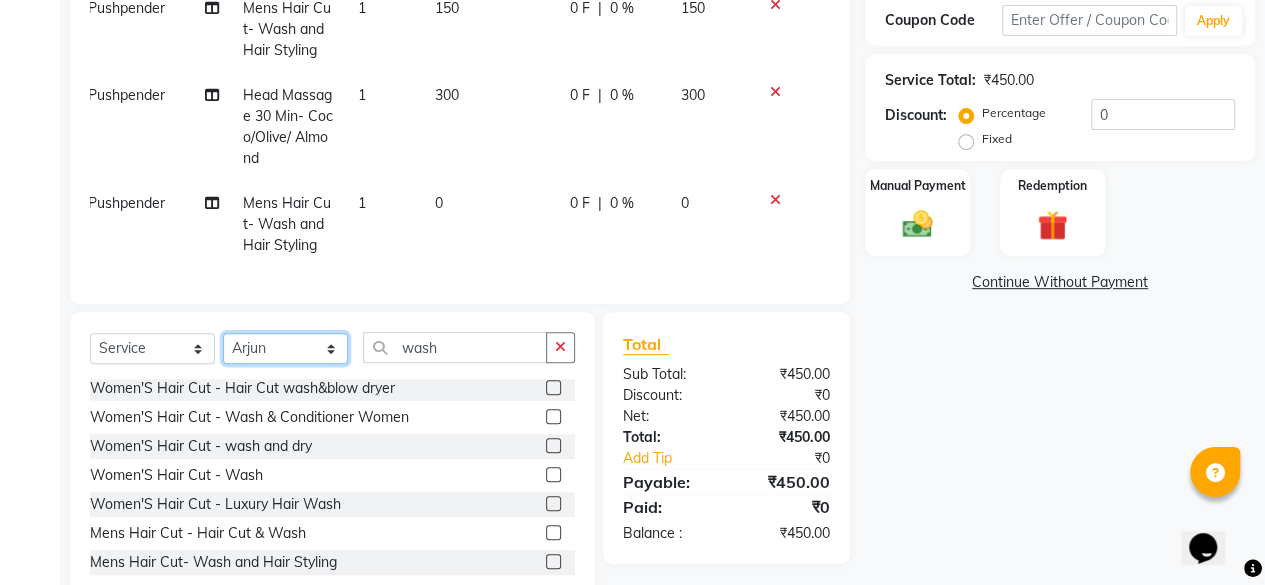 click on "Select Stylist [FIRST] [LAST] [FIRST] [LAST] Salon [FIRST] [LAST] [FIRST] [LAST] [FIRST] [LAST] [FIRST] [LAST] [FIRST] [LAST] [FIRST] [LAST] [FIRST] [LAST] [FIRST] [LAST] [FIRST] [LAST] [FIRST] [LAST]" 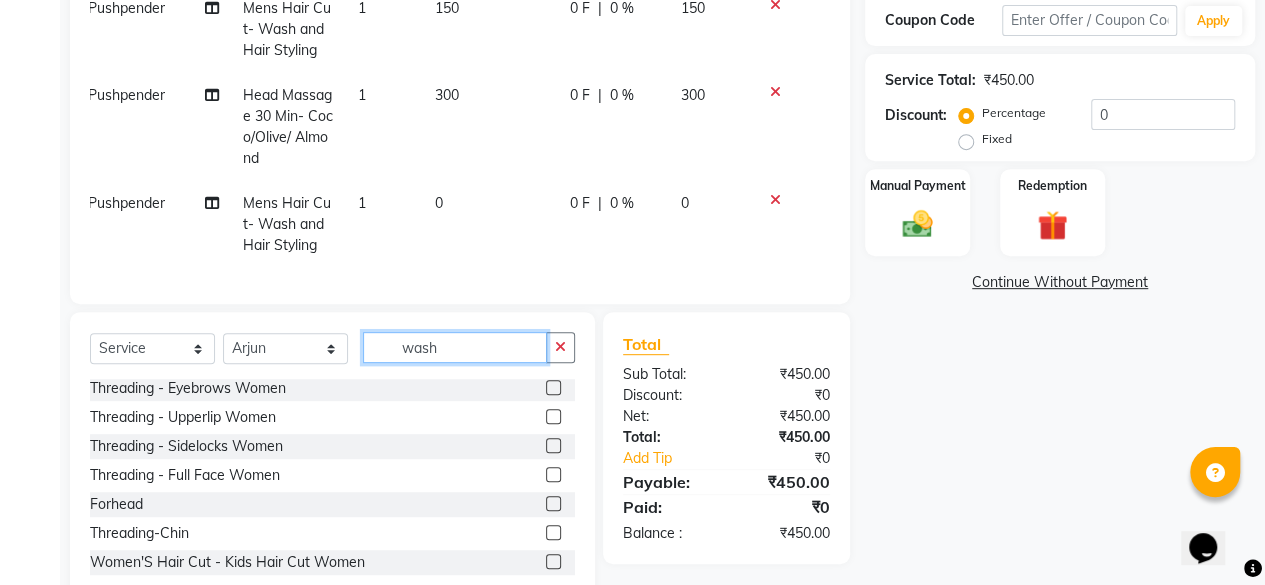 click on "wash" 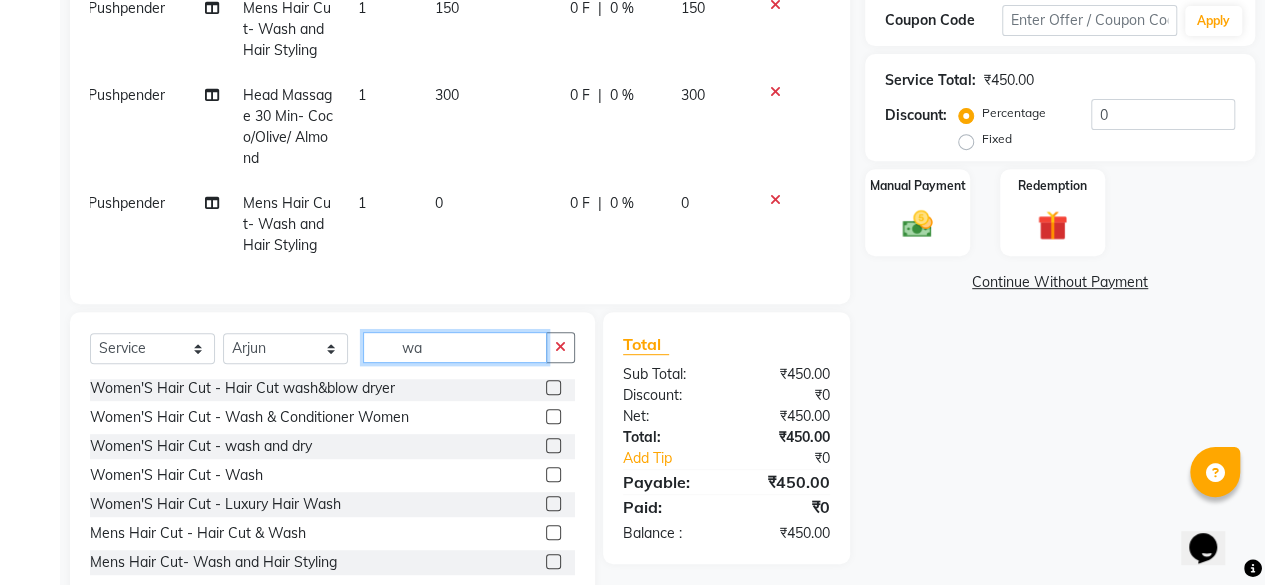 type on "w" 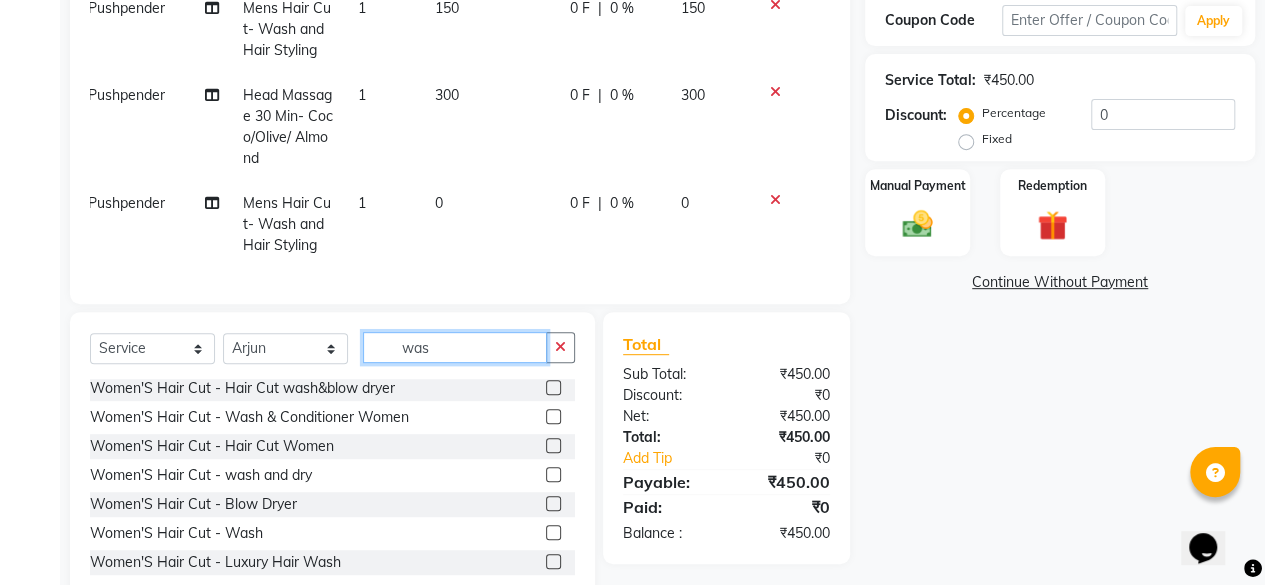 scroll, scrollTop: 3, scrollLeft: 0, axis: vertical 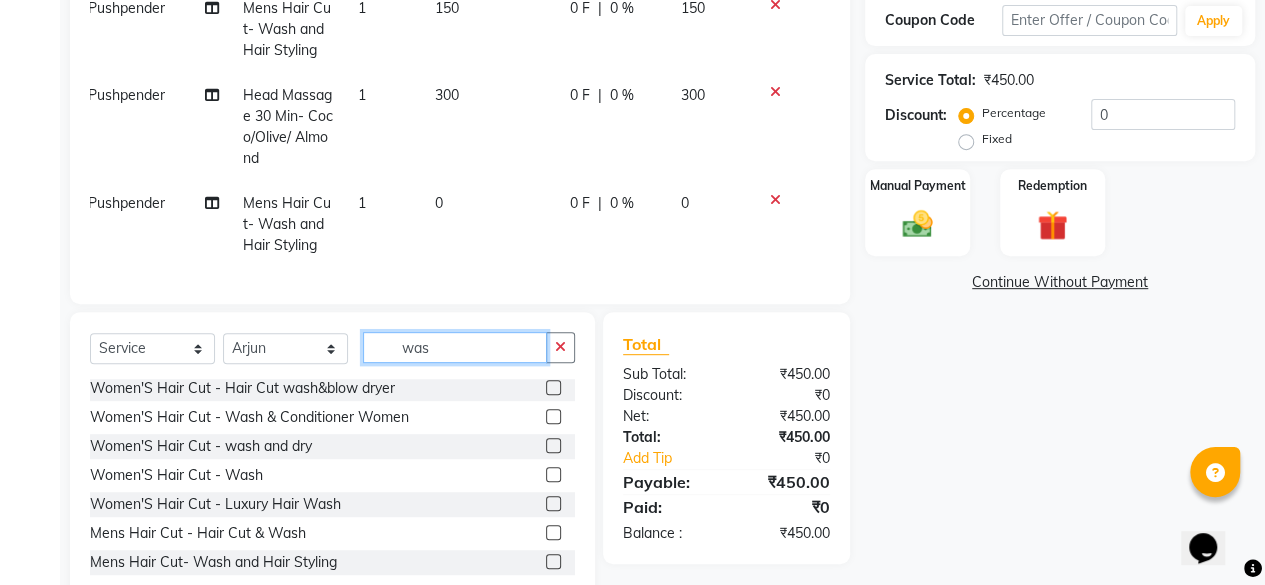 type on "wash" 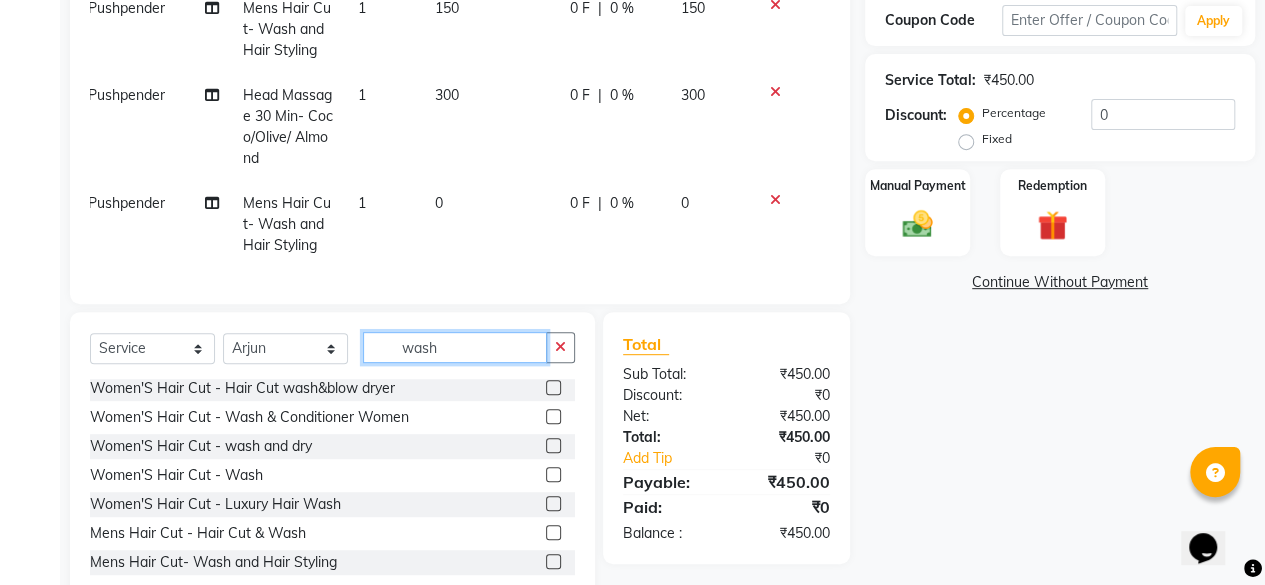 scroll, scrollTop: 2, scrollLeft: 0, axis: vertical 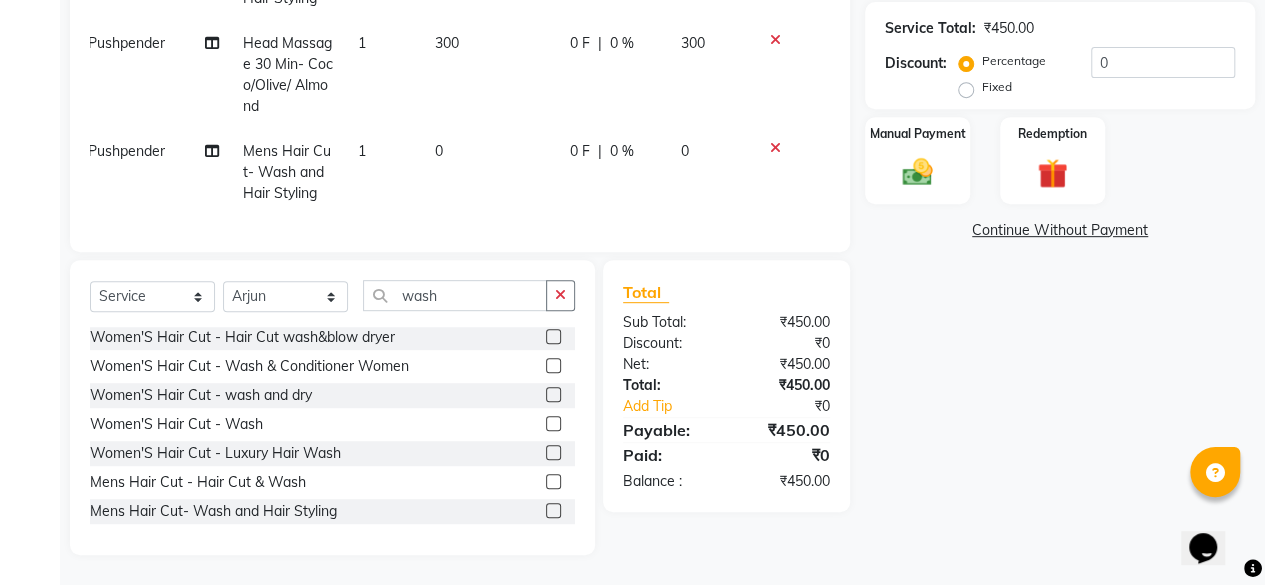 click 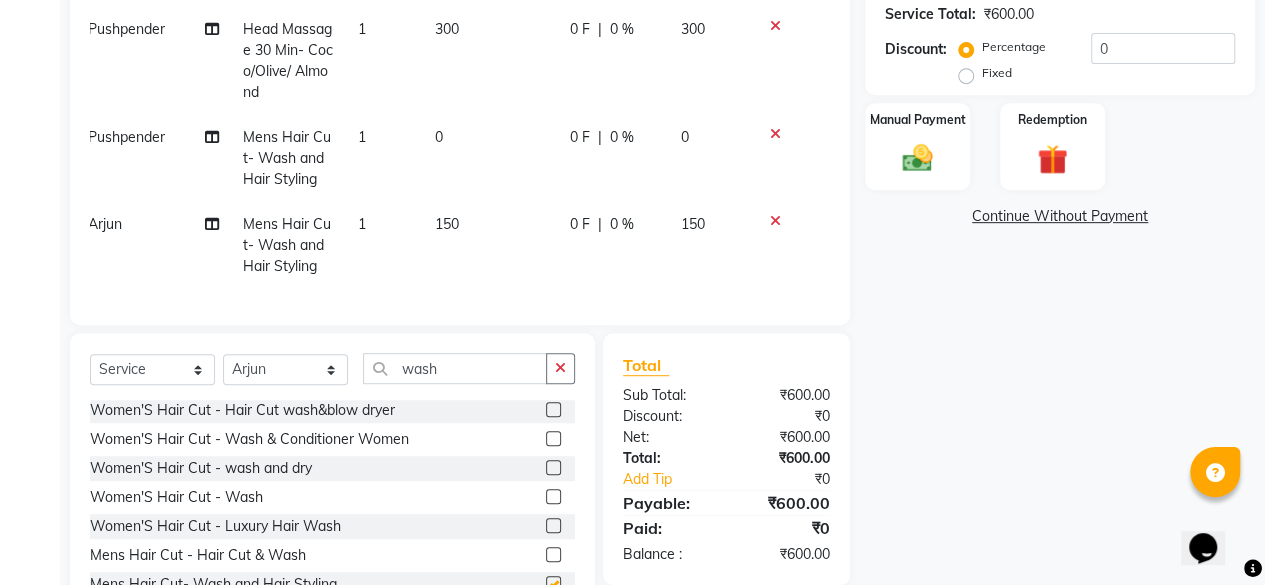 checkbox on "false" 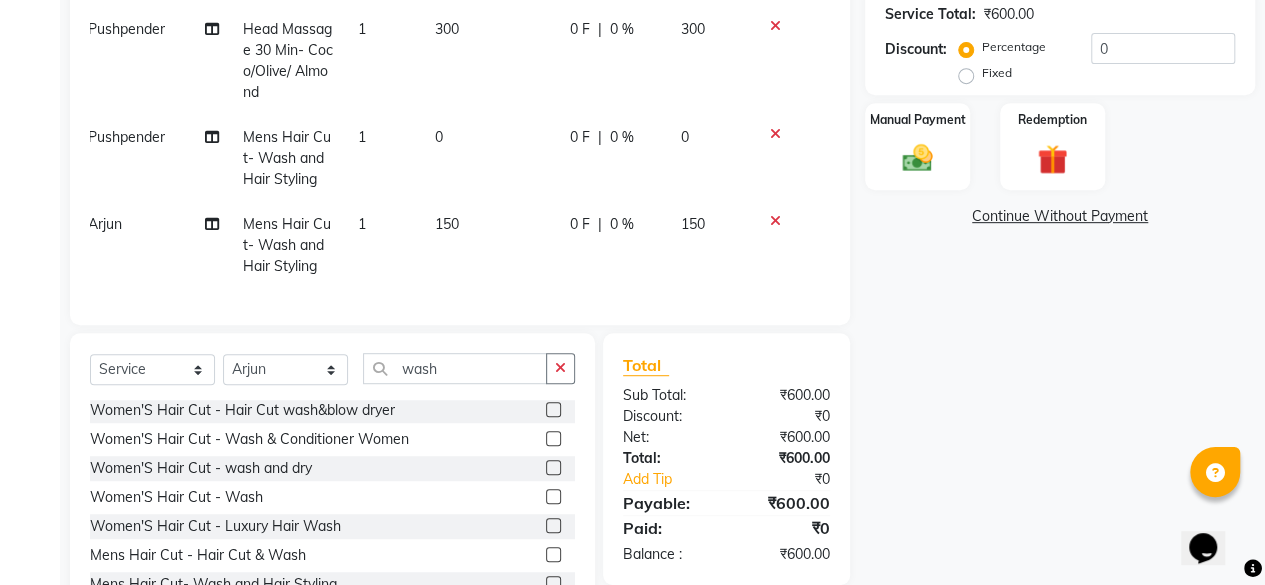 click on "150" 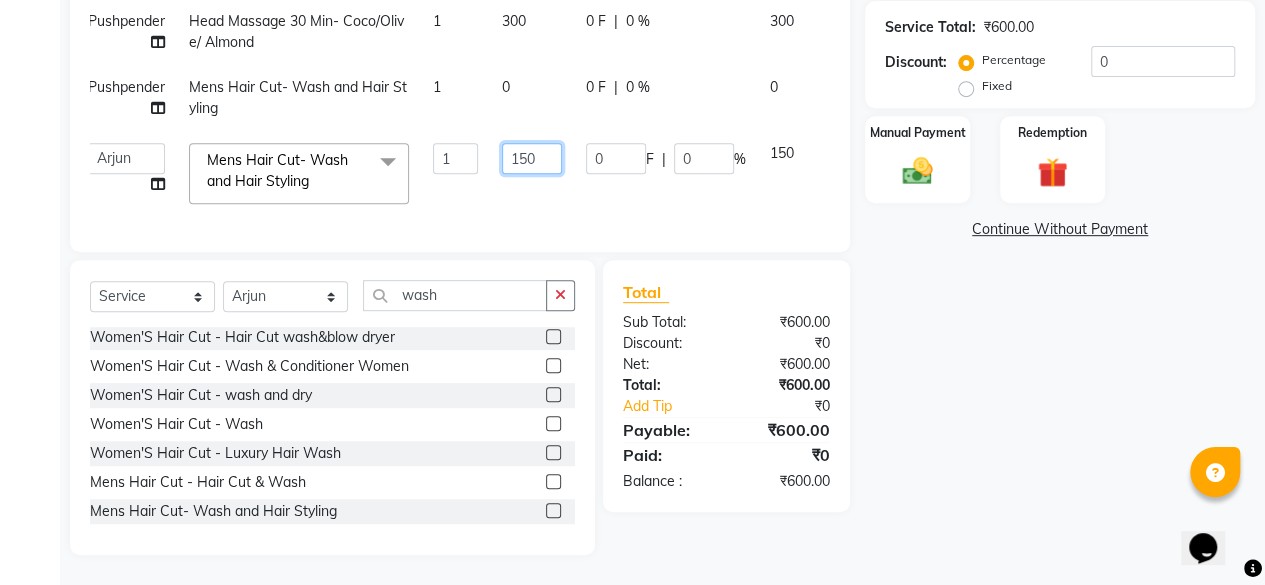 click on "150" 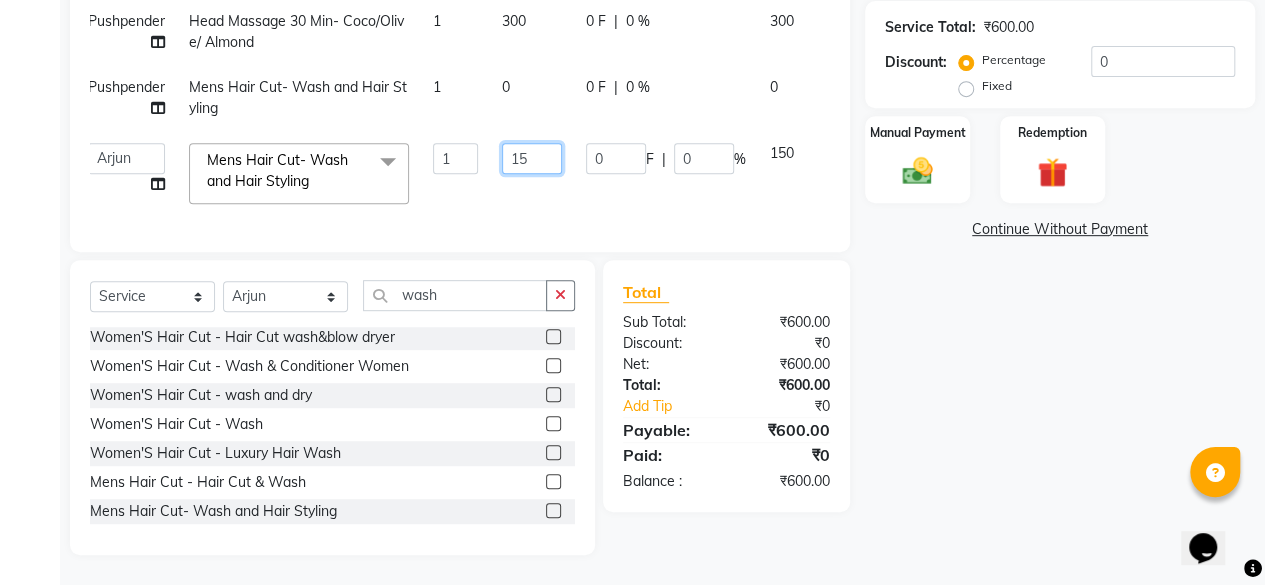 type on "1" 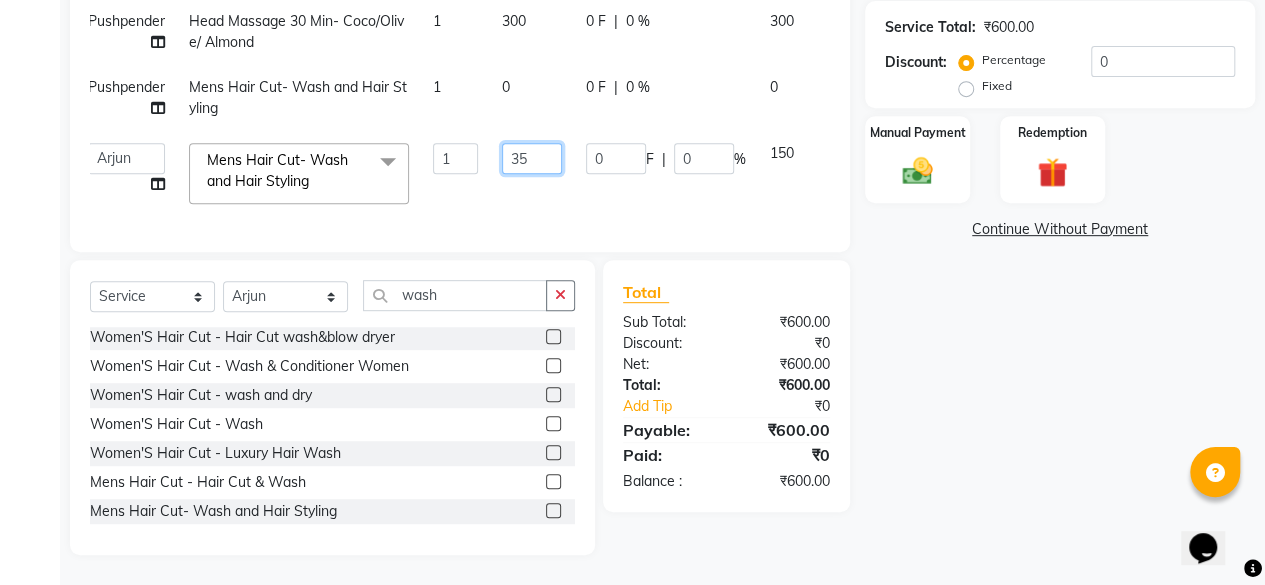 type on "350" 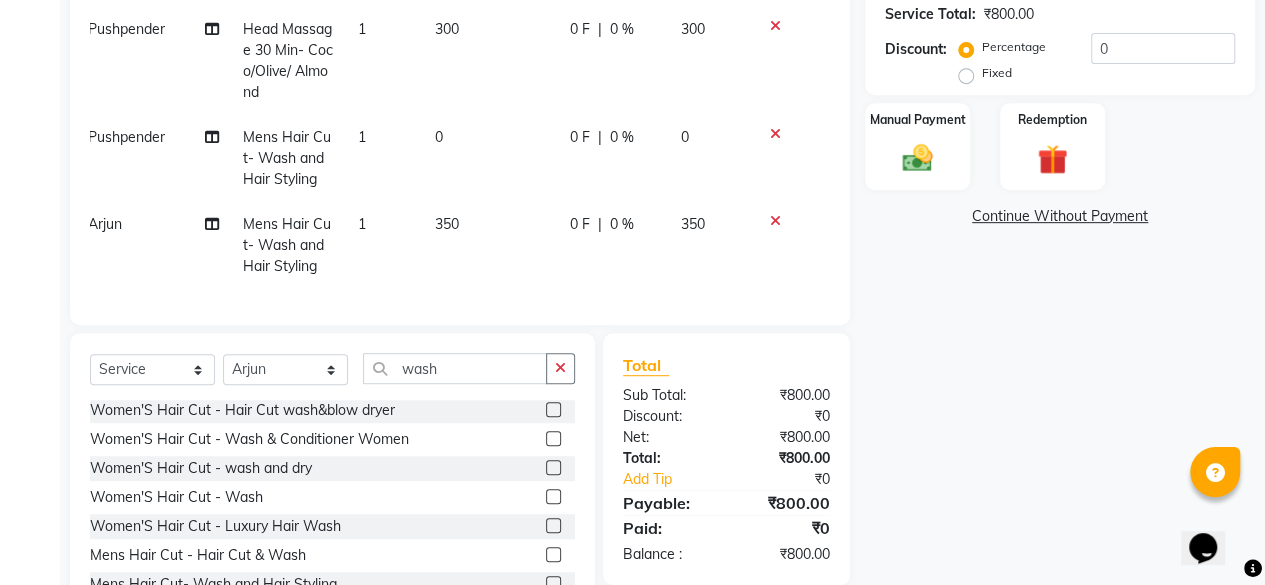 click on "Name: [FIRST] [LAST] Membership:  No Active Membership  Total Visits:  1 Card on file:  0 Last Visit:   [DATE] Points:   0  Coupon Code Apply Service Total:  ₹800.00  Discount:  Percentage   Fixed  0 Manual Payment Redemption  Continue Without Payment" 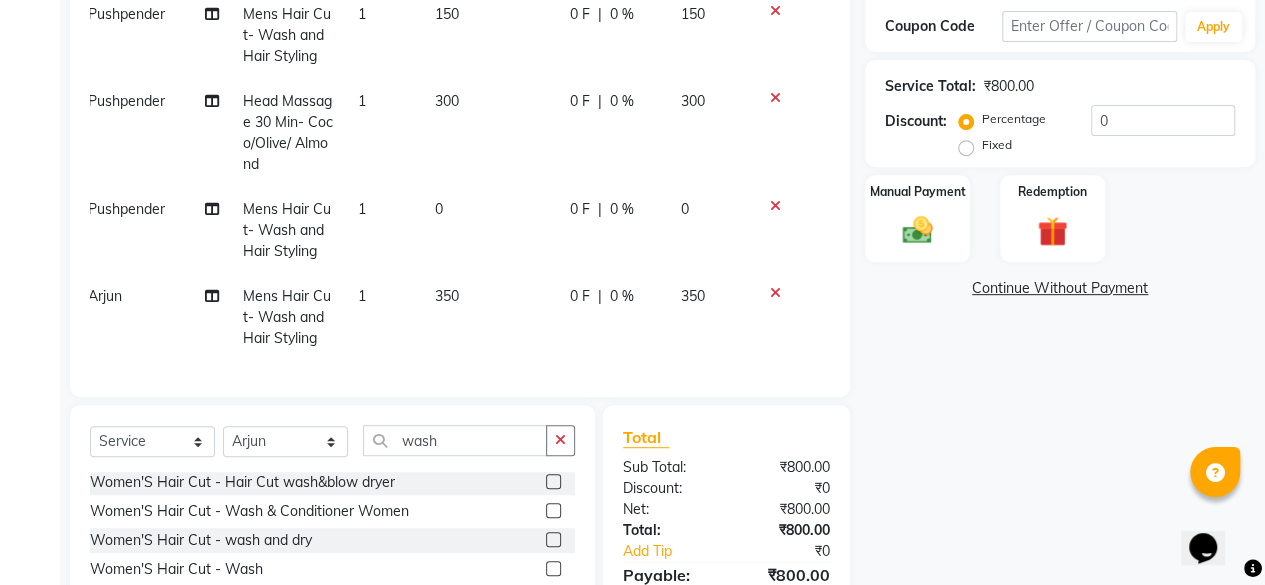 scroll, scrollTop: 331, scrollLeft: 0, axis: vertical 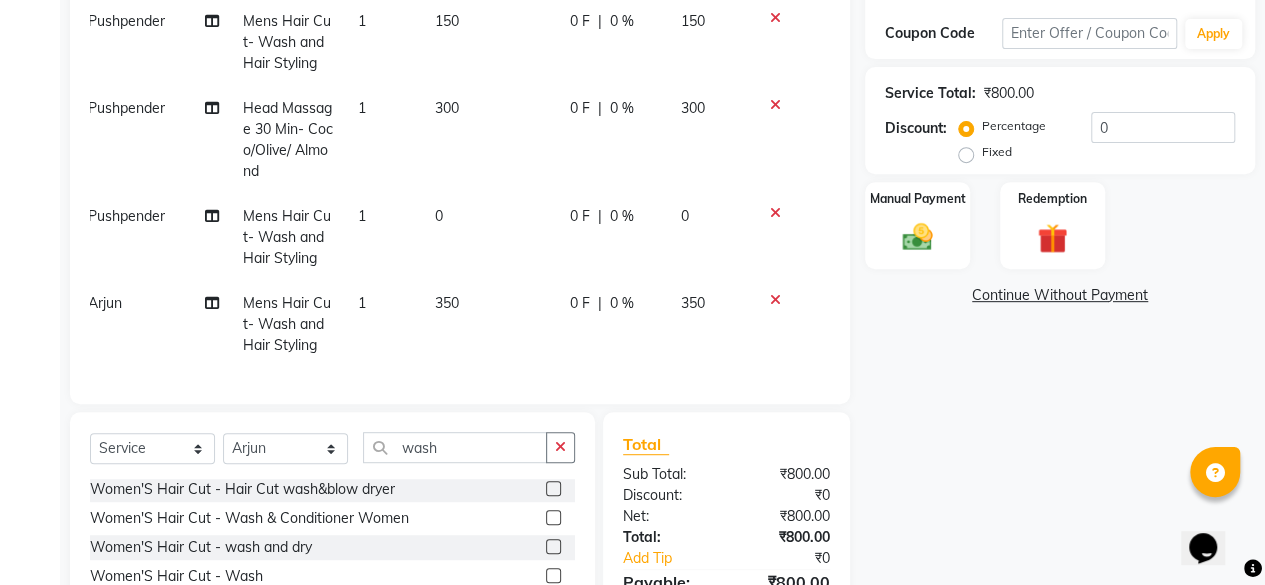 click 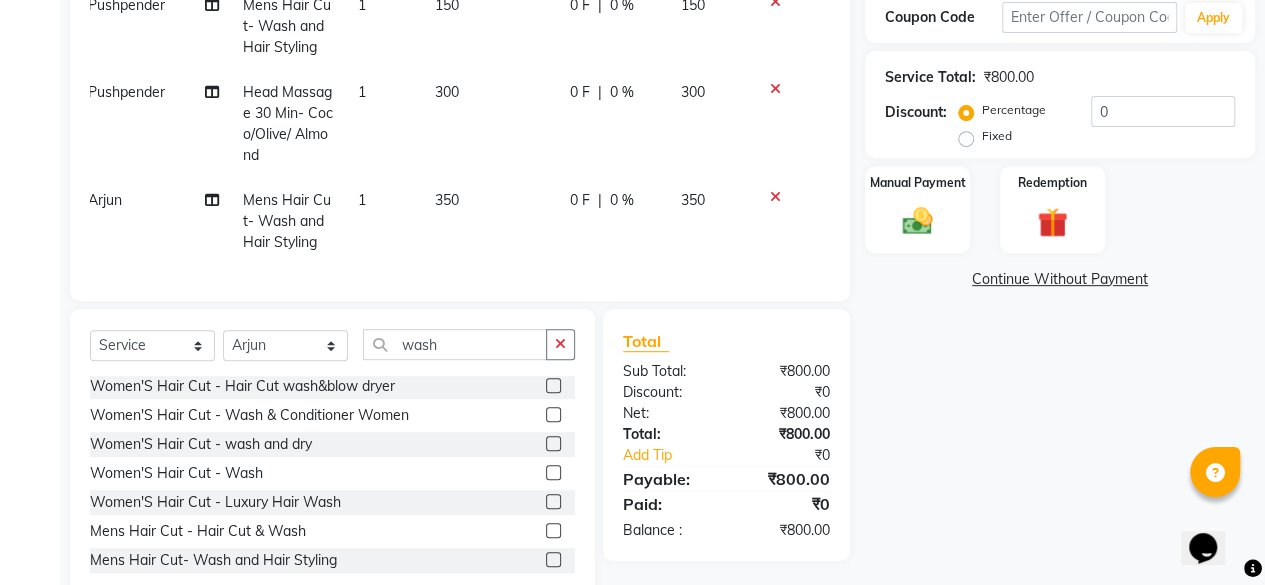 scroll, scrollTop: 410, scrollLeft: 0, axis: vertical 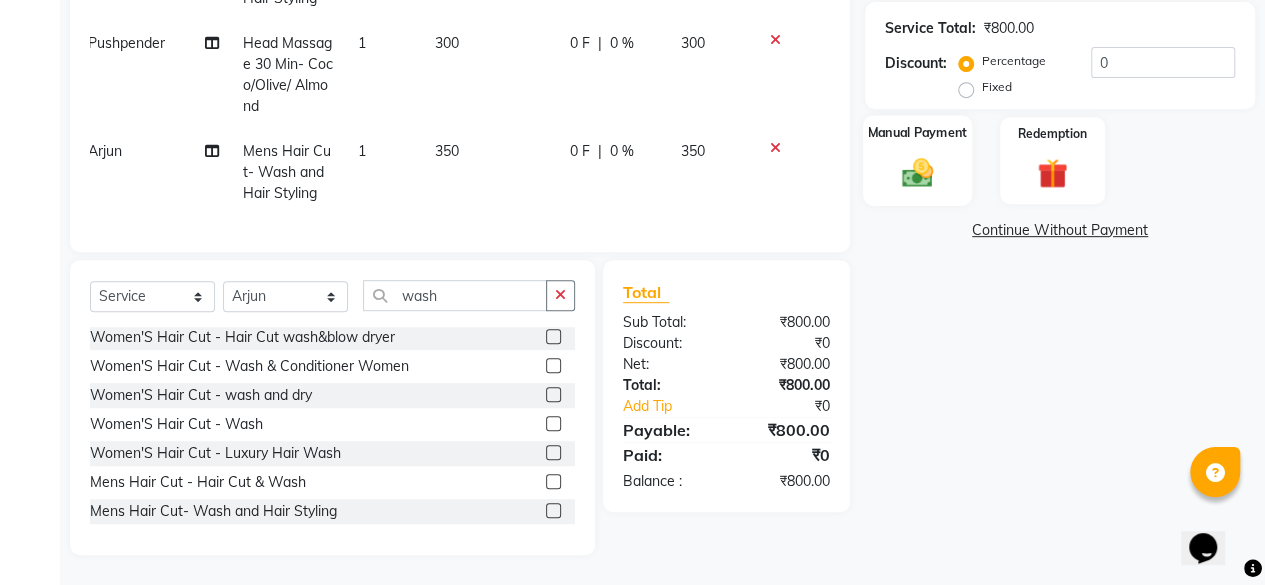 click 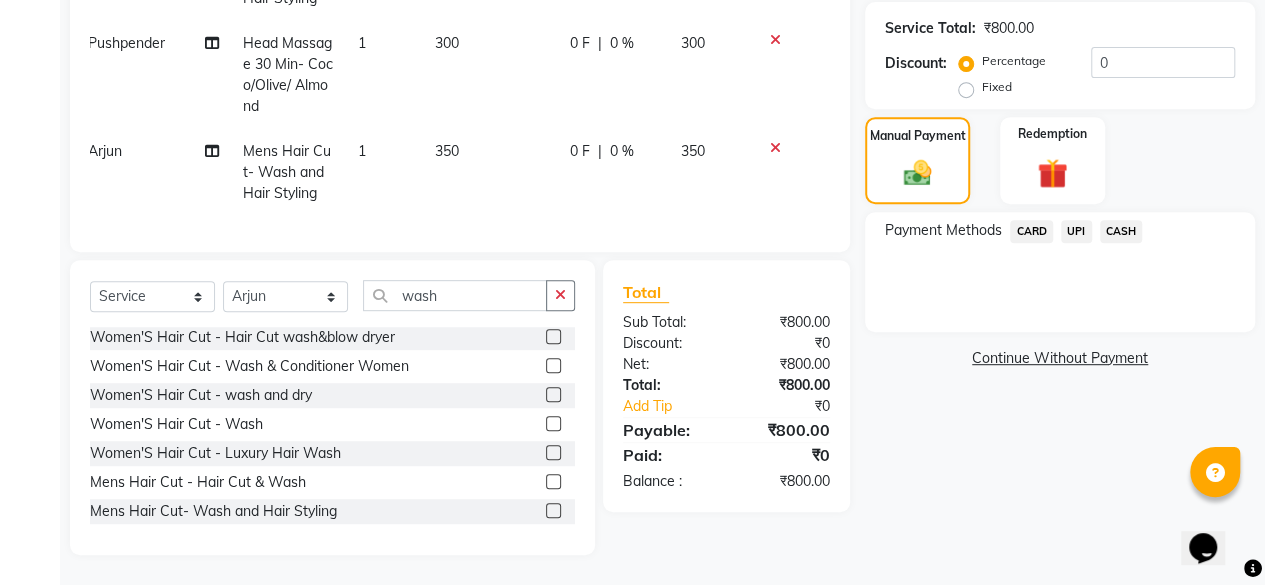 click on "UPI" 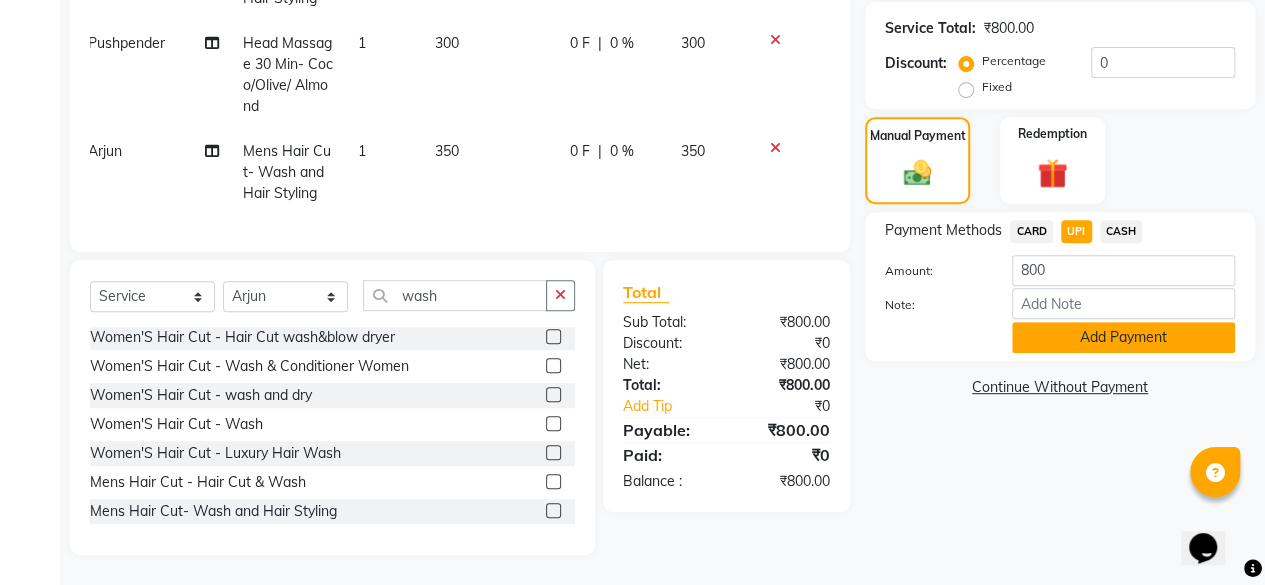 click on "Add Payment" 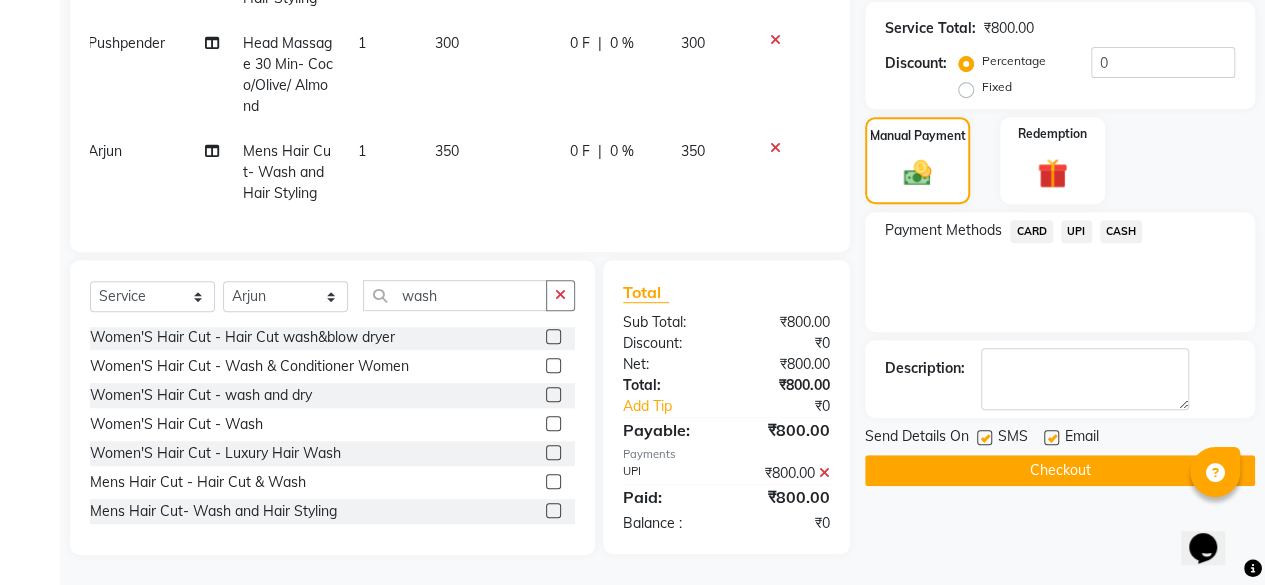 click on "Checkout" 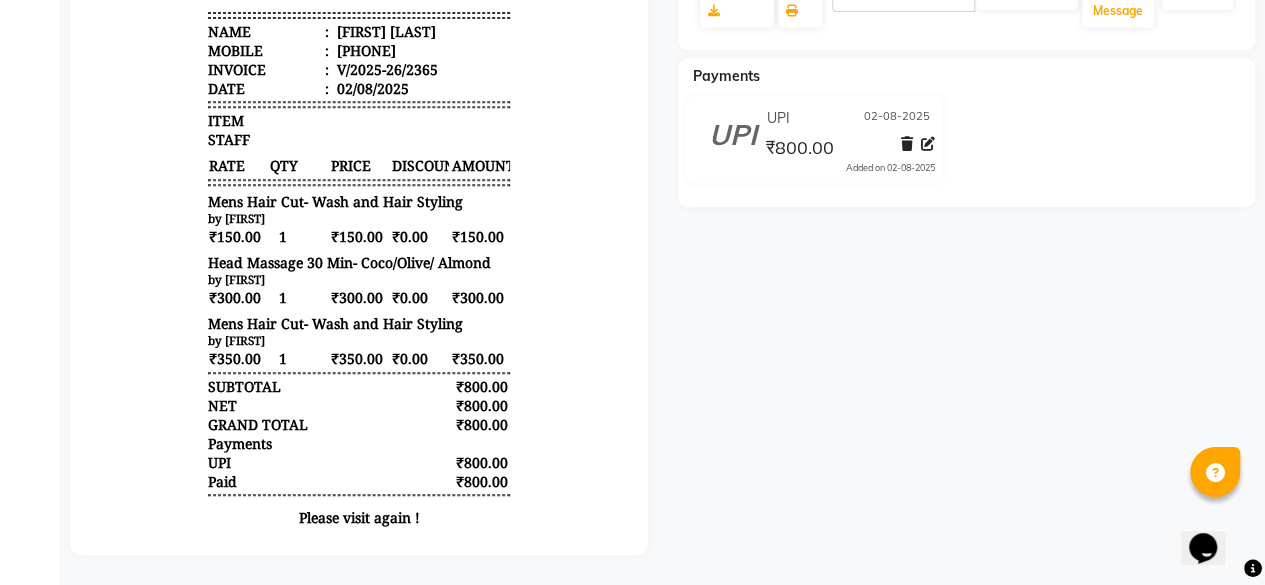 scroll, scrollTop: 0, scrollLeft: 0, axis: both 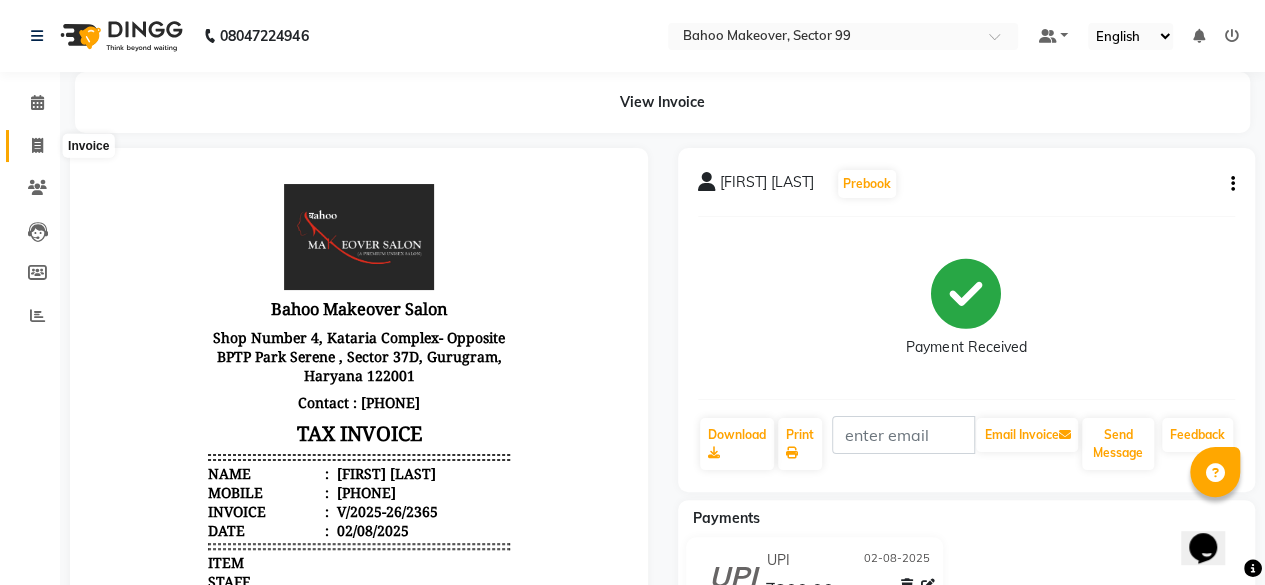 click 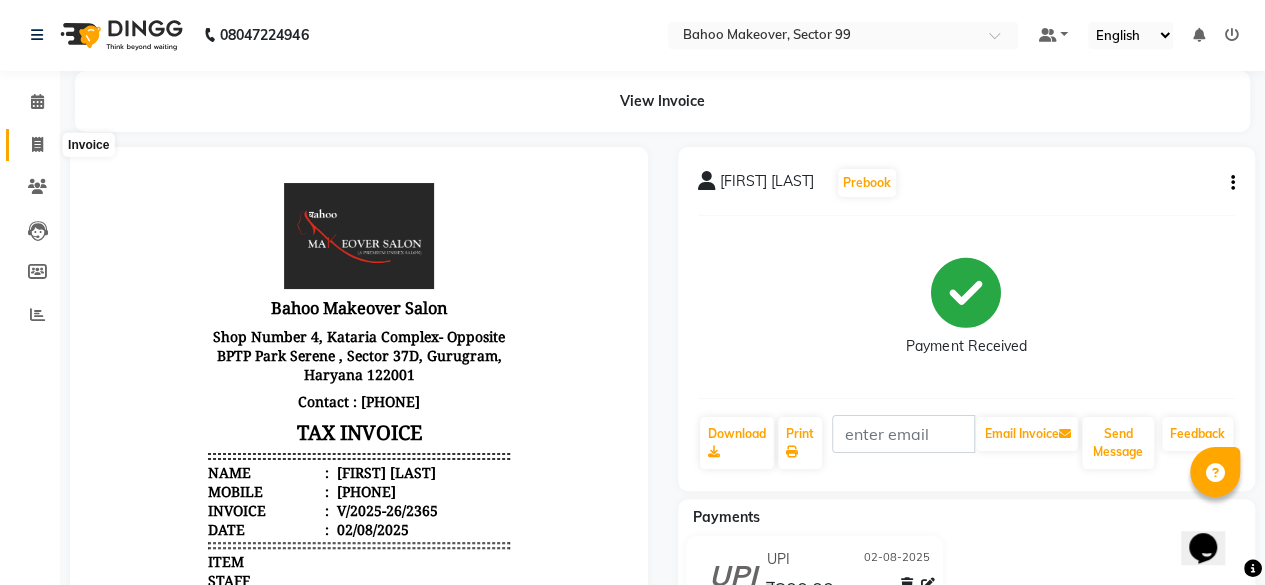 select on "service" 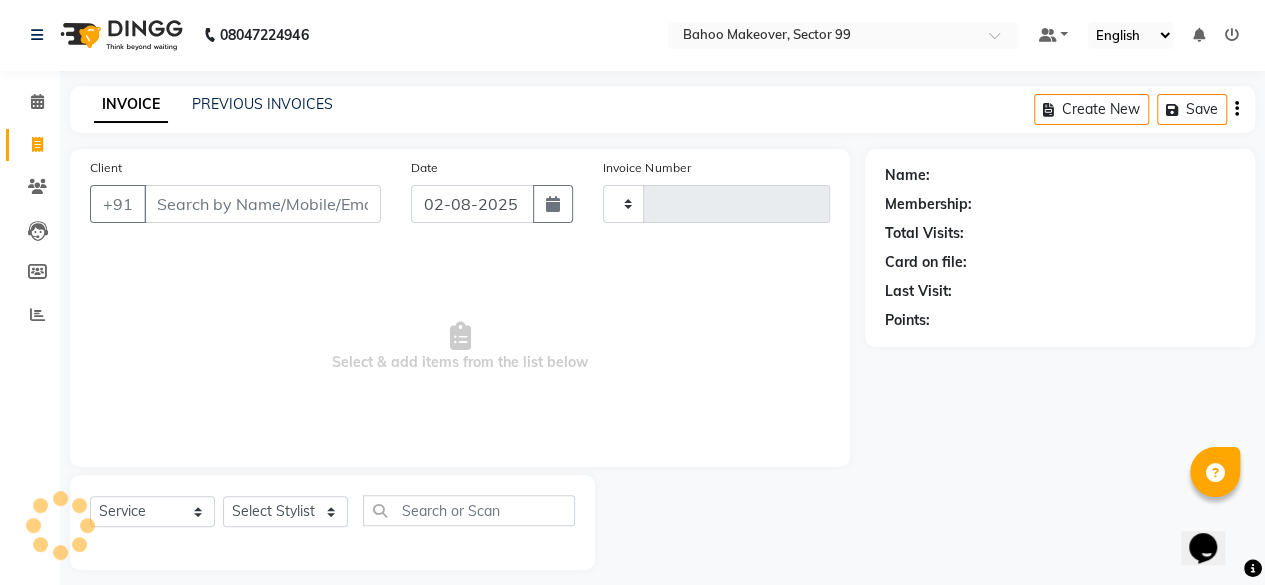 scroll, scrollTop: 15, scrollLeft: 0, axis: vertical 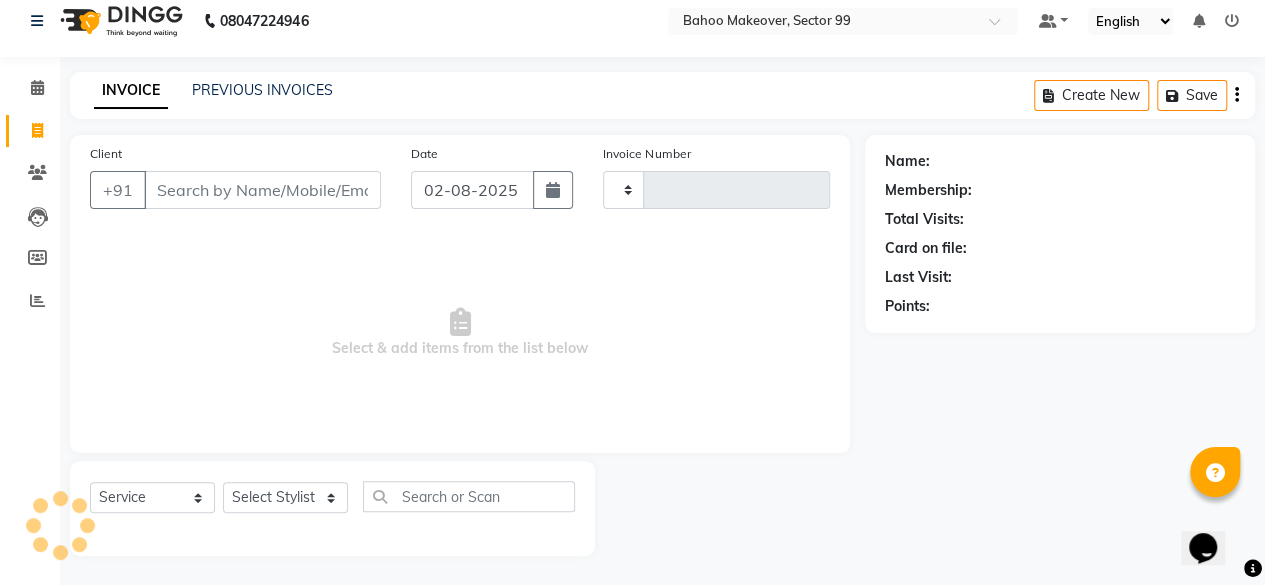 type on "2366" 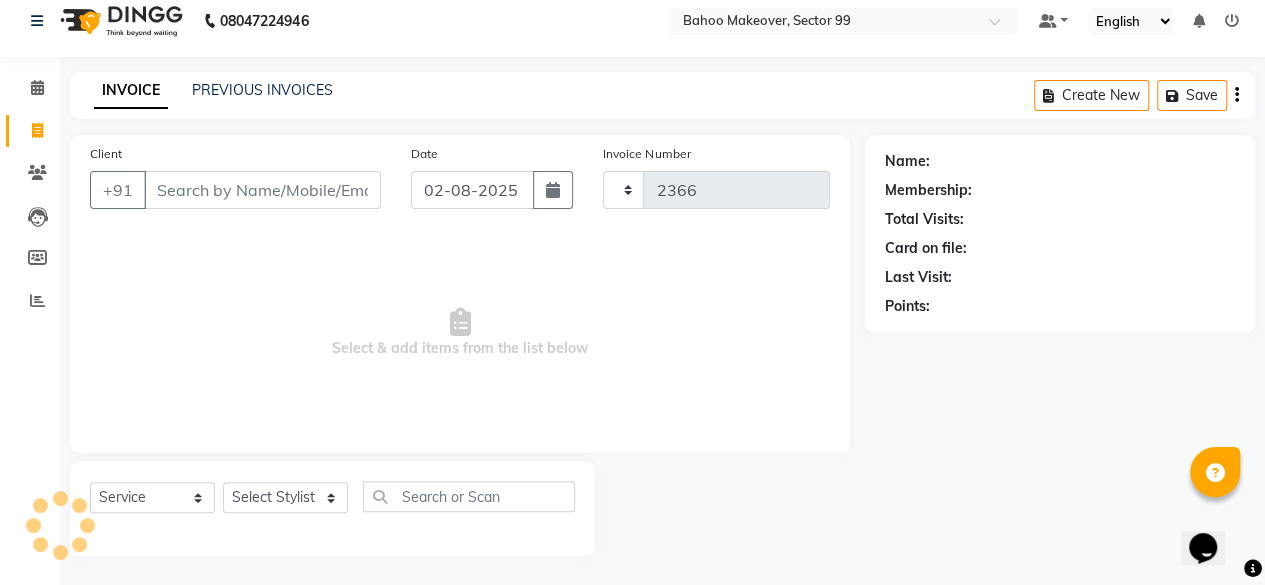 select on "6856" 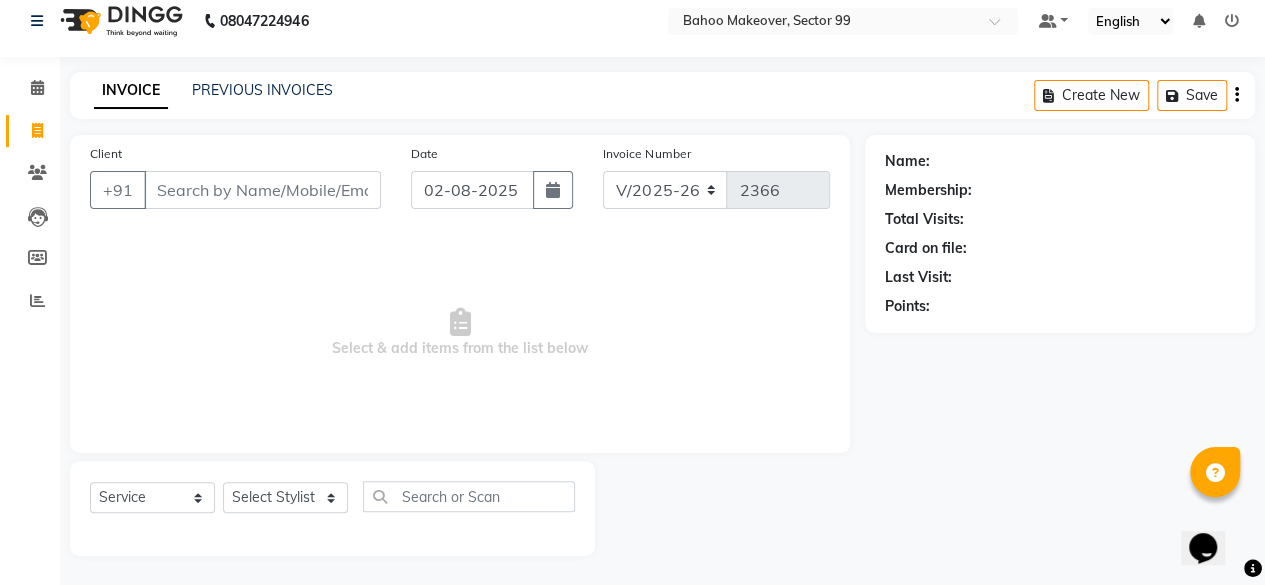 click on "Client" at bounding box center [262, 190] 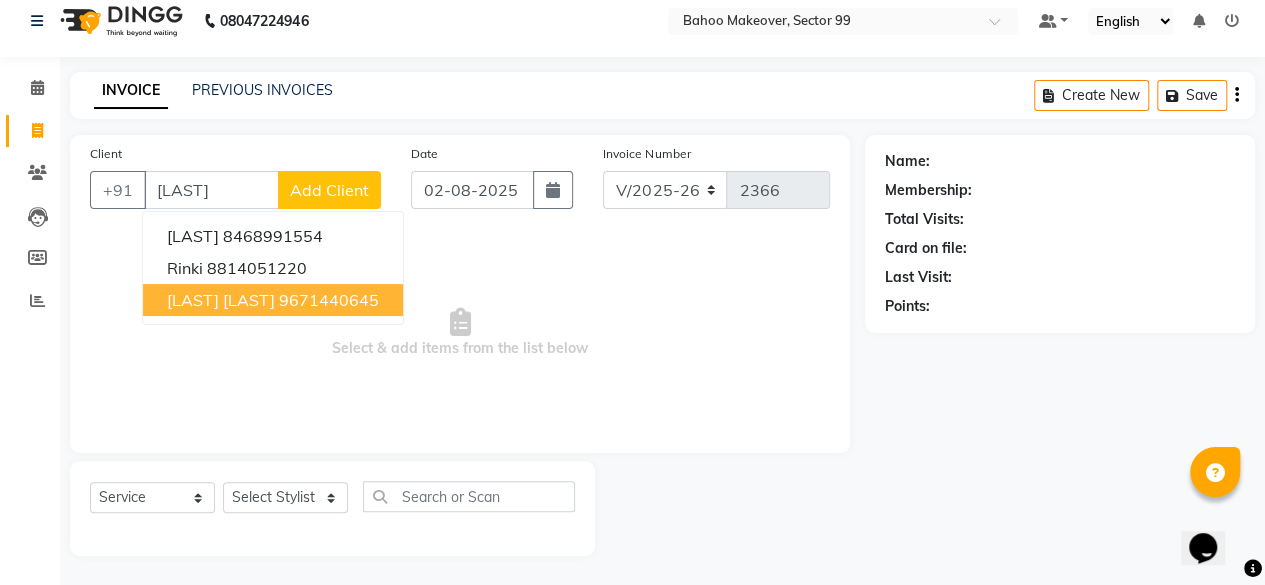click on "9671440645" at bounding box center [329, 300] 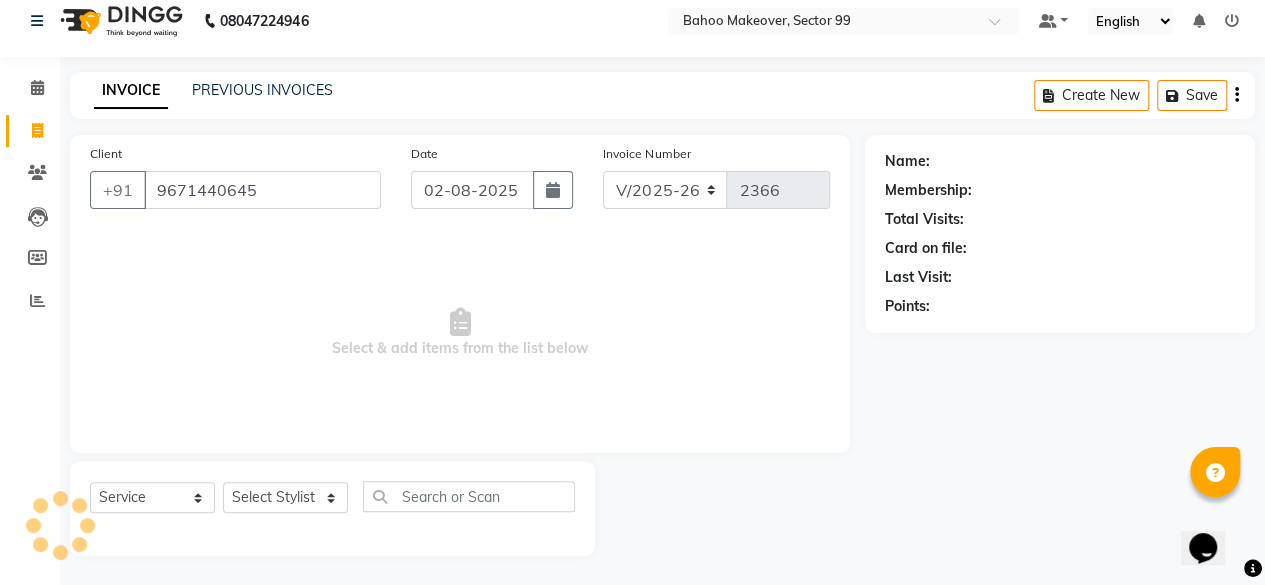 type on "9671440645" 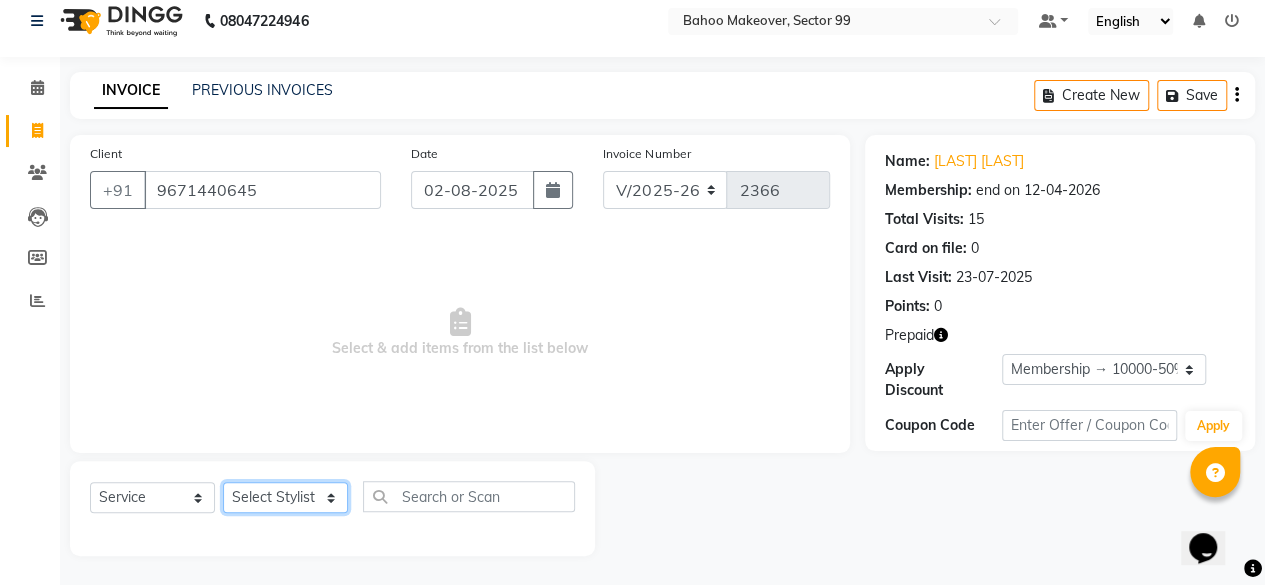 click on "Select Stylist [FIRST] [LAST] [FIRST] [LAST] Salon [FIRST] [LAST] [FIRST] [LAST] [FIRST] [LAST] [FIRST] [LAST] [FIRST] [LAST] [FIRST] [LAST] [FIRST] [LAST] [FIRST] [LAST] [FIRST] [LAST] [FIRST] [LAST]" 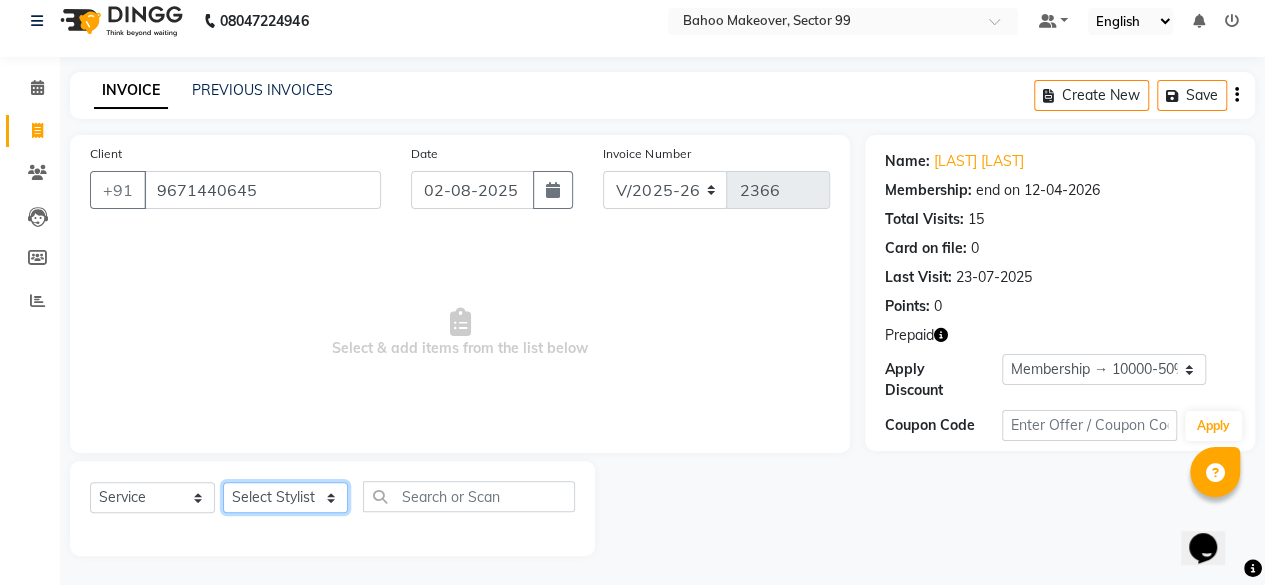 select on "85852" 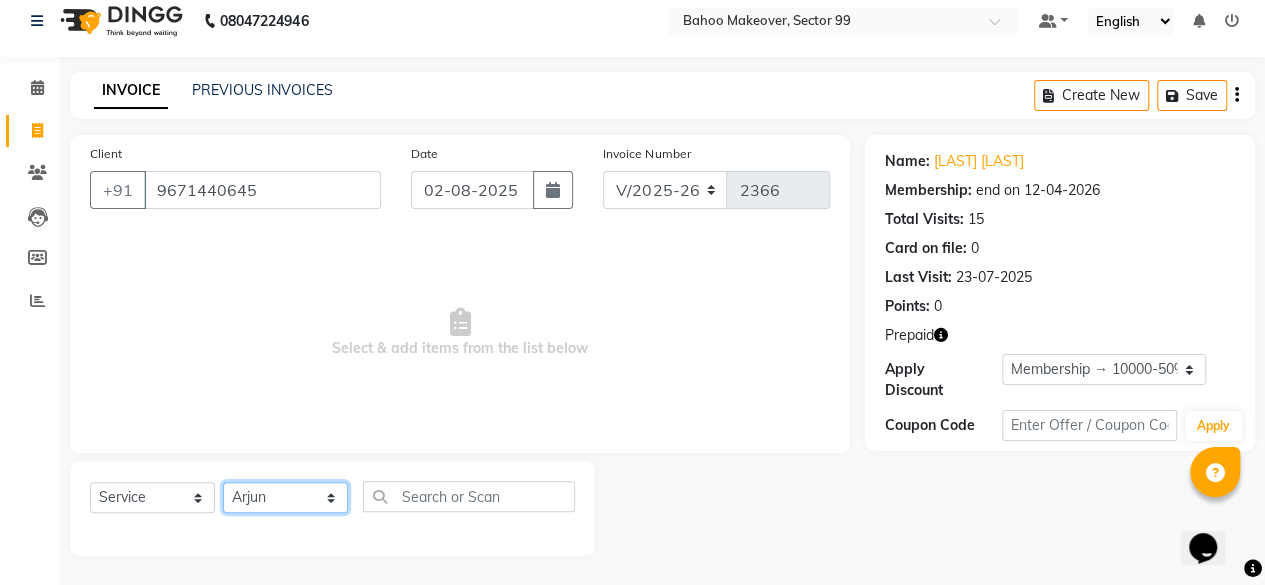 click on "Select Stylist [FIRST] [LAST] [FIRST] [LAST] Salon [FIRST] [LAST] [FIRST] [LAST] [FIRST] [LAST] [FIRST] [LAST] [FIRST] [LAST] [FIRST] [LAST] [FIRST] [LAST] [FIRST] [LAST] [FIRST] [LAST] [FIRST] [LAST]" 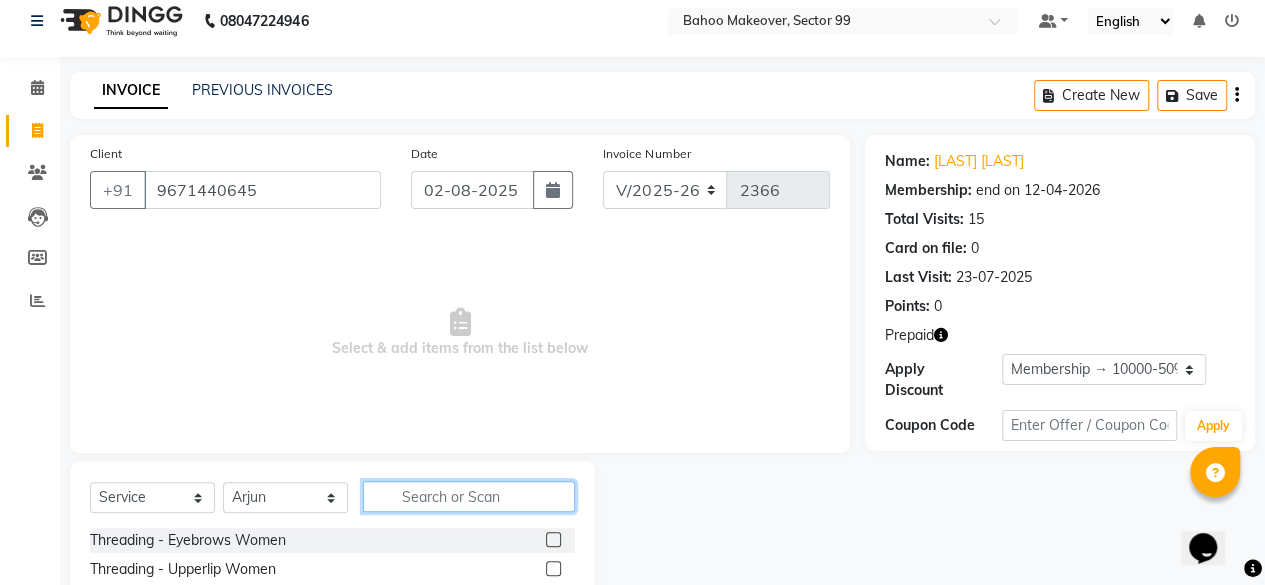 click 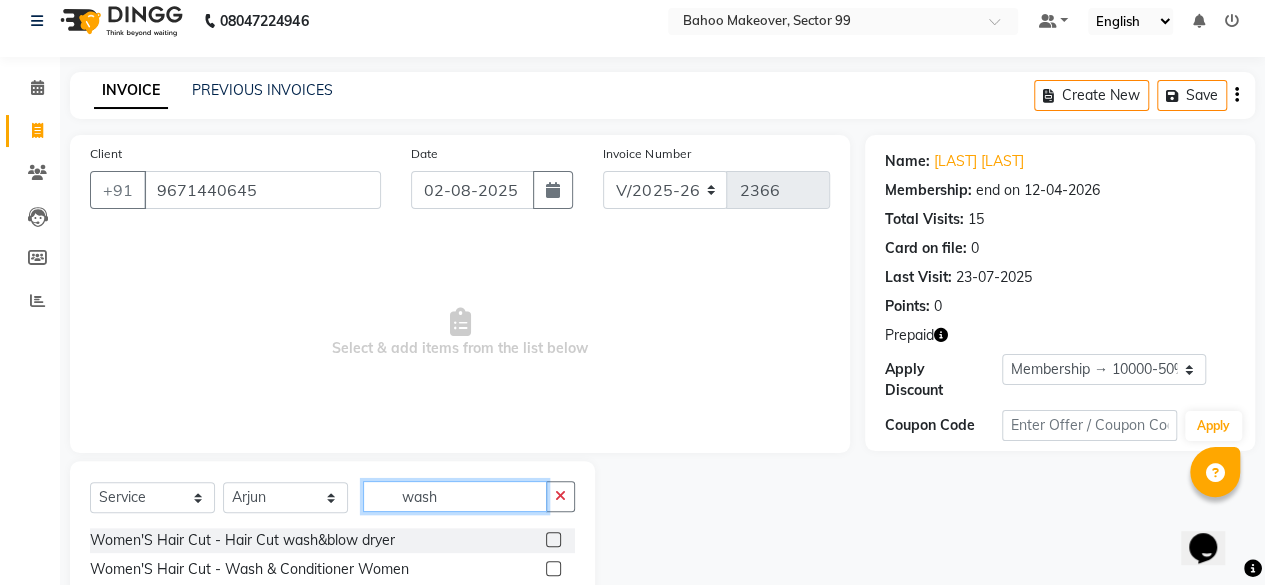 scroll, scrollTop: 215, scrollLeft: 0, axis: vertical 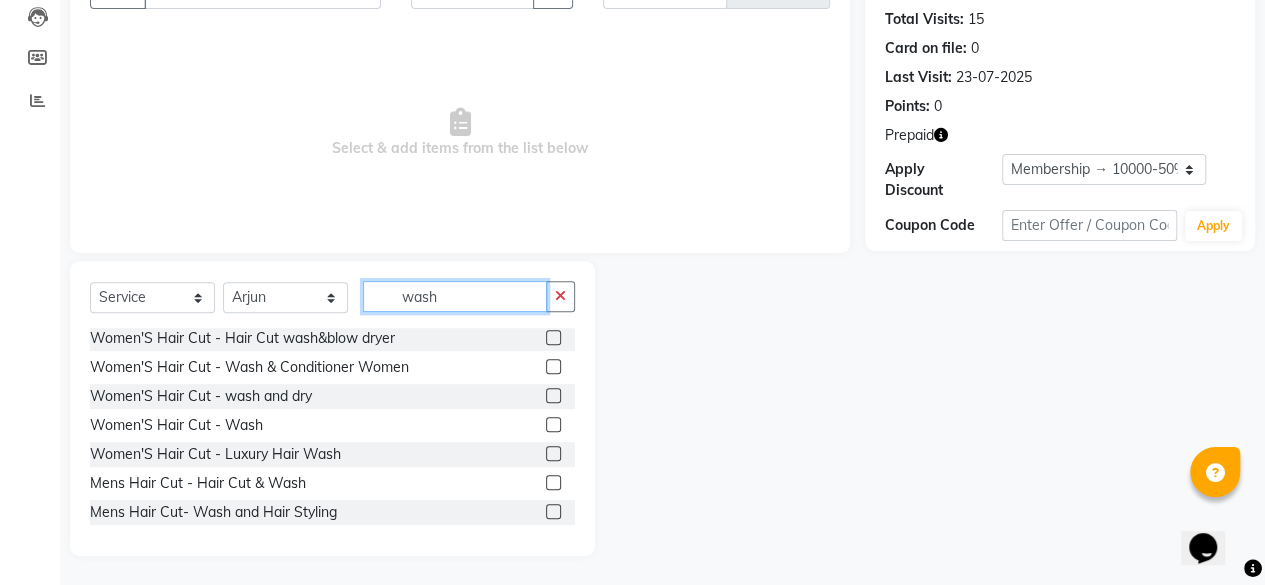 type on "wash" 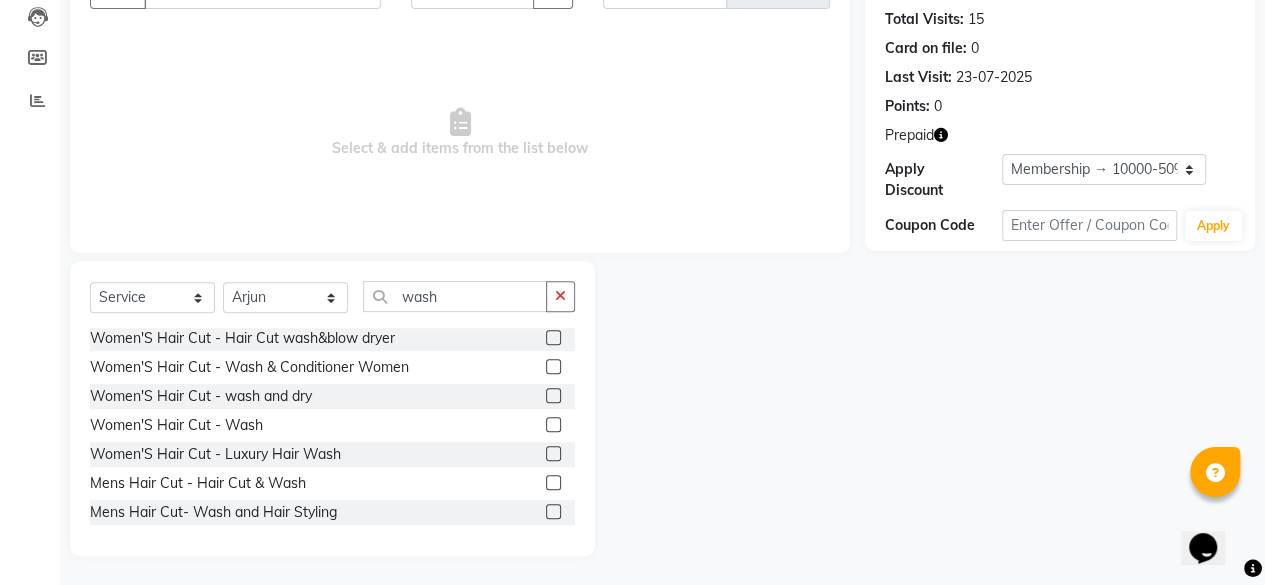 click 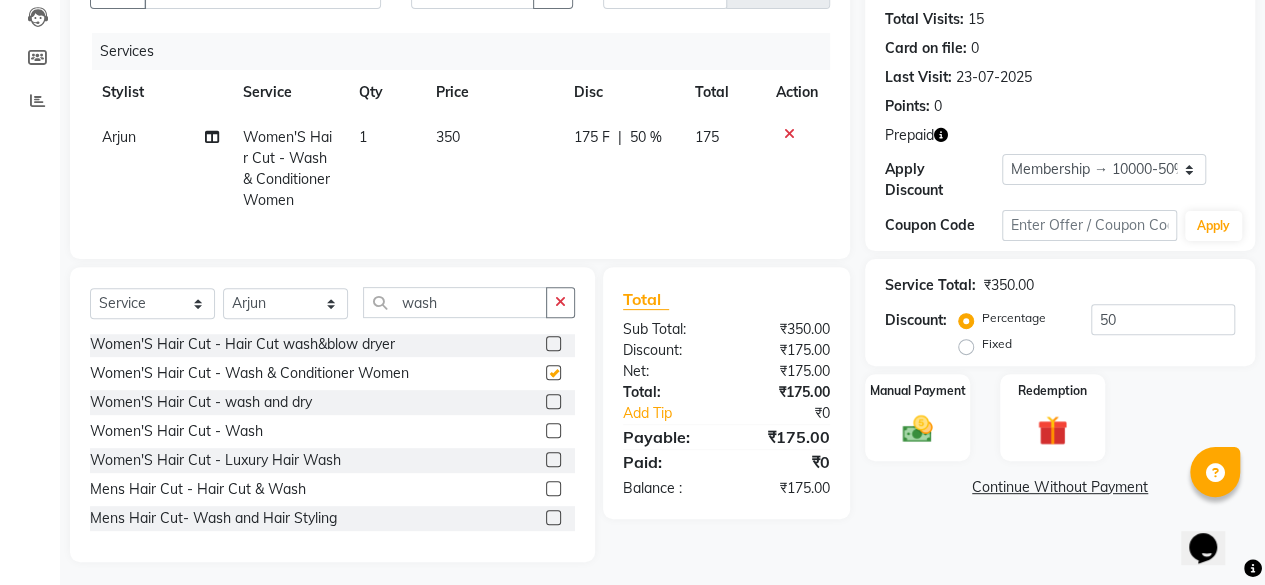 checkbox on "false" 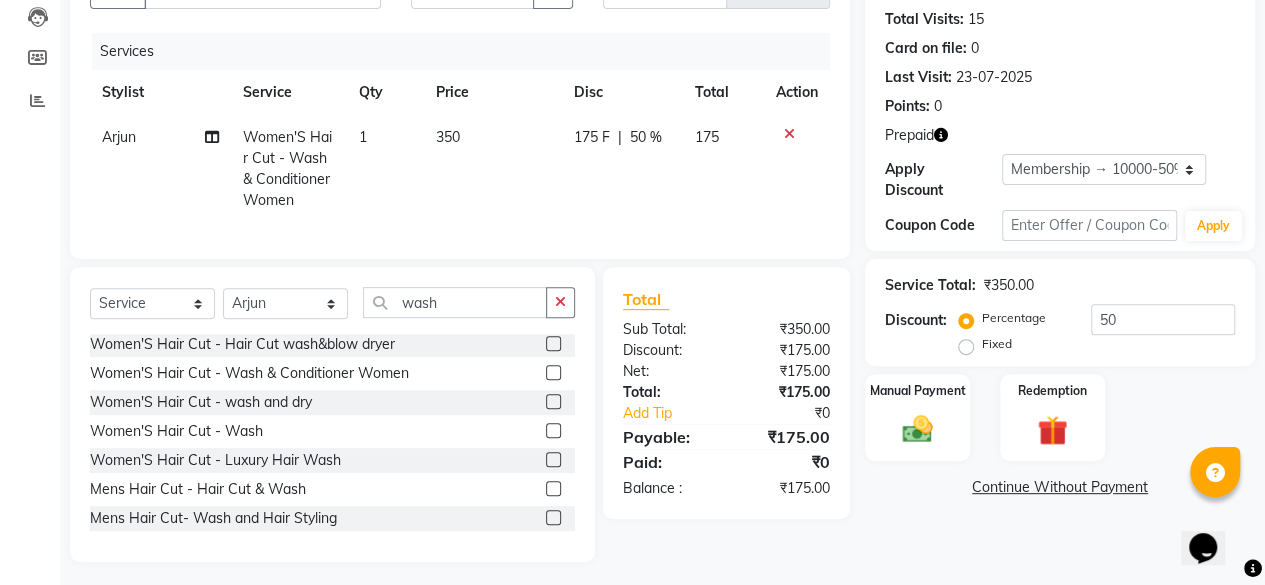 scroll, scrollTop: 236, scrollLeft: 0, axis: vertical 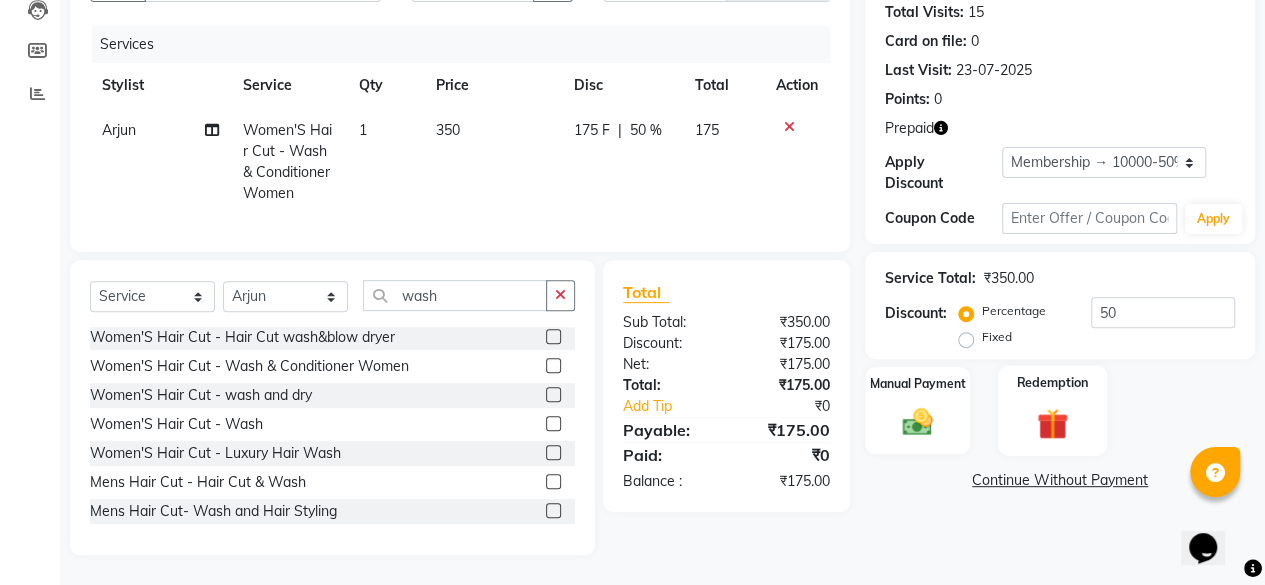 click 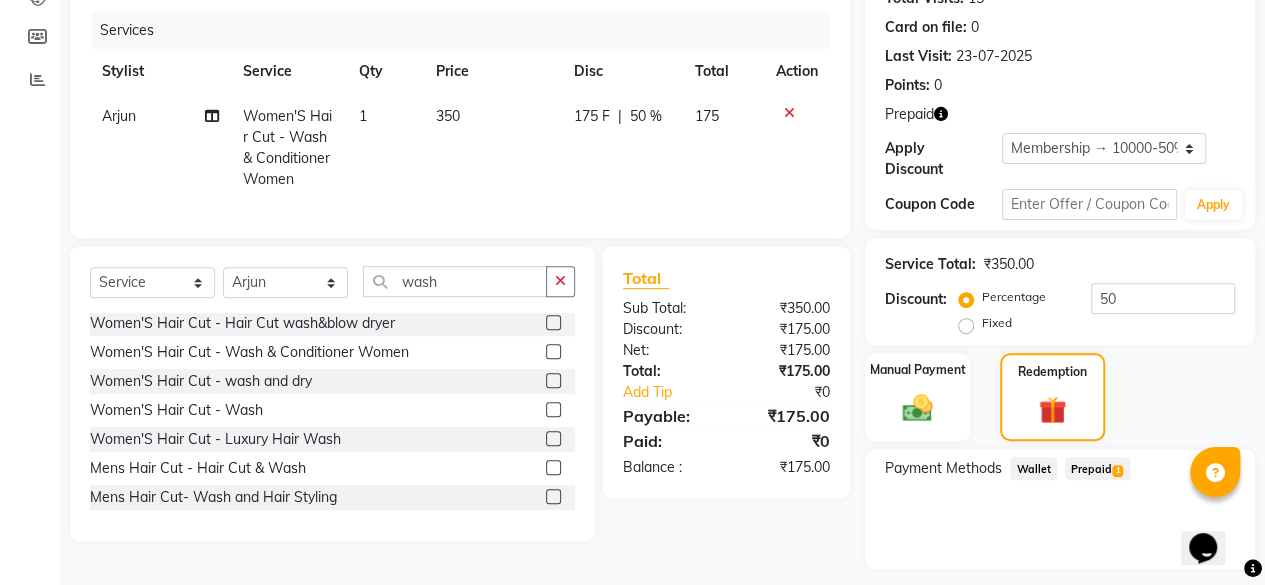 click on "Prepaid  1" 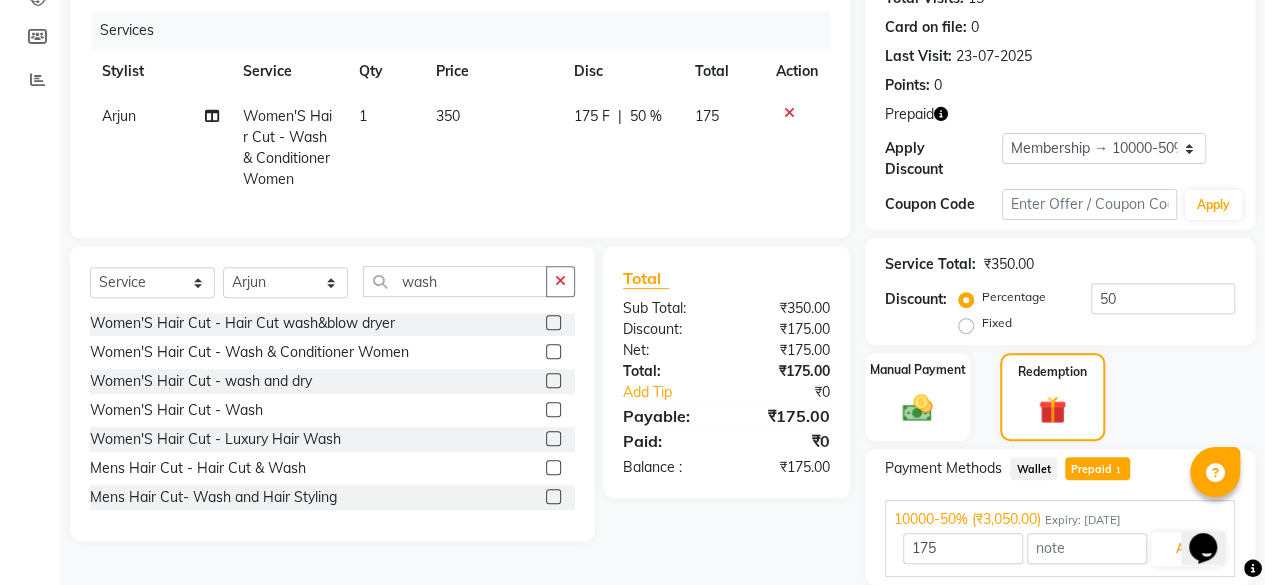 scroll, scrollTop: 306, scrollLeft: 0, axis: vertical 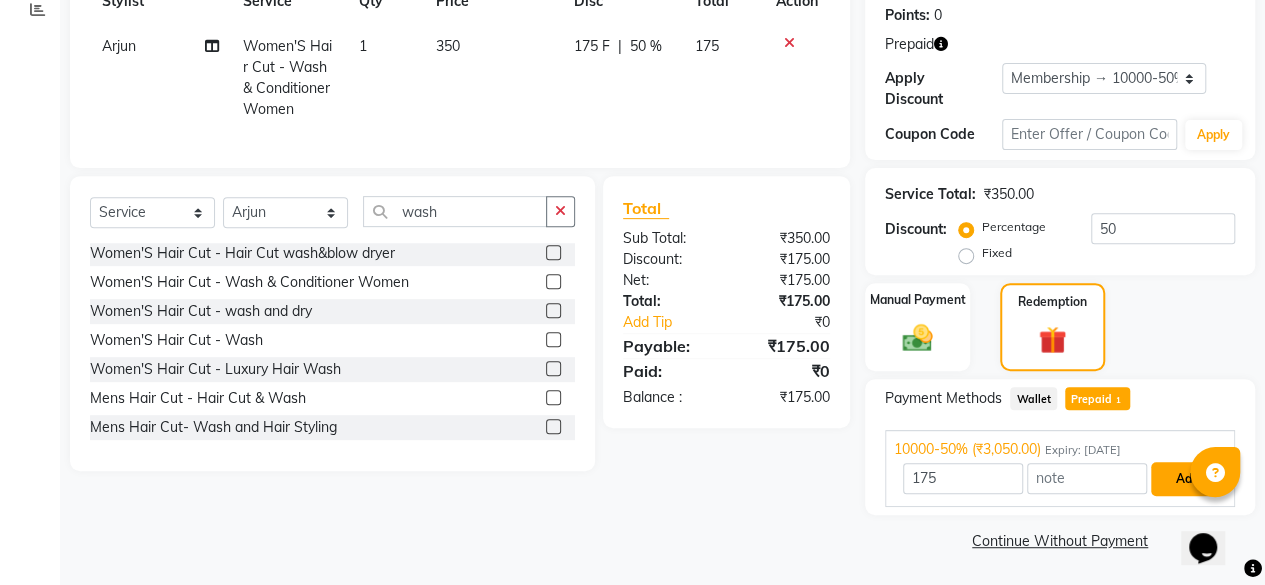 click on "Add" at bounding box center [1187, 479] 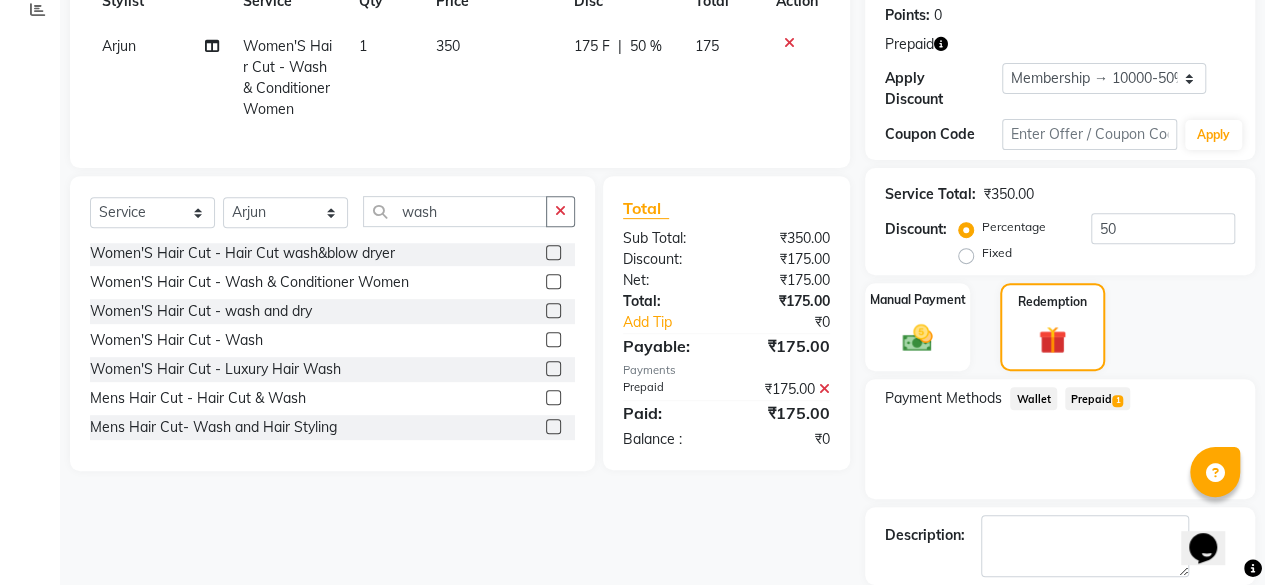 scroll, scrollTop: 402, scrollLeft: 0, axis: vertical 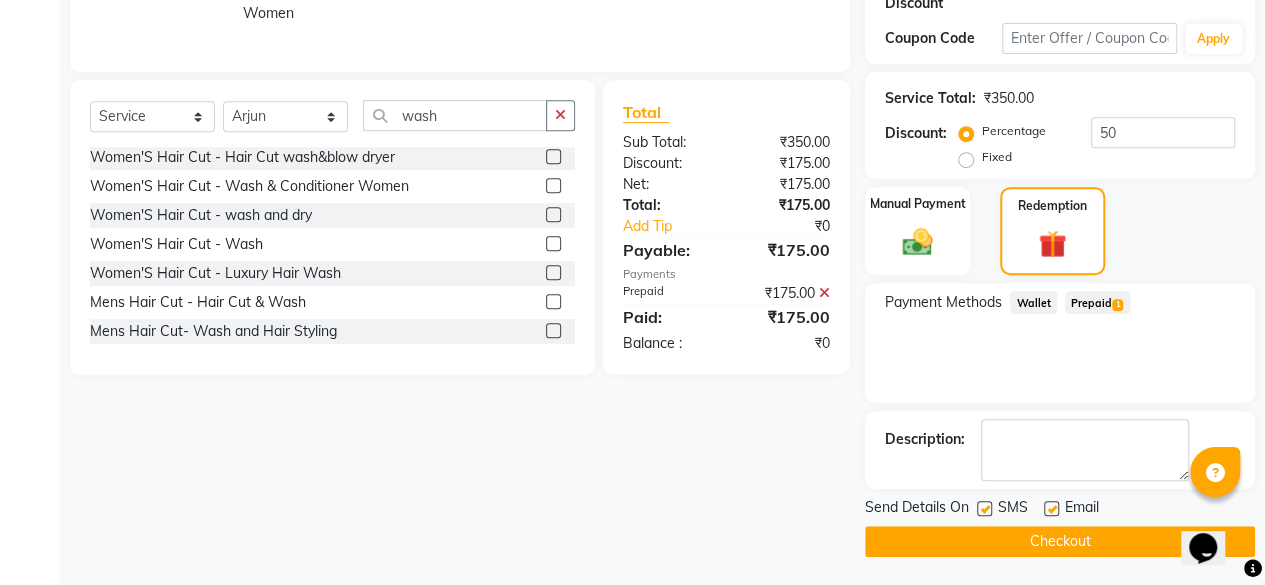 click on "Checkout" 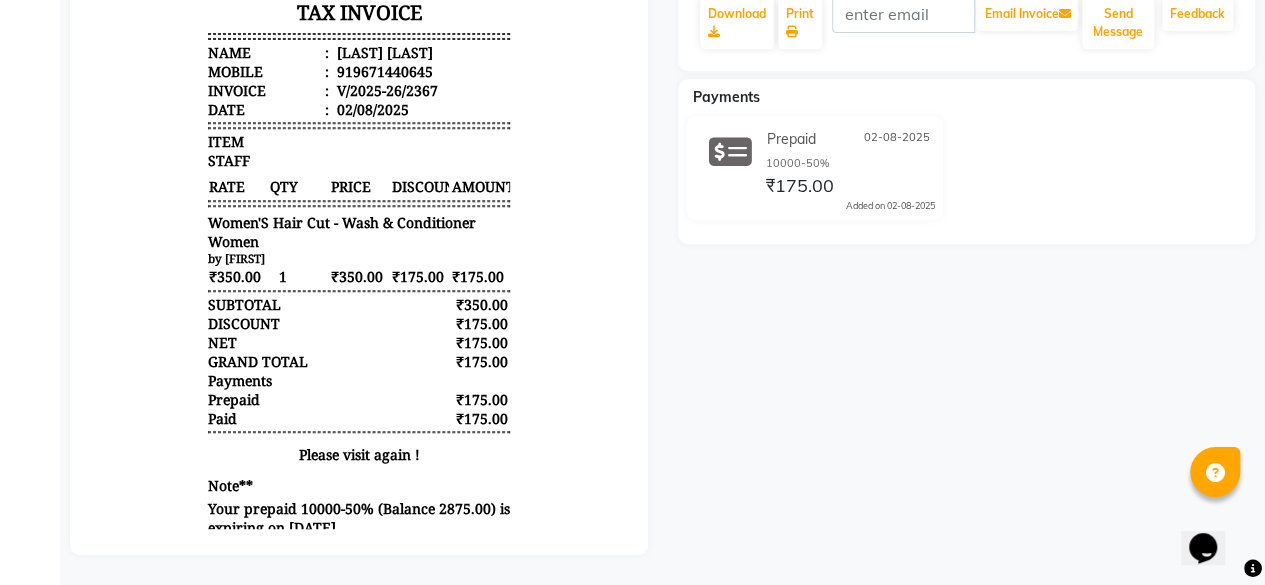 scroll, scrollTop: 0, scrollLeft: 0, axis: both 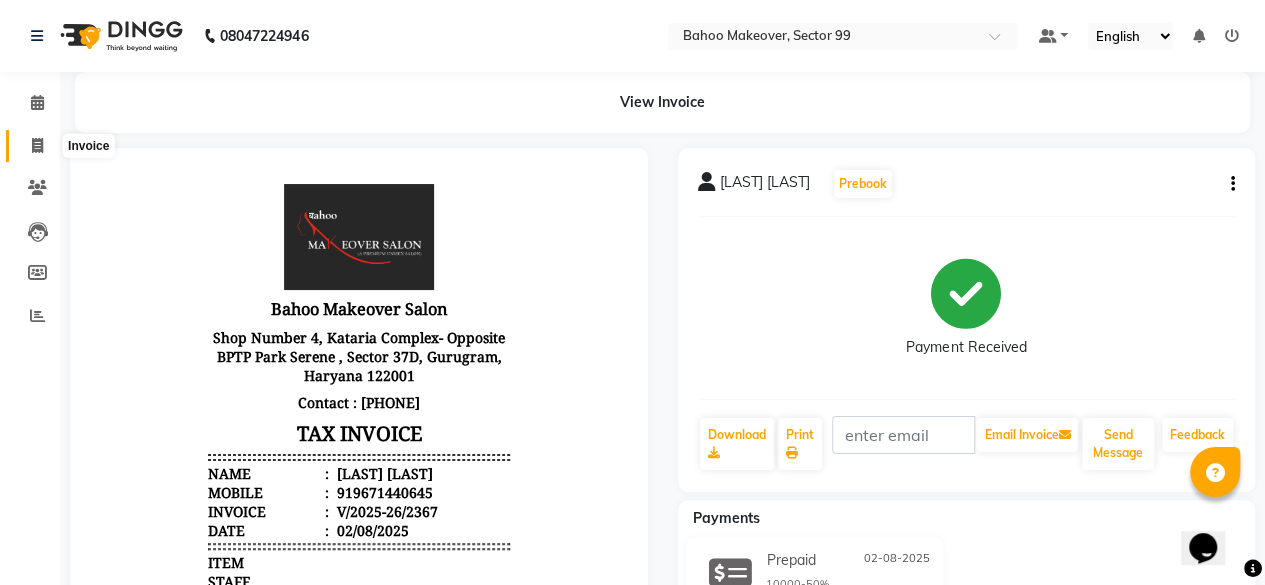 click 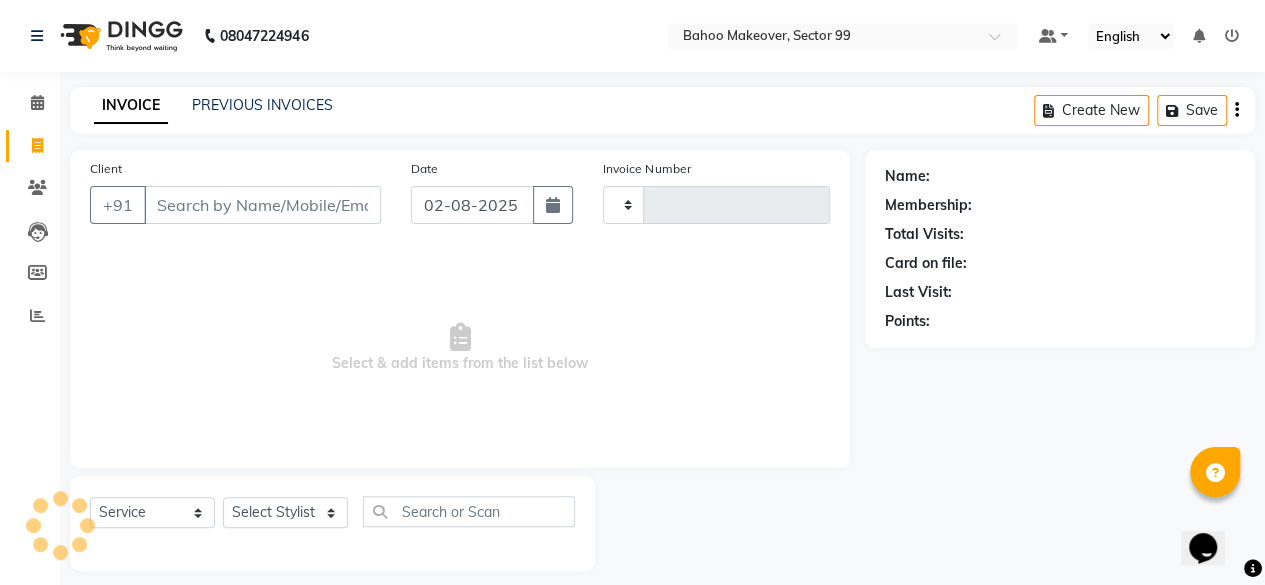 scroll, scrollTop: 15, scrollLeft: 0, axis: vertical 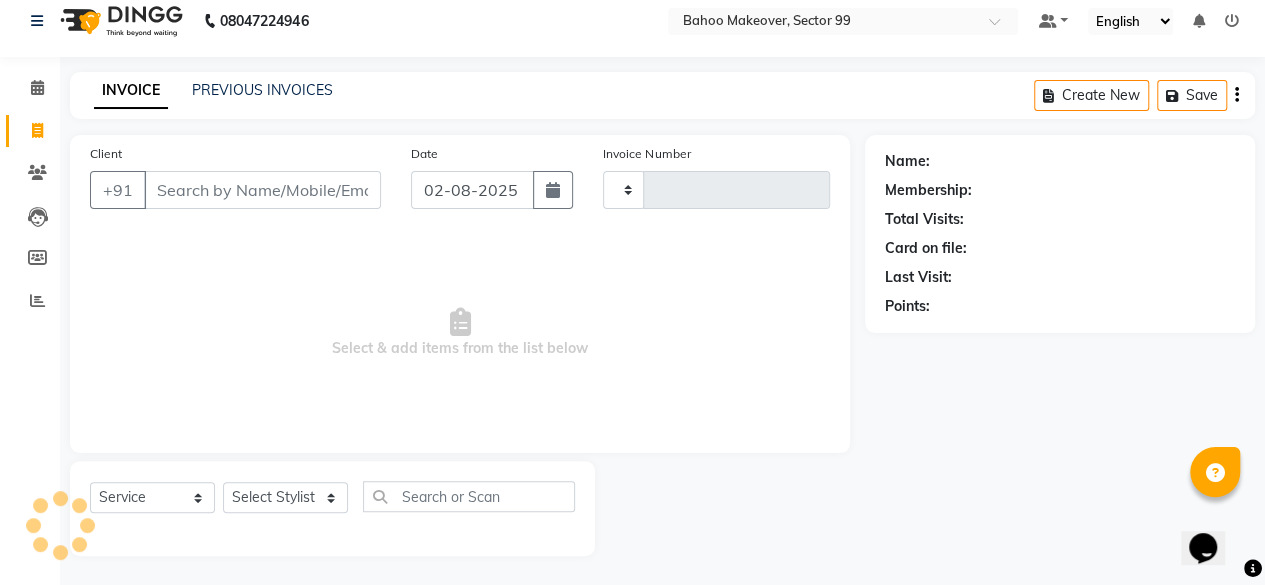 type on "2369" 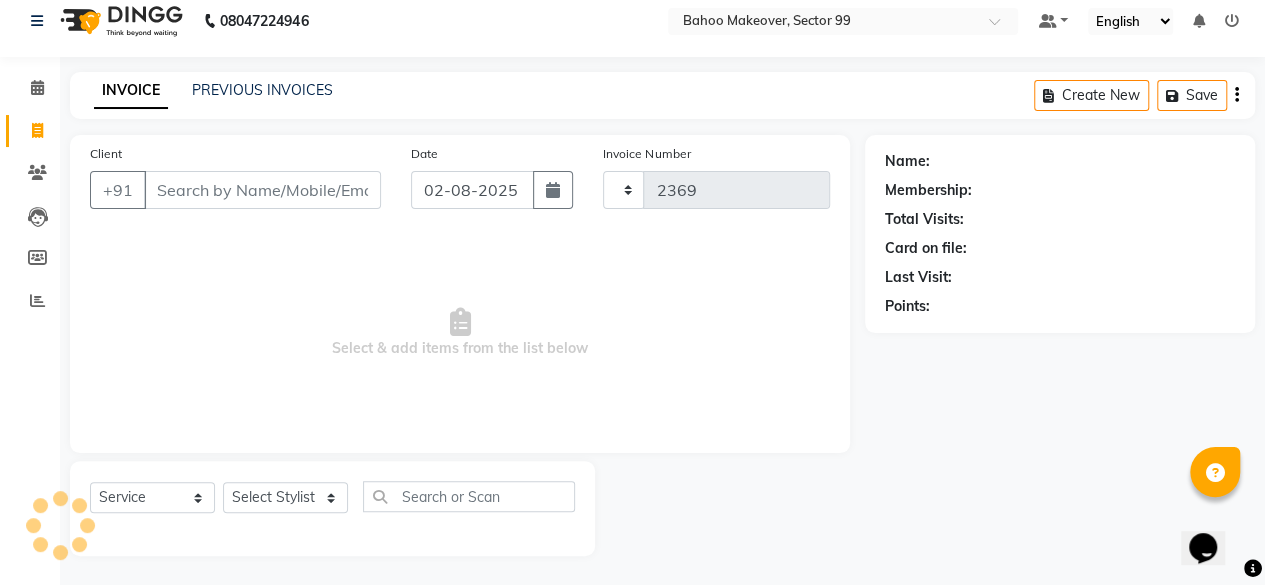 select on "6856" 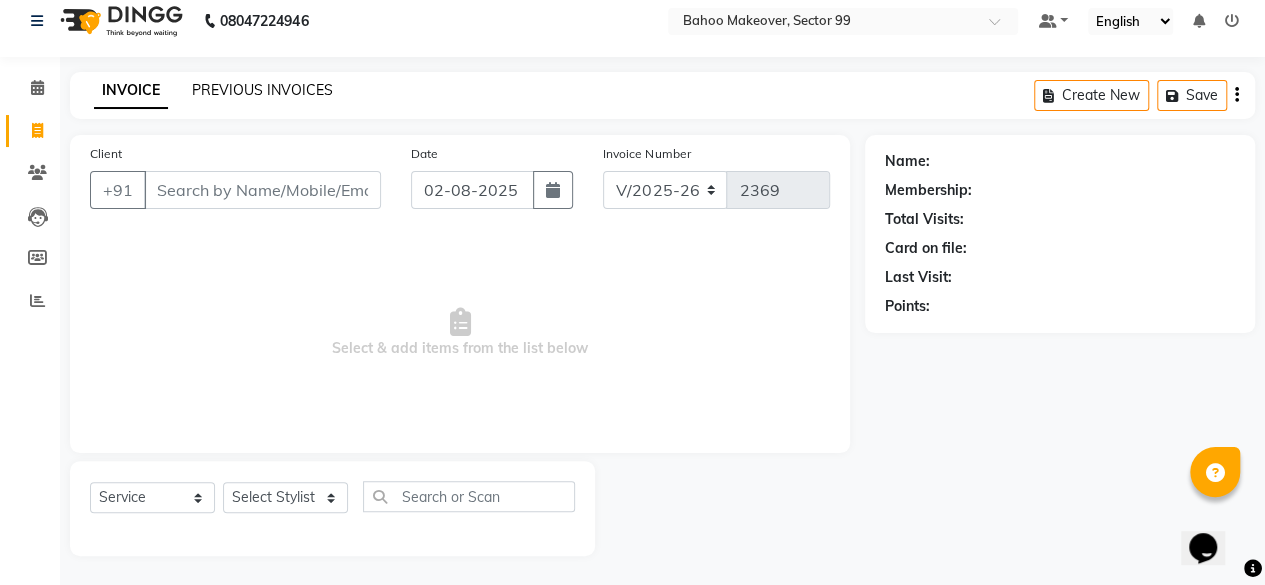 click on "PREVIOUS INVOICES" 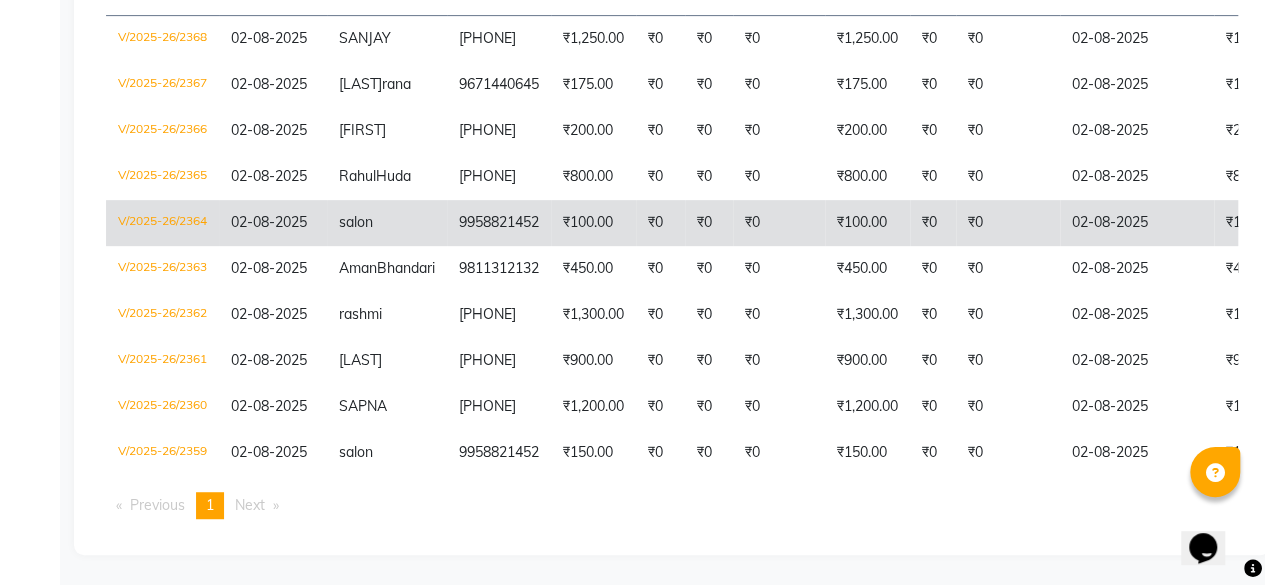 scroll, scrollTop: 0, scrollLeft: 0, axis: both 